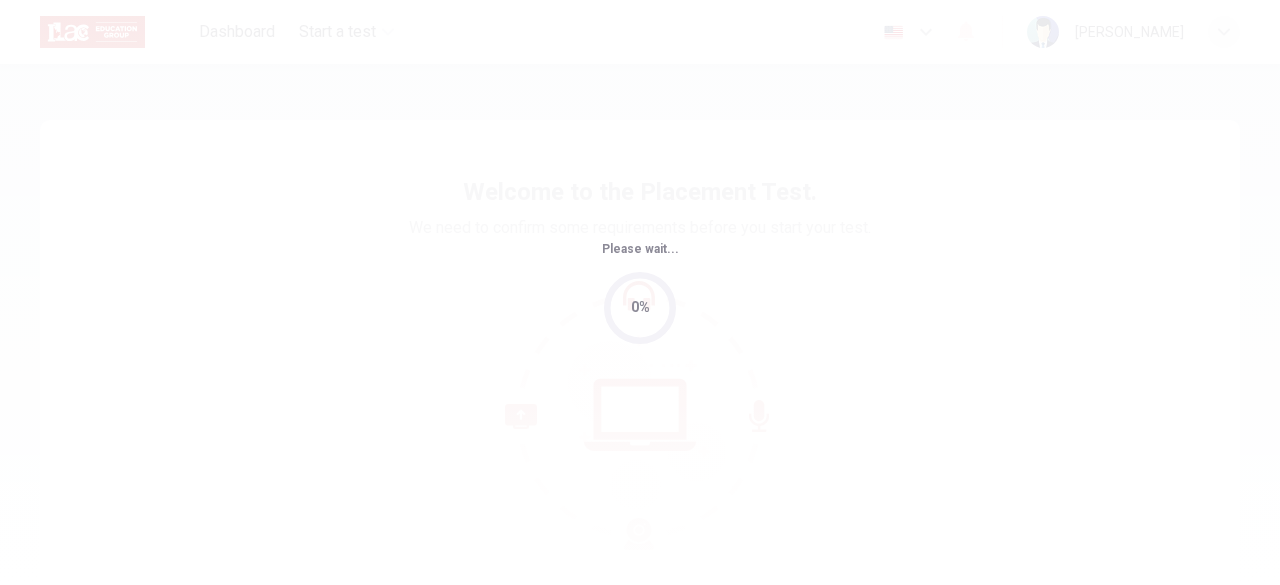 scroll, scrollTop: 0, scrollLeft: 0, axis: both 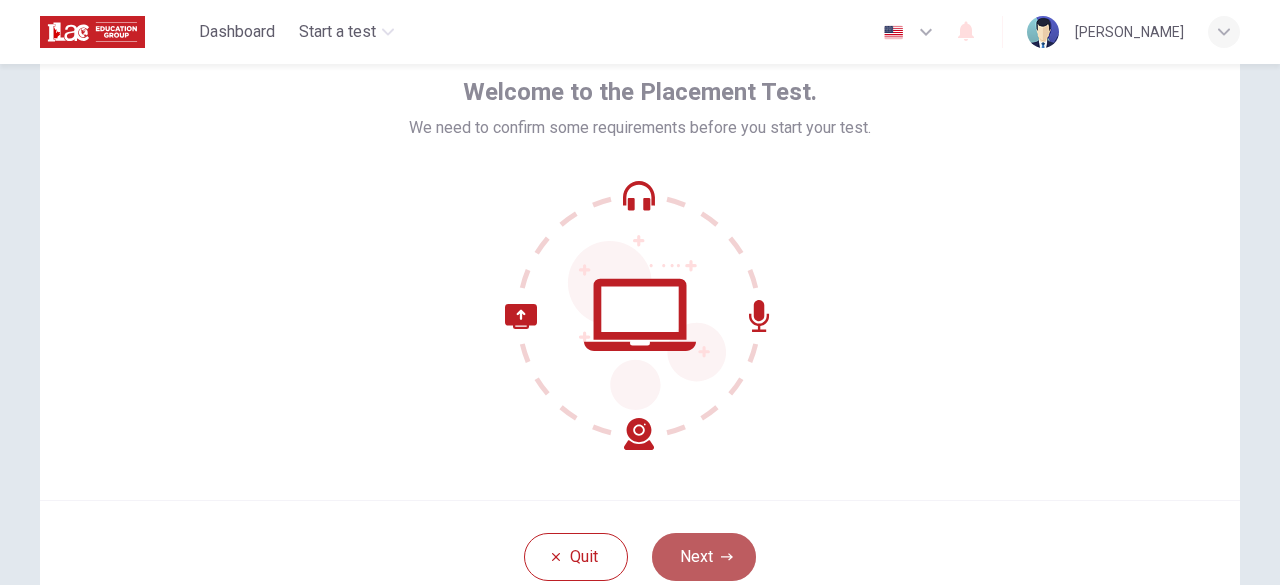 click 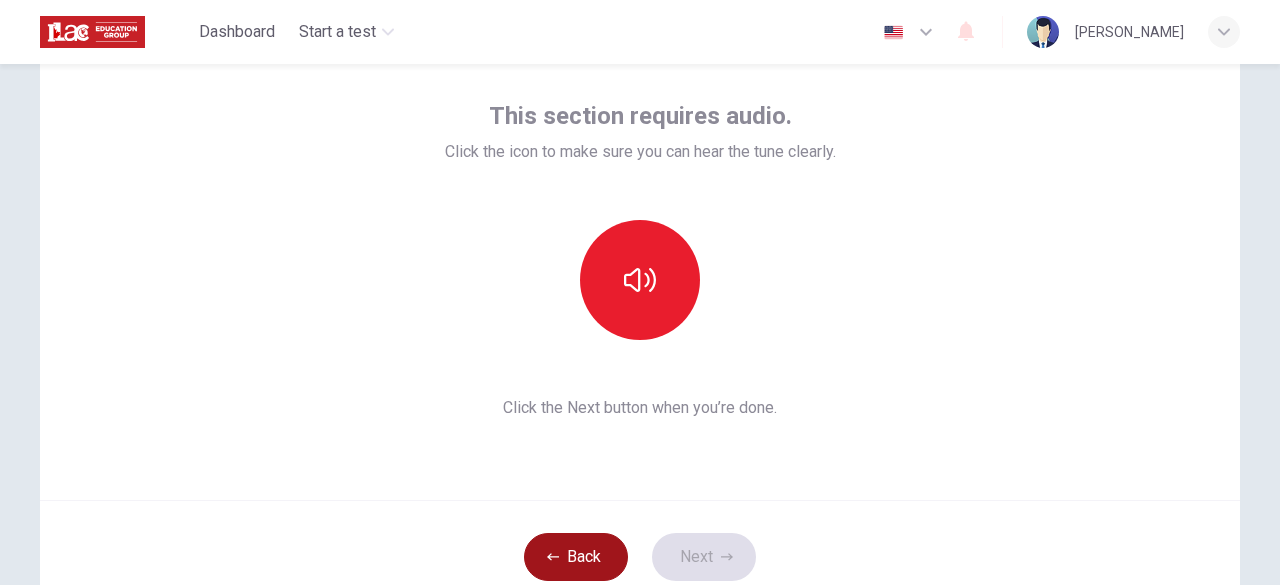 click 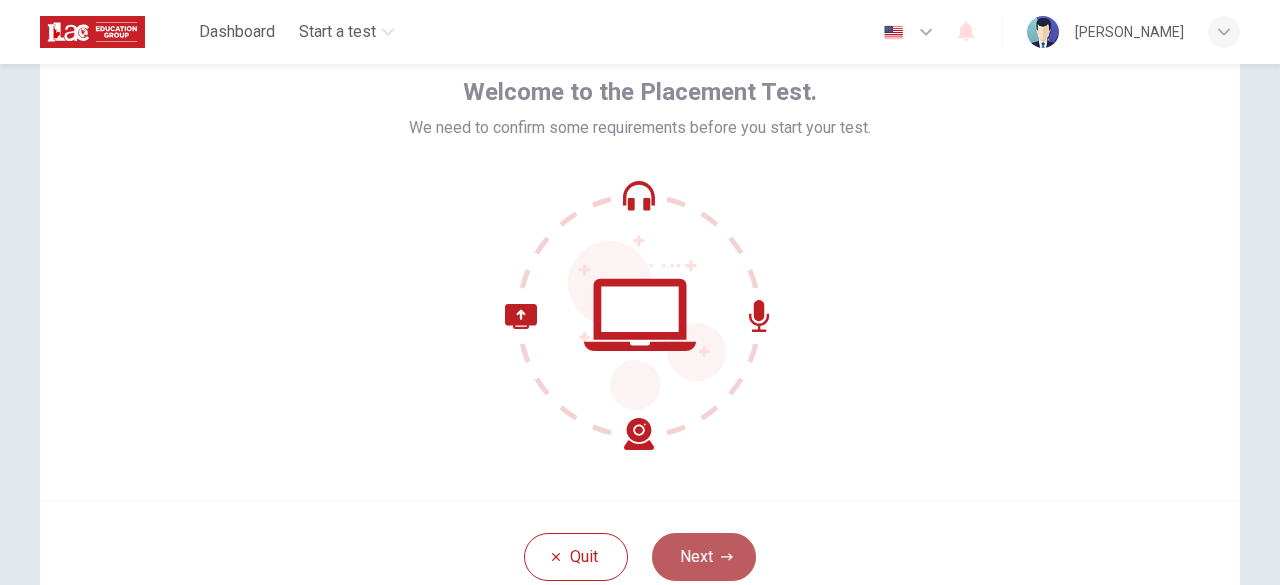 click on "Next" at bounding box center (704, 557) 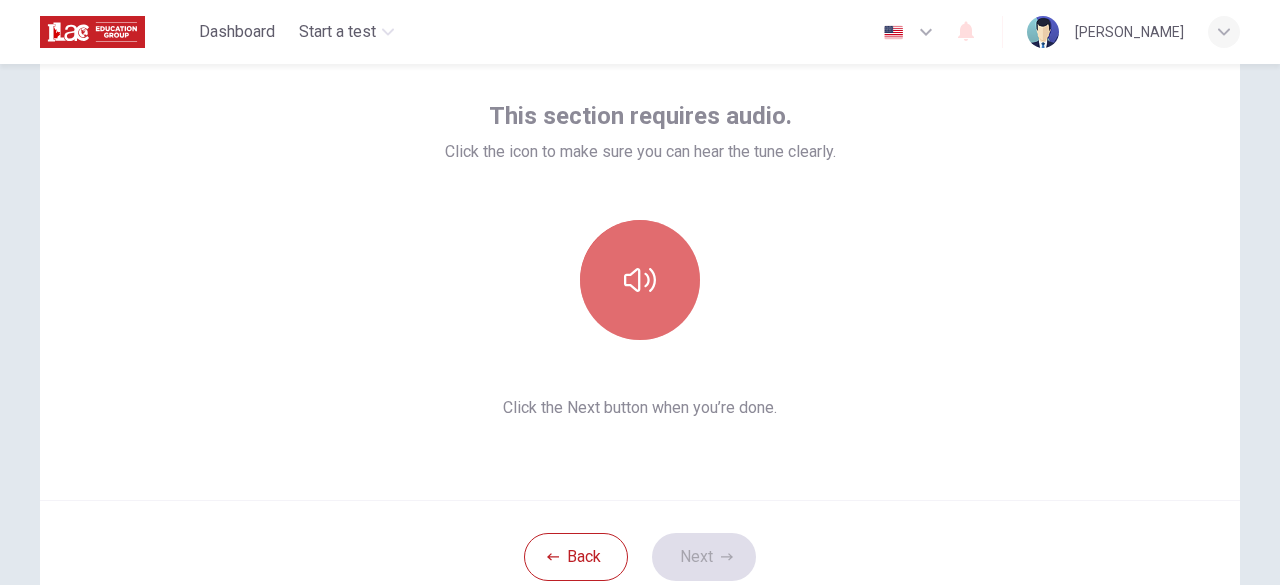 click 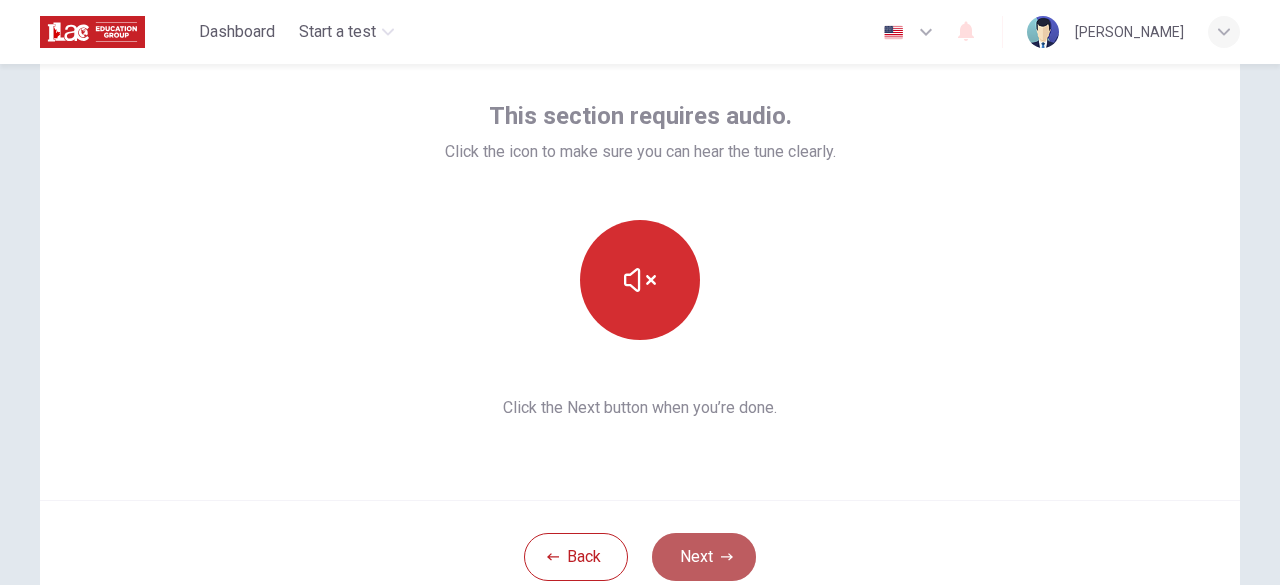 click on "Next" at bounding box center [704, 557] 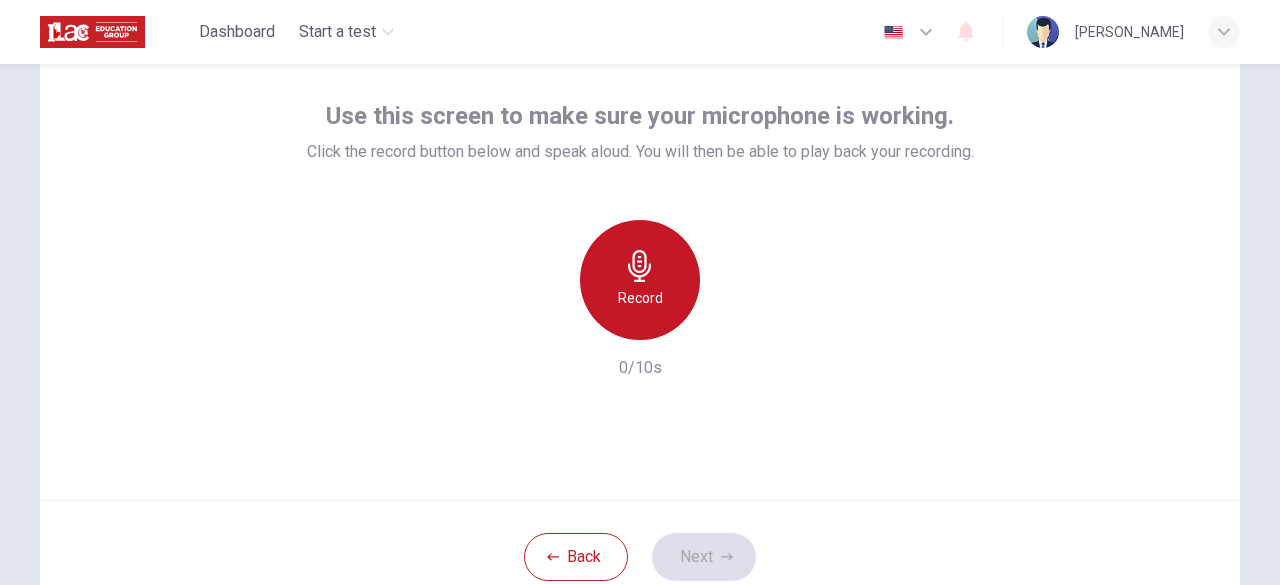 click on "Record" at bounding box center (640, 298) 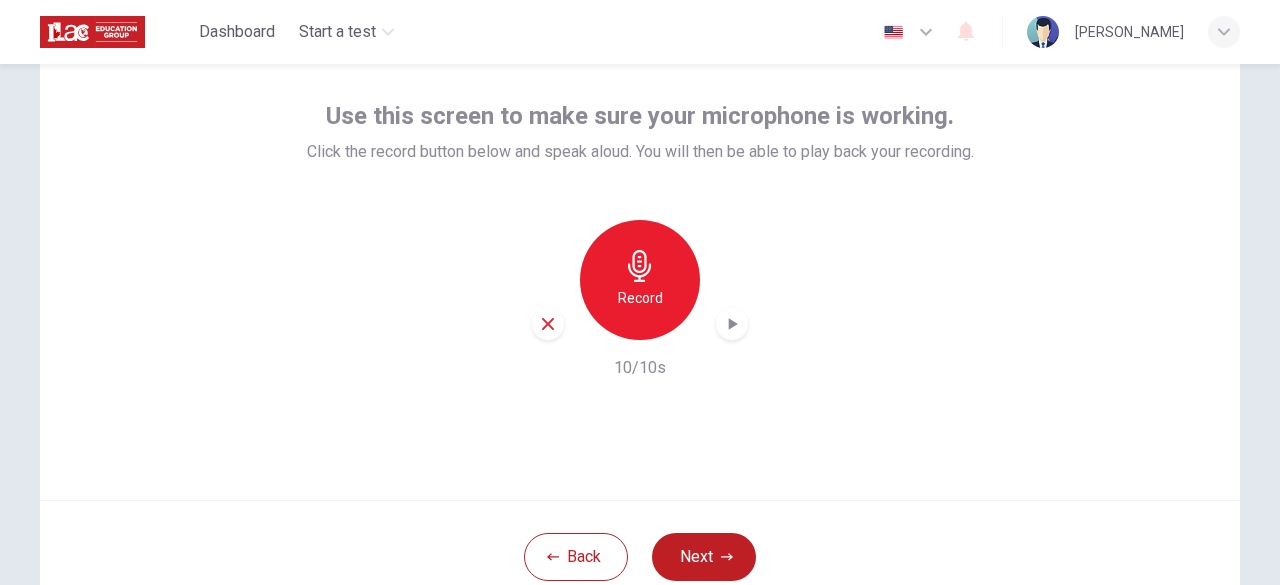 click on "Record" at bounding box center [640, 280] 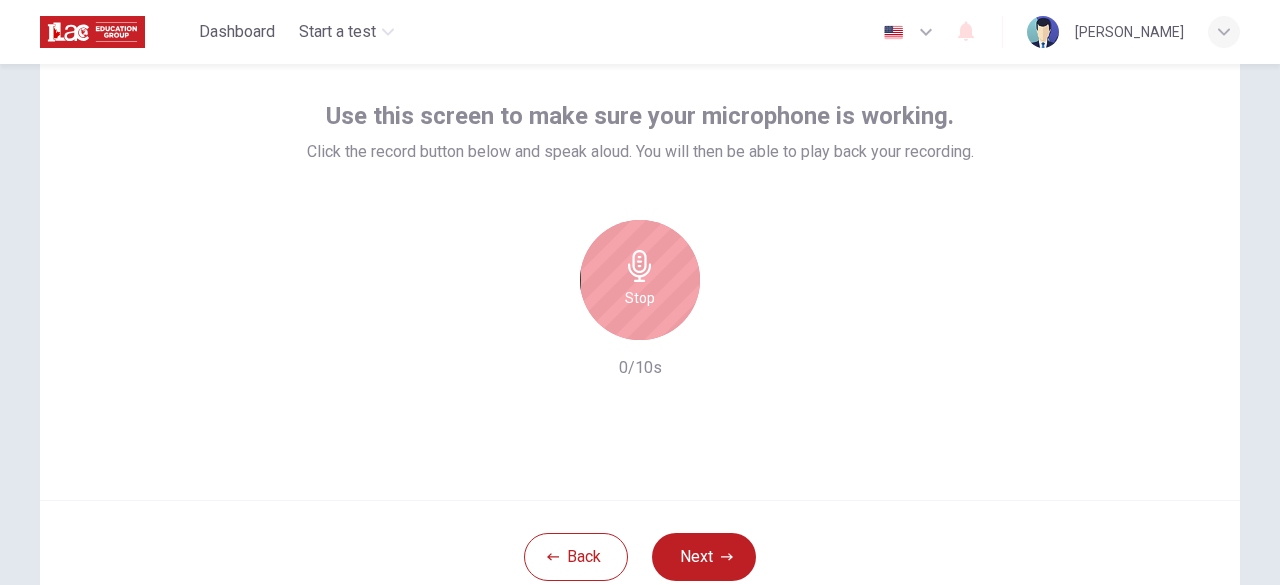 click on "Stop" at bounding box center (640, 280) 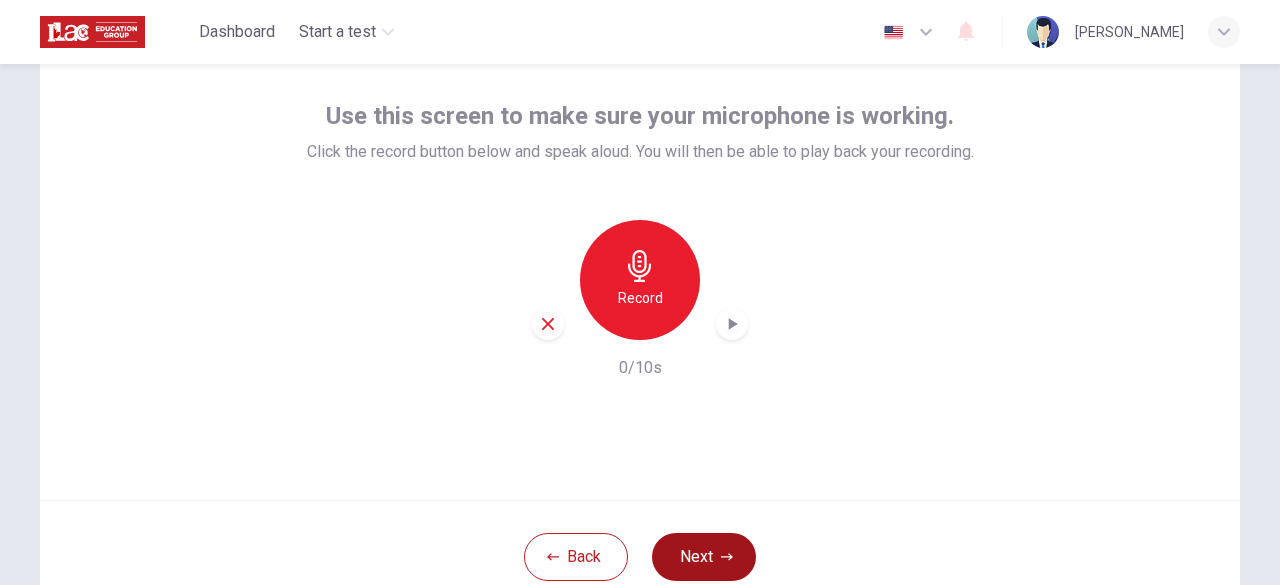 click 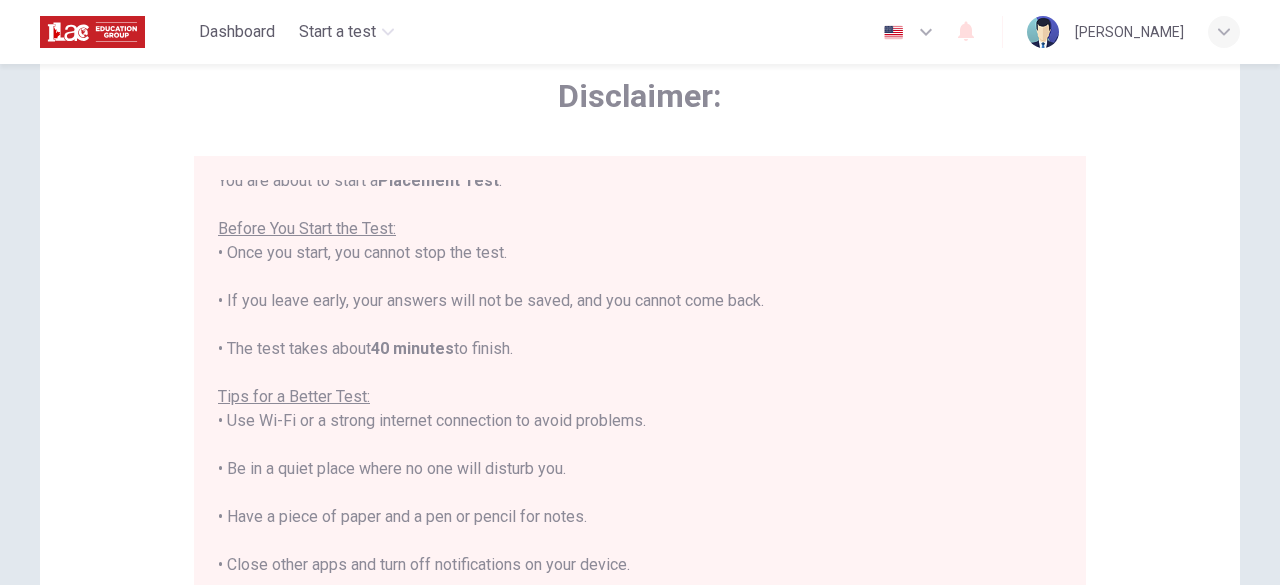 scroll, scrollTop: 22, scrollLeft: 0, axis: vertical 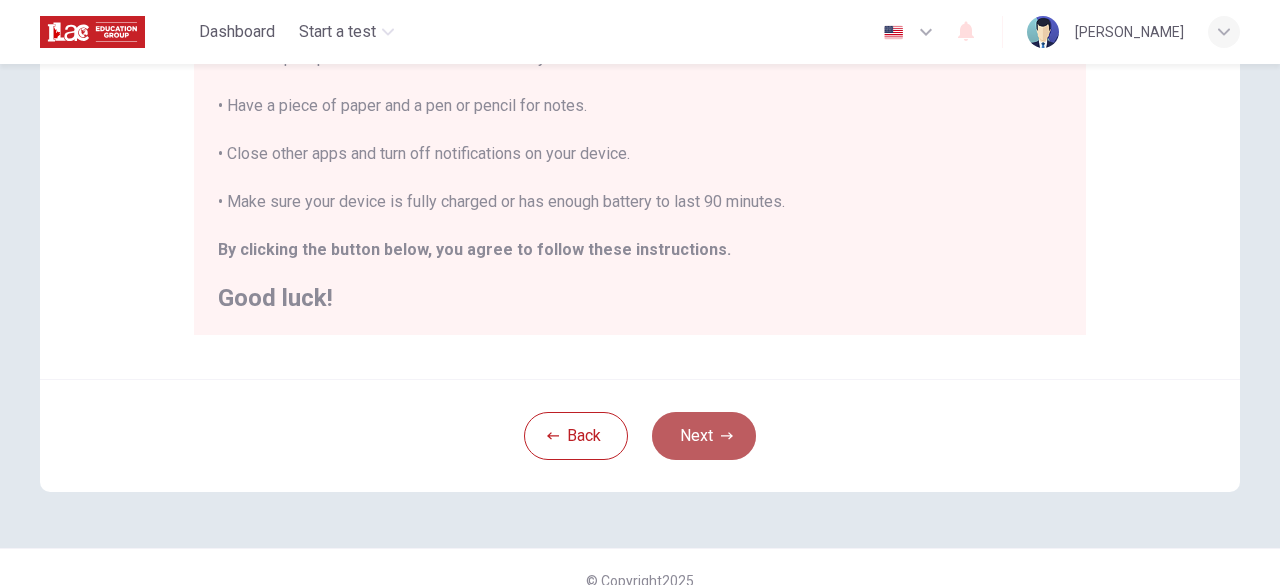 click on "Next" at bounding box center (704, 436) 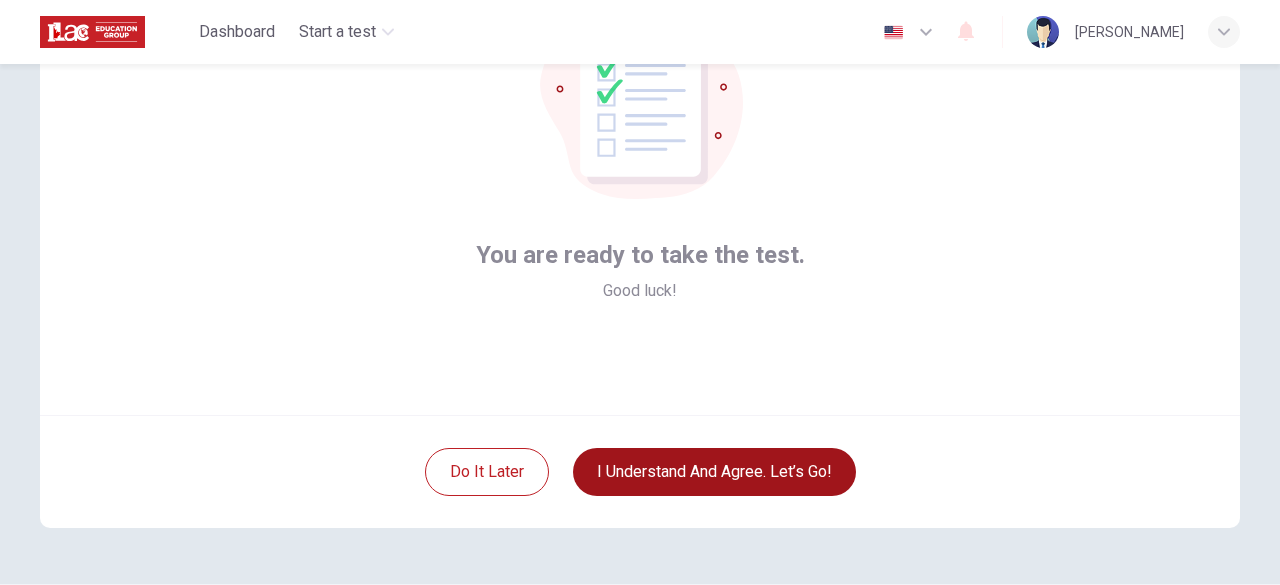 scroll, scrollTop: 200, scrollLeft: 0, axis: vertical 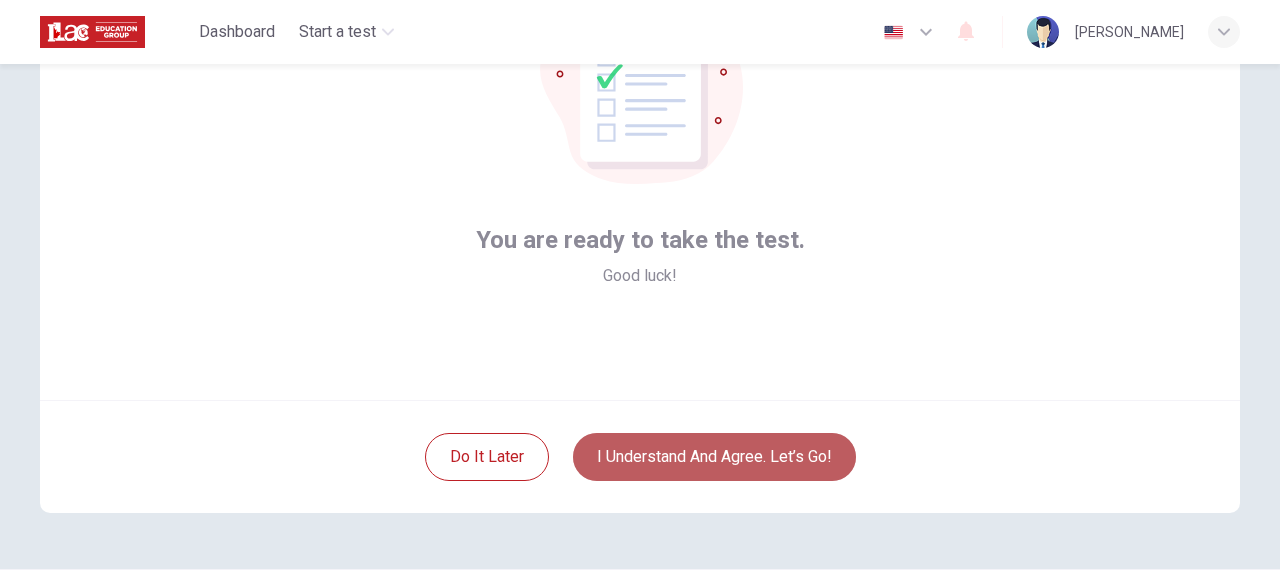 click on "I understand and agree. Let’s go!" at bounding box center (714, 457) 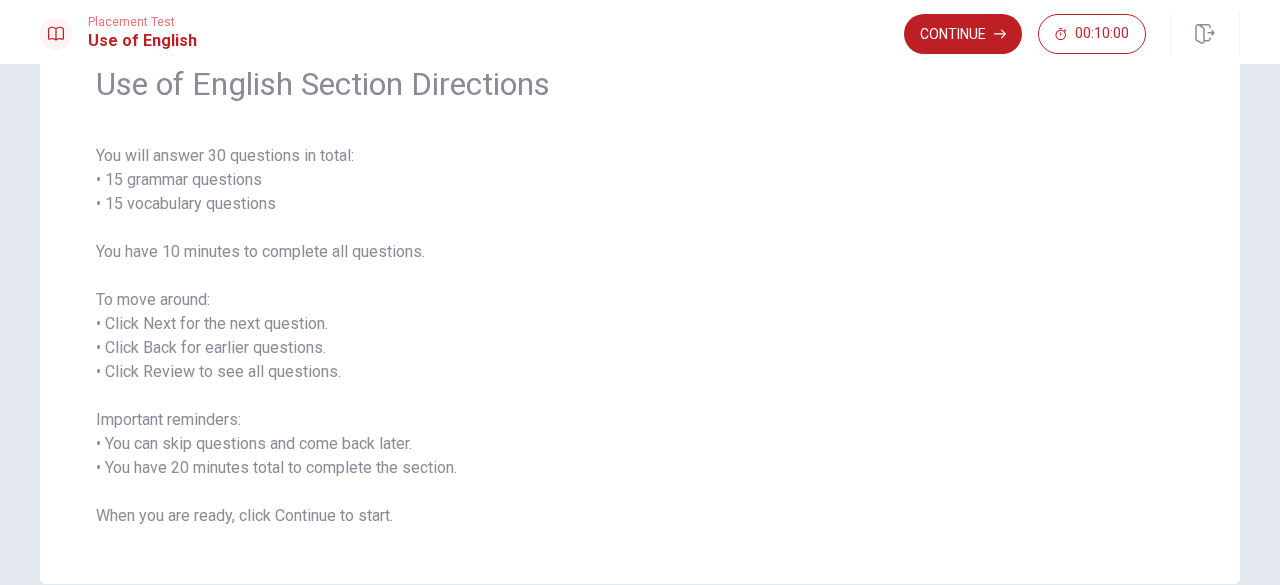 scroll, scrollTop: 100, scrollLeft: 0, axis: vertical 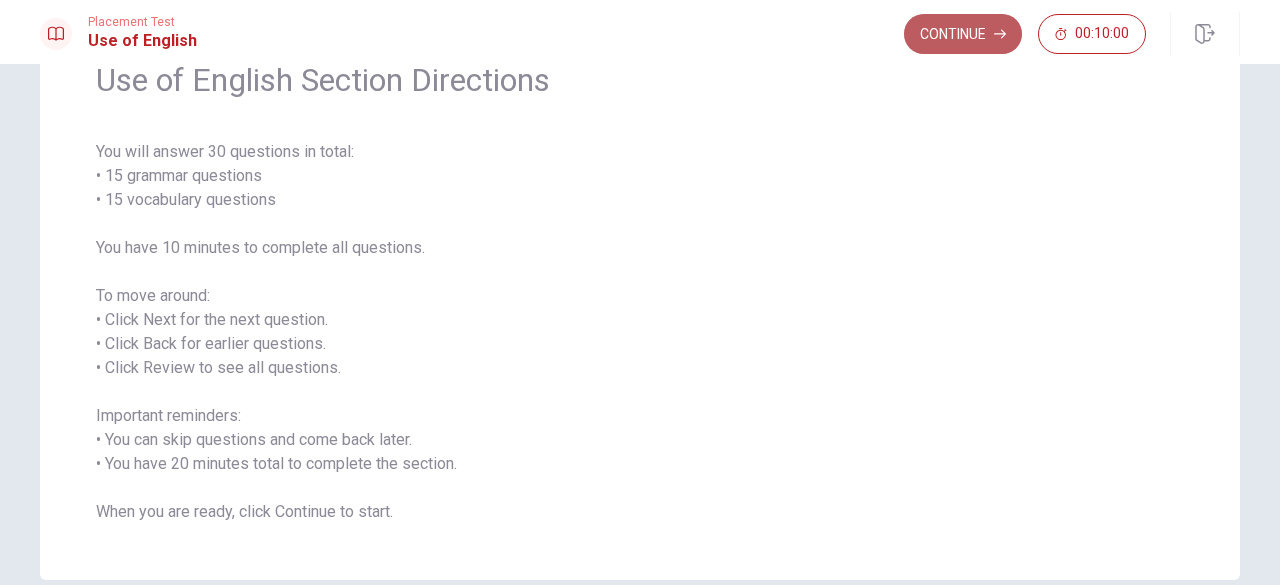 click on "Continue" at bounding box center (963, 34) 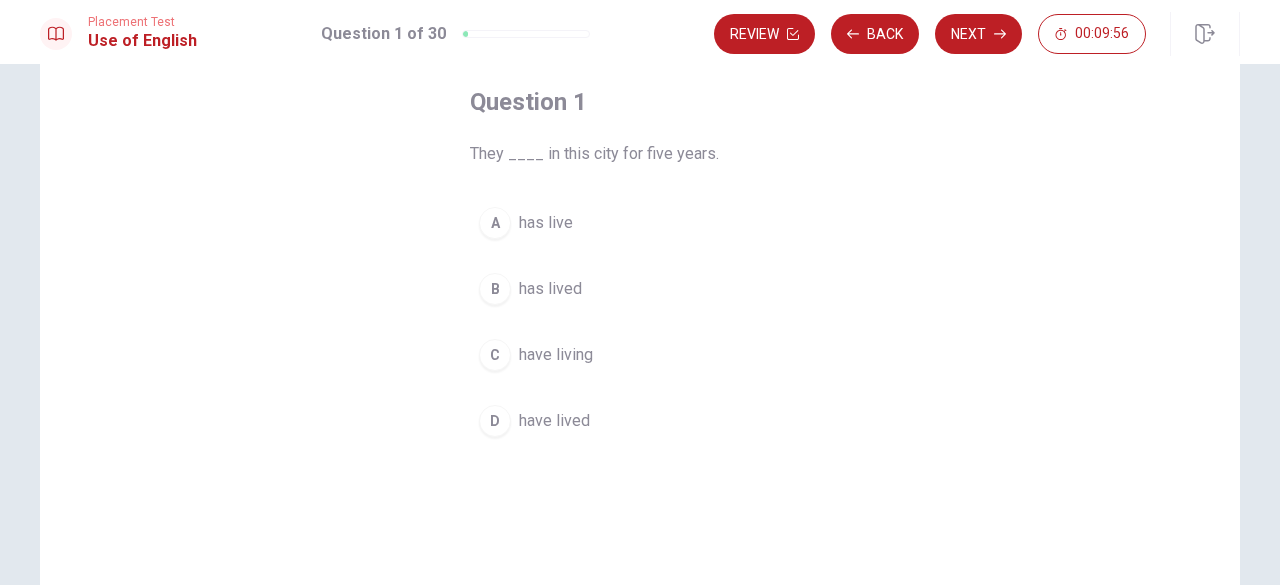 click on "have lived" at bounding box center (554, 421) 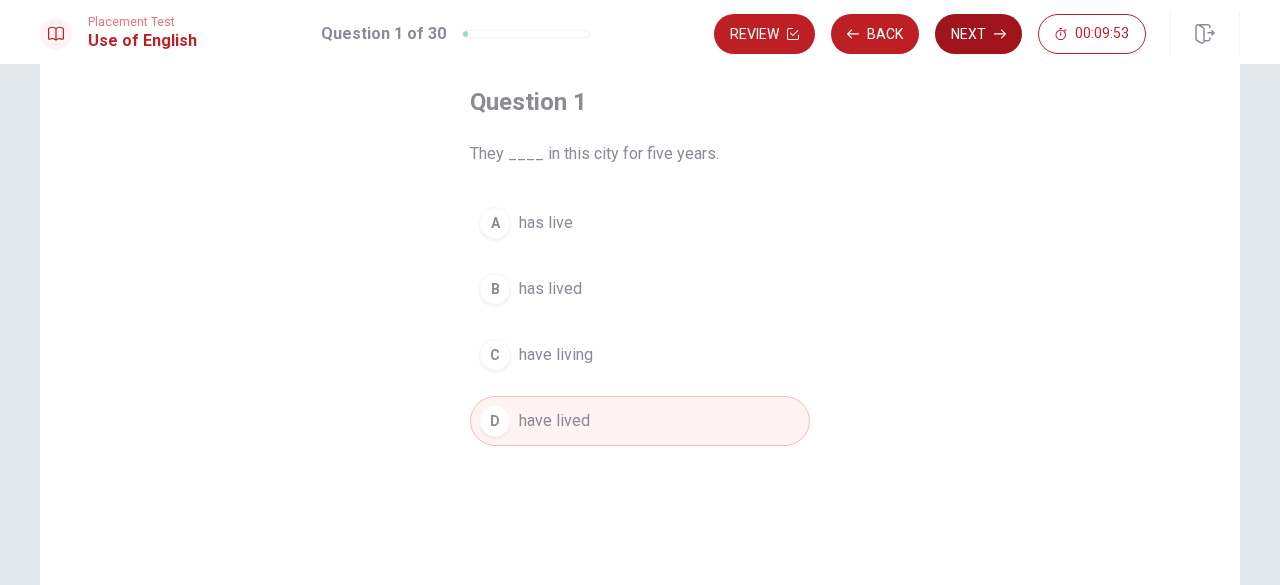 click on "Next" at bounding box center [978, 34] 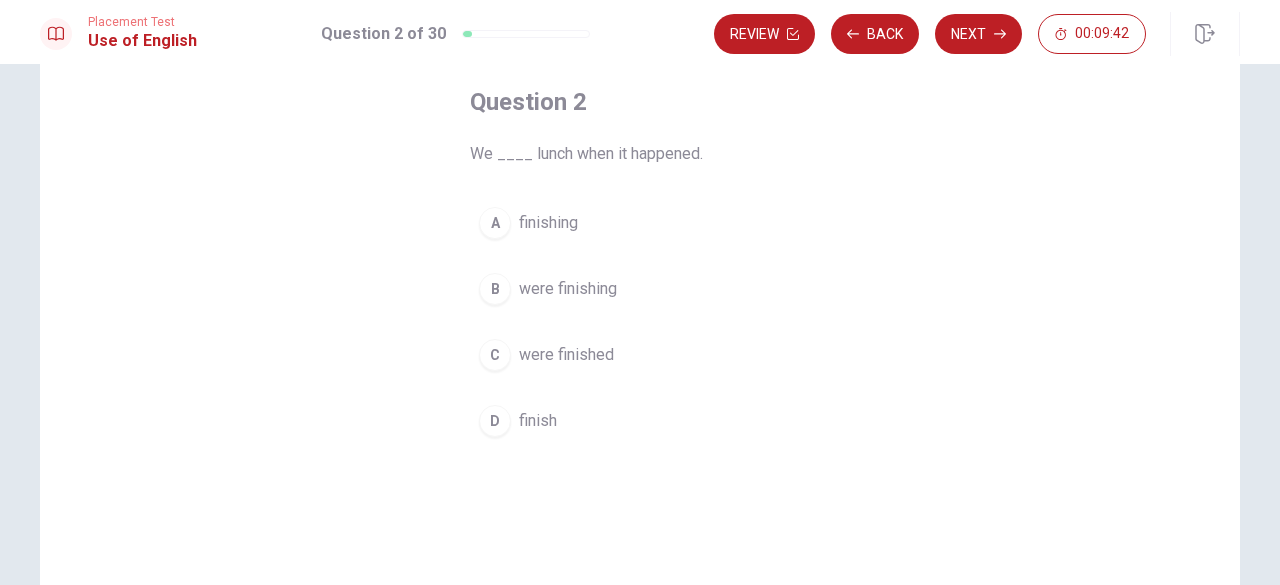click on "were finishing" at bounding box center (568, 289) 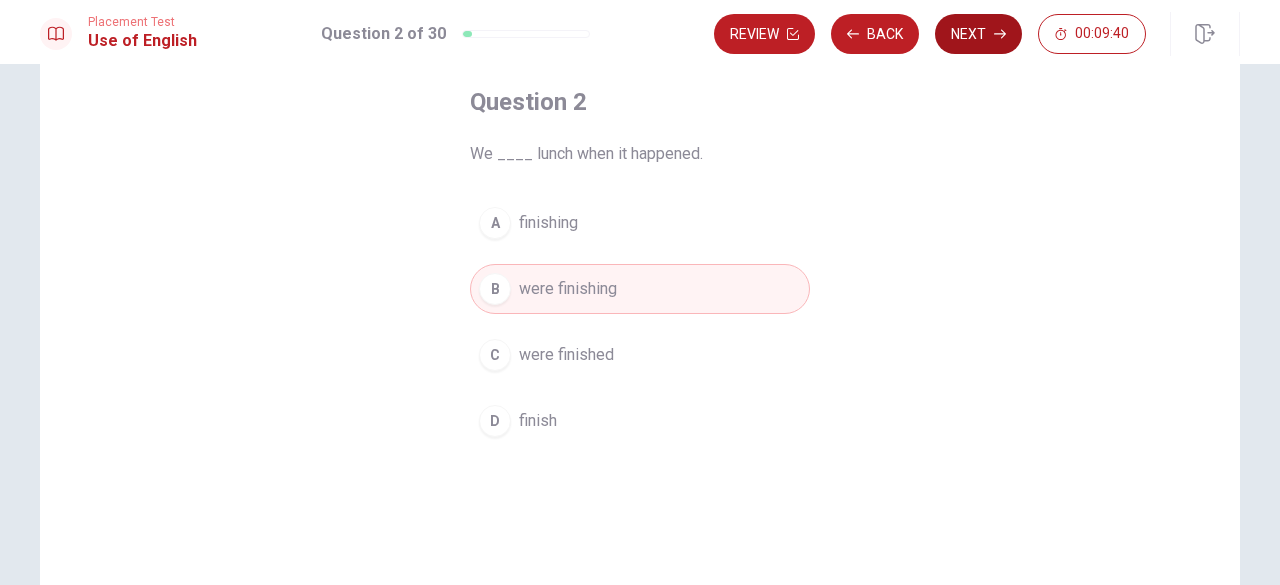 click on "Next" at bounding box center [978, 34] 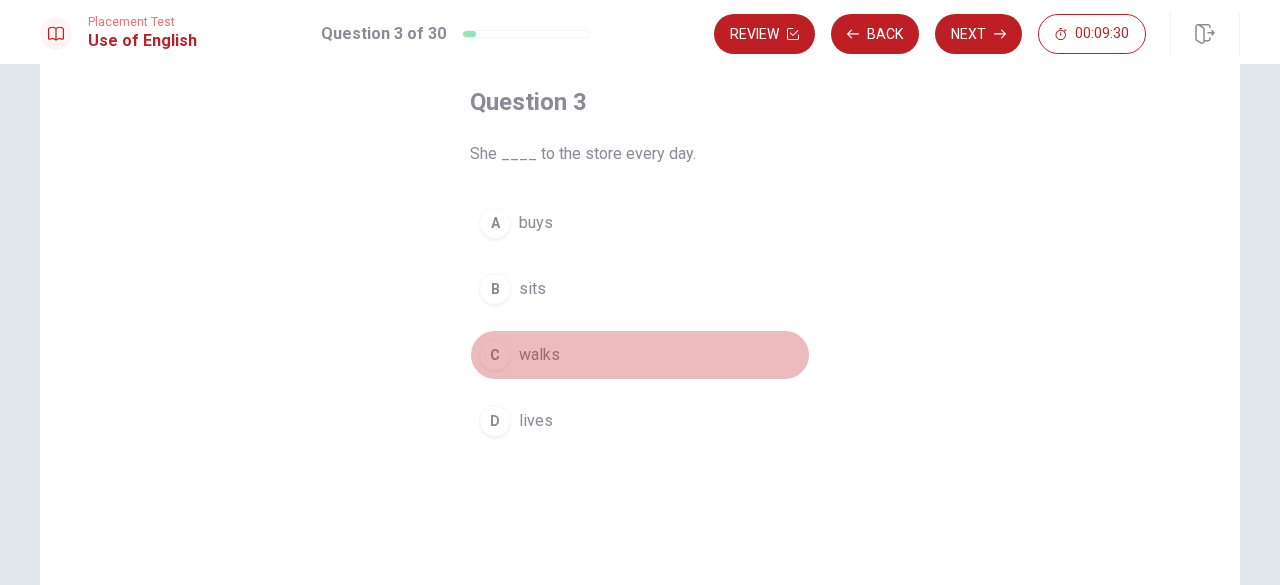 click on "walks" at bounding box center (539, 355) 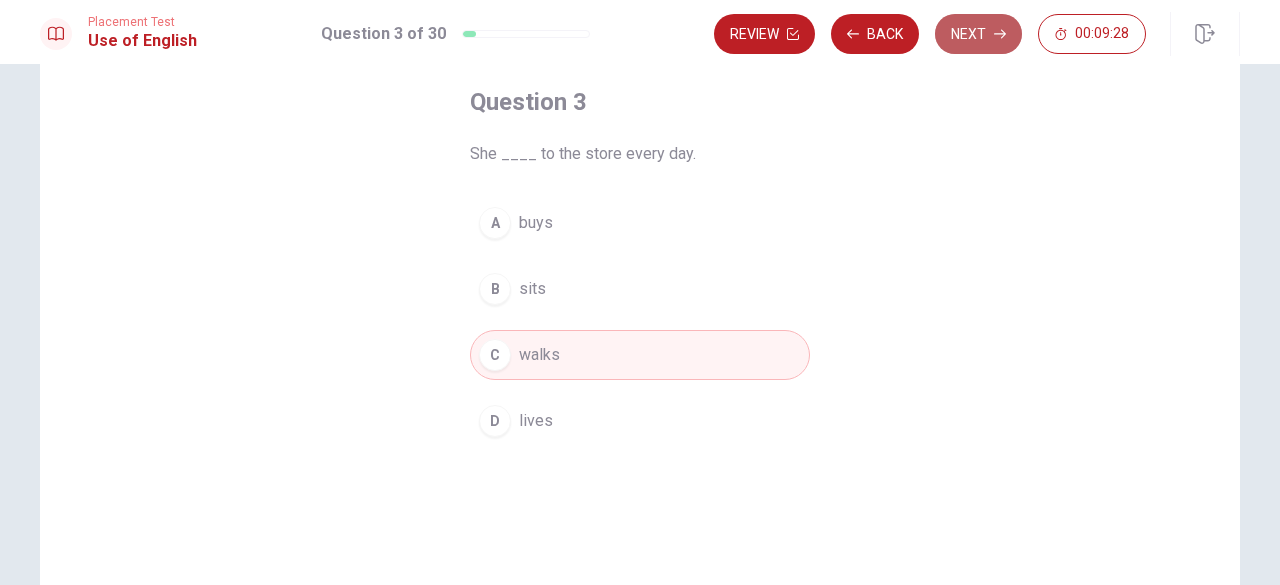 click on "Next" at bounding box center [978, 34] 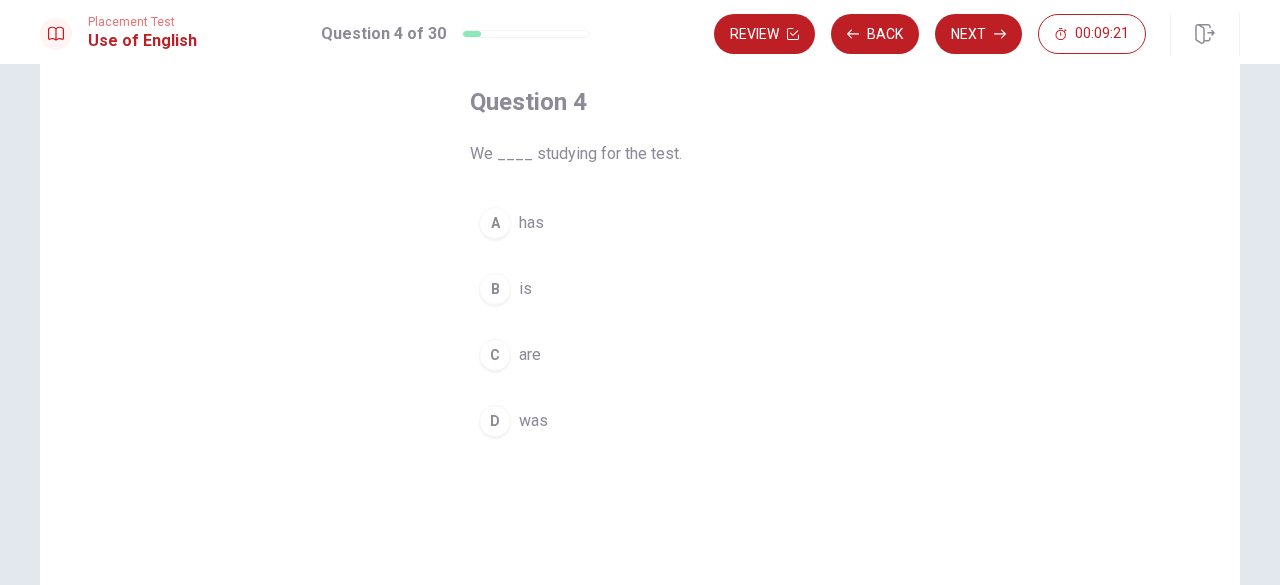 click on "C" at bounding box center (495, 355) 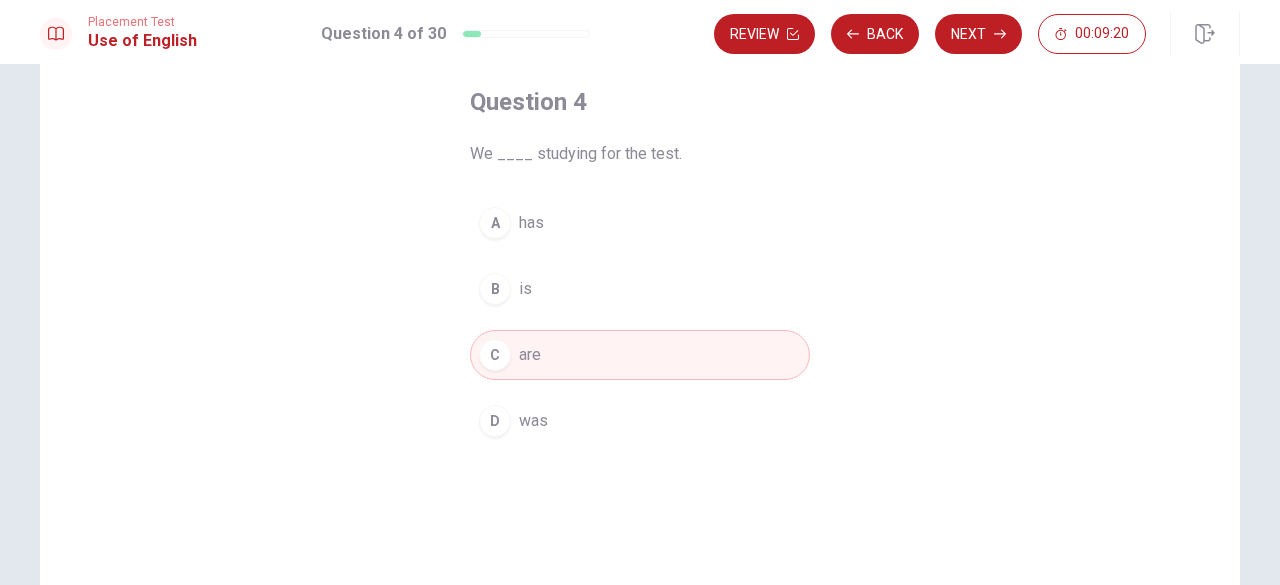 click on "Next" at bounding box center (978, 34) 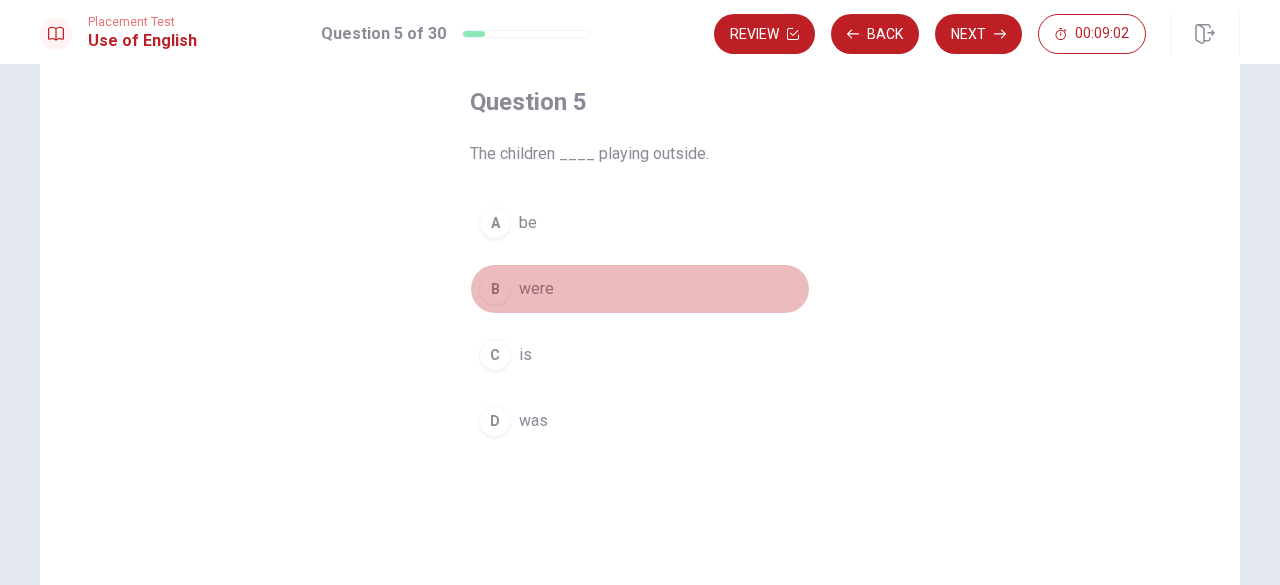 click on "were" at bounding box center [536, 289] 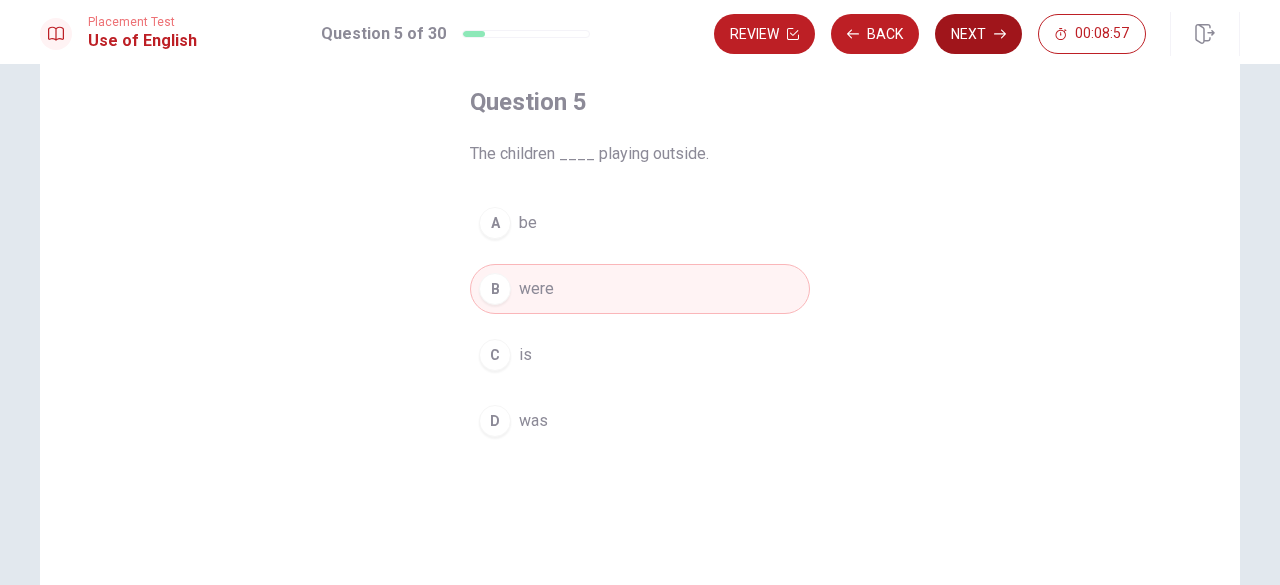 click on "Next" at bounding box center (978, 34) 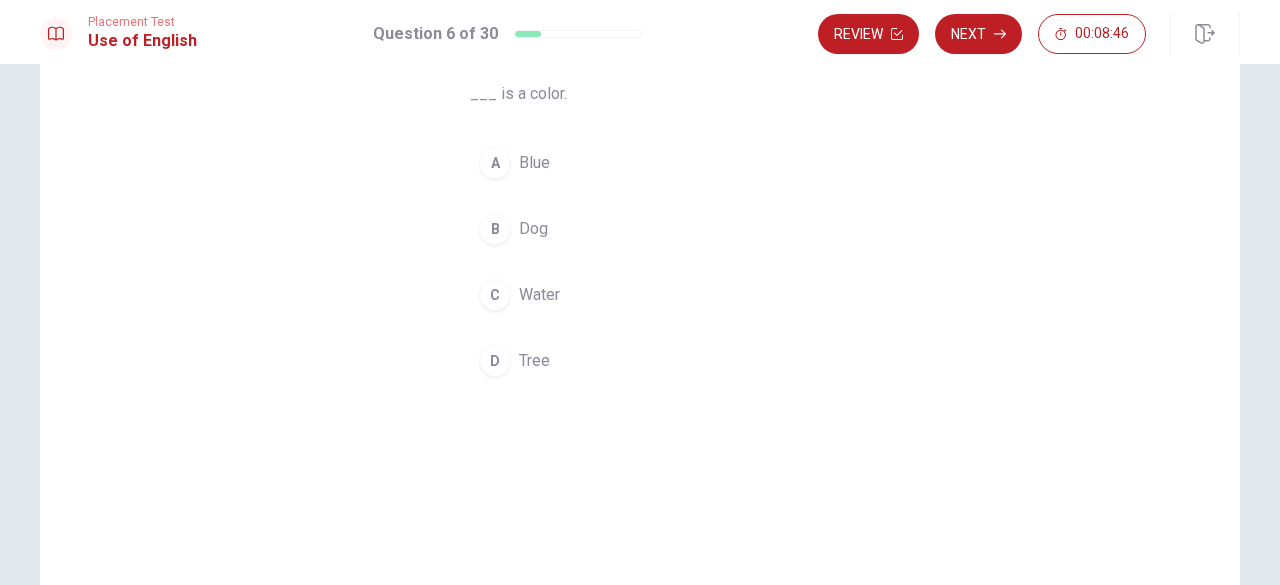 scroll, scrollTop: 100, scrollLeft: 0, axis: vertical 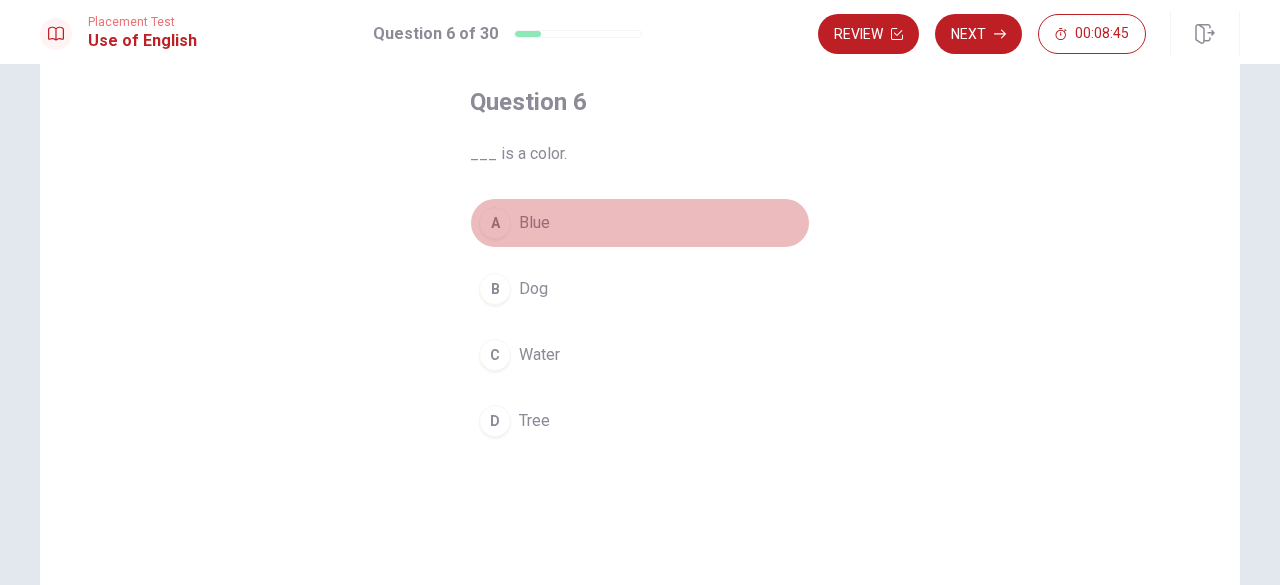 click on "A" at bounding box center [495, 223] 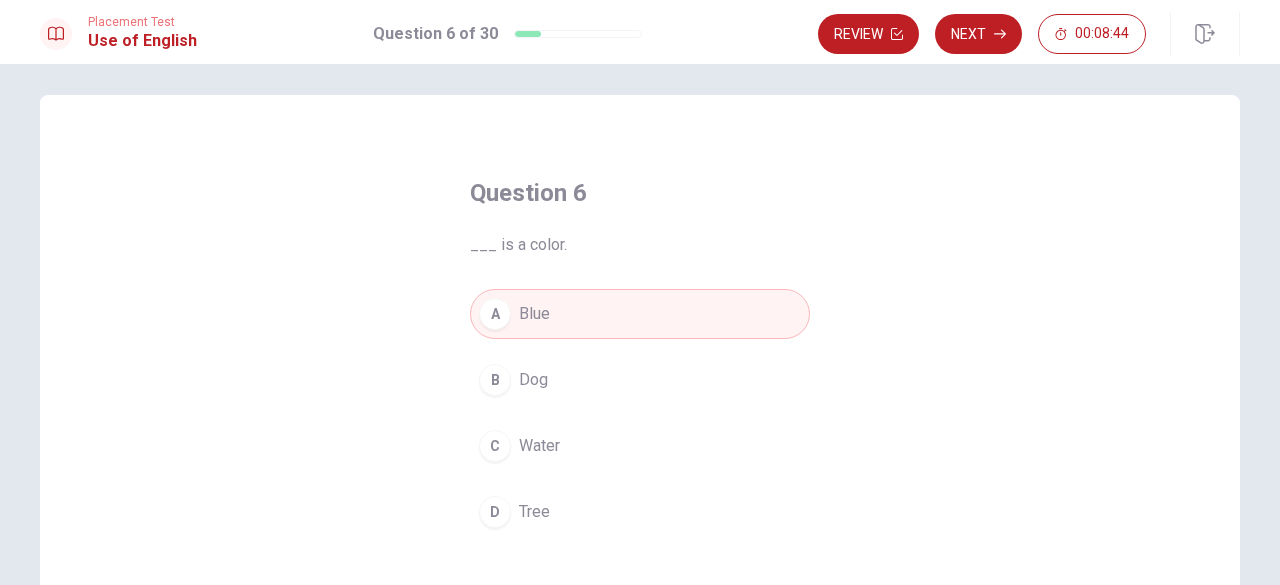scroll, scrollTop: 0, scrollLeft: 0, axis: both 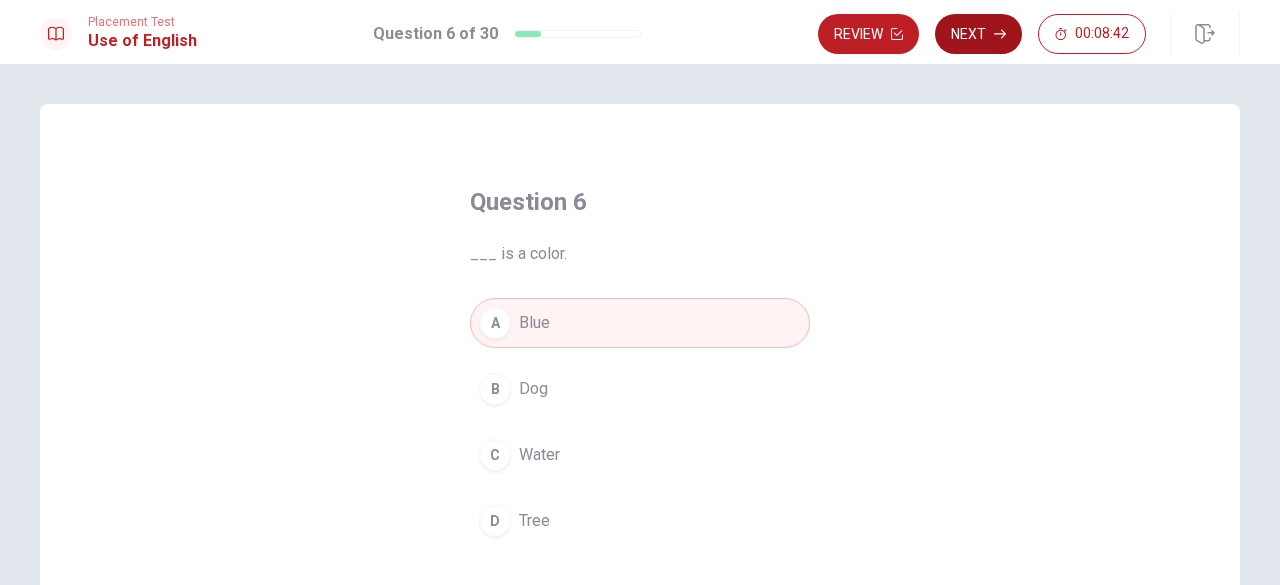 click on "Next" at bounding box center (978, 34) 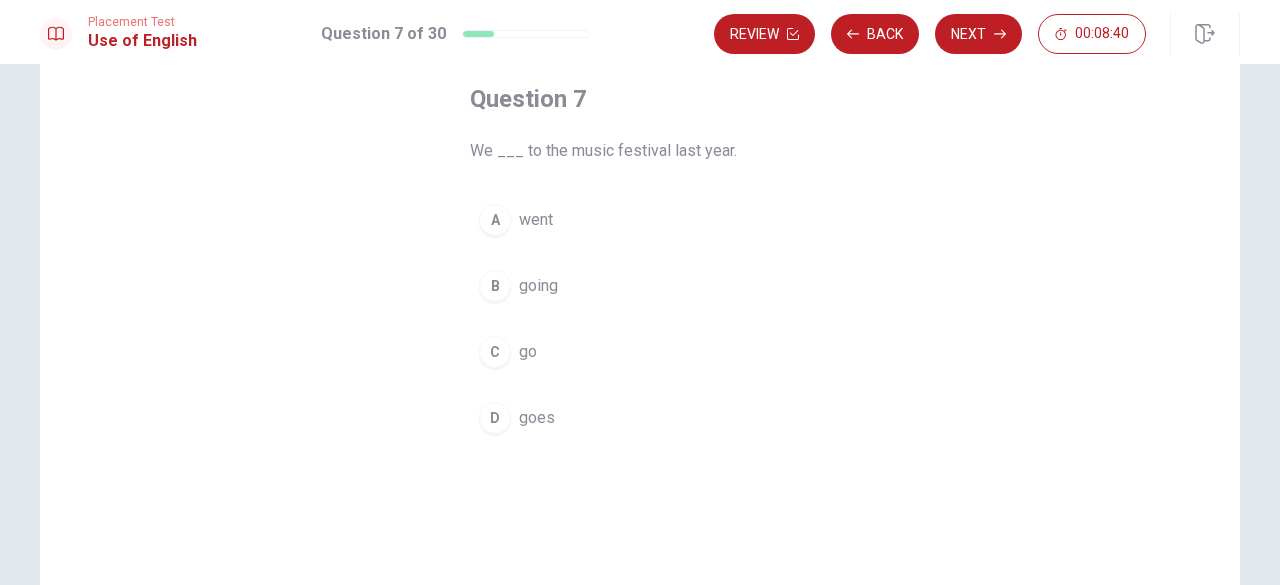 scroll, scrollTop: 100, scrollLeft: 0, axis: vertical 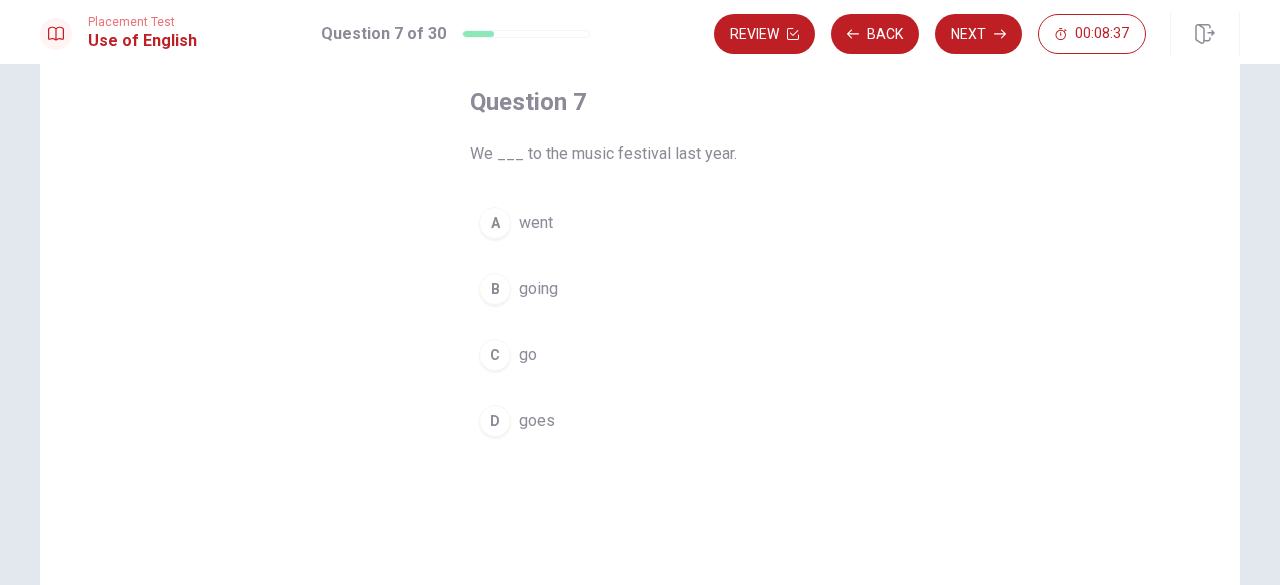 click on "went" at bounding box center (536, 223) 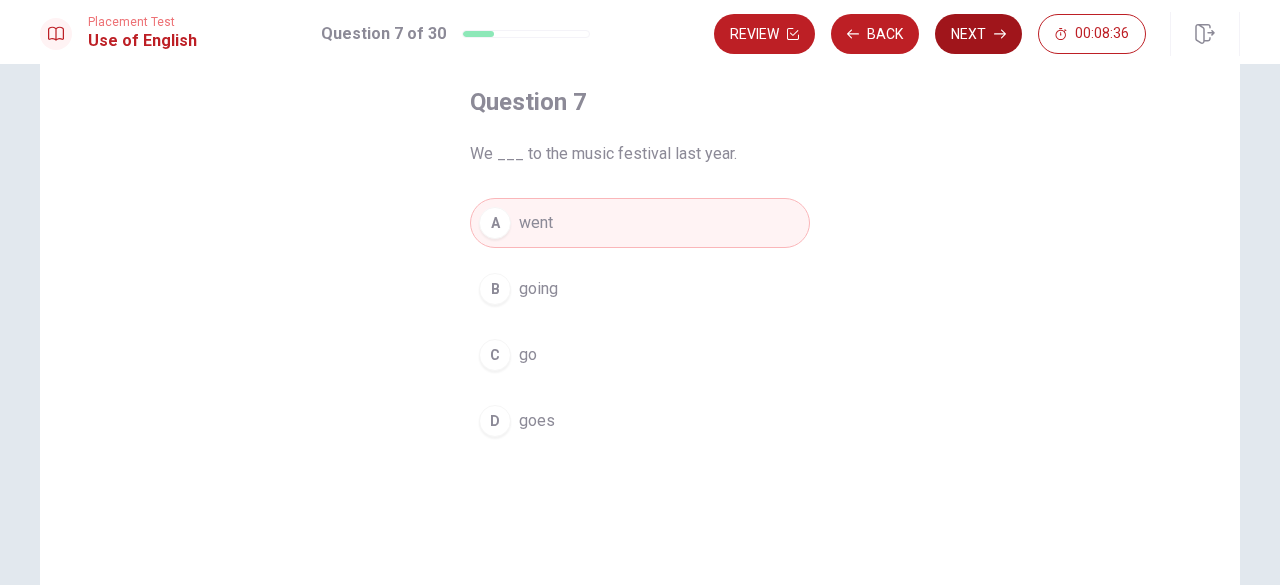 click on "Next" at bounding box center (978, 34) 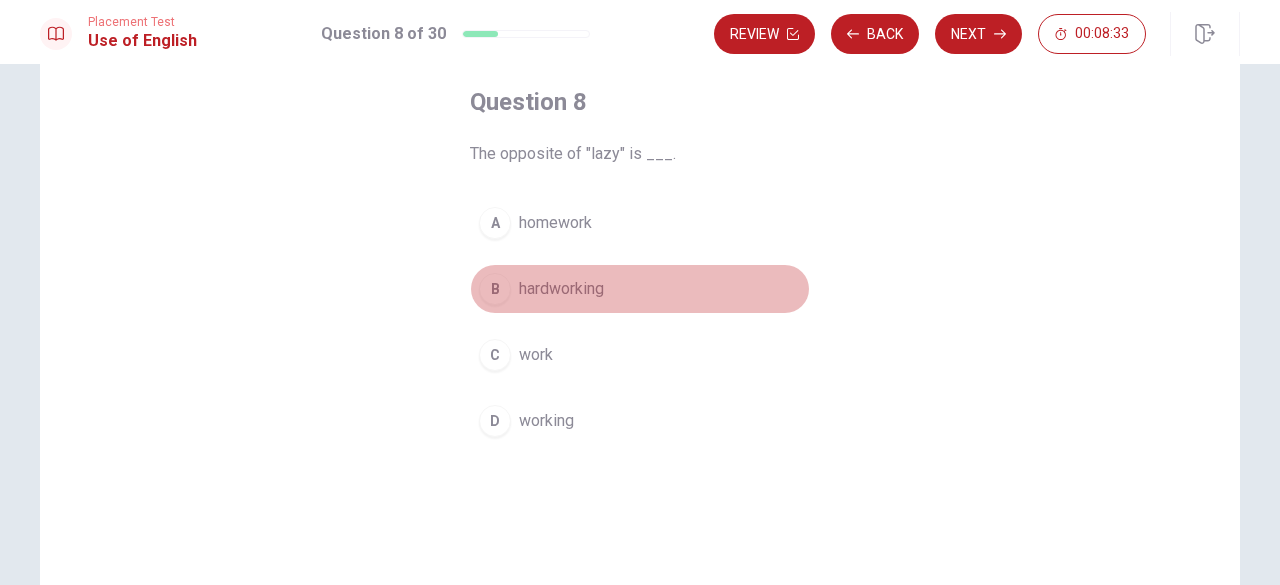 click on "B hardworking" at bounding box center [640, 289] 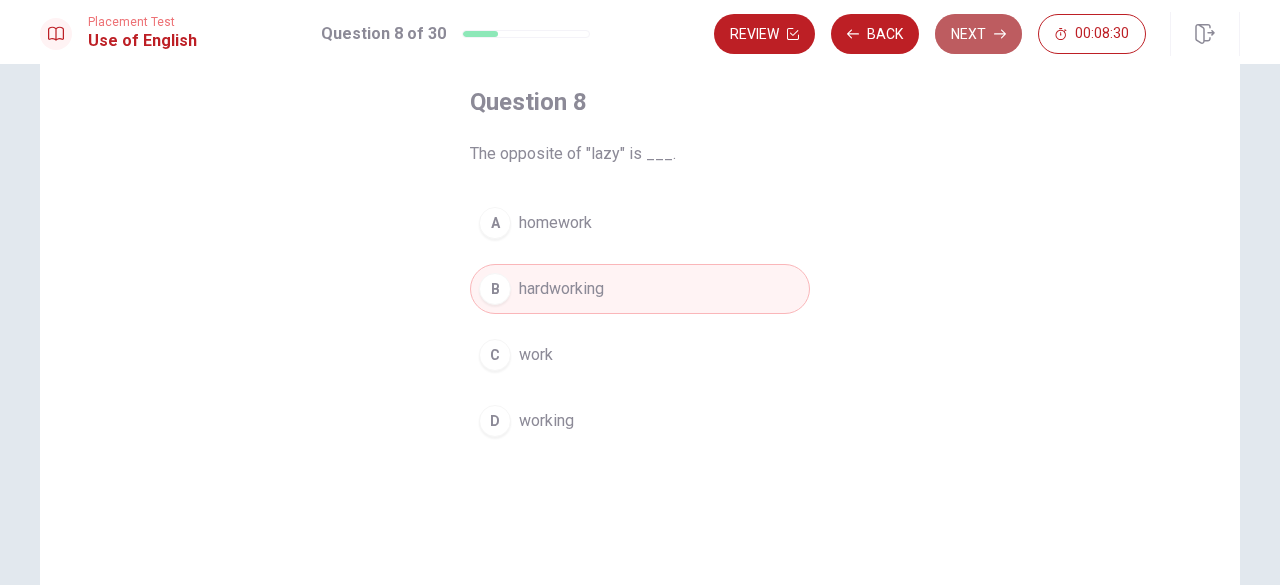 click on "Next" at bounding box center [978, 34] 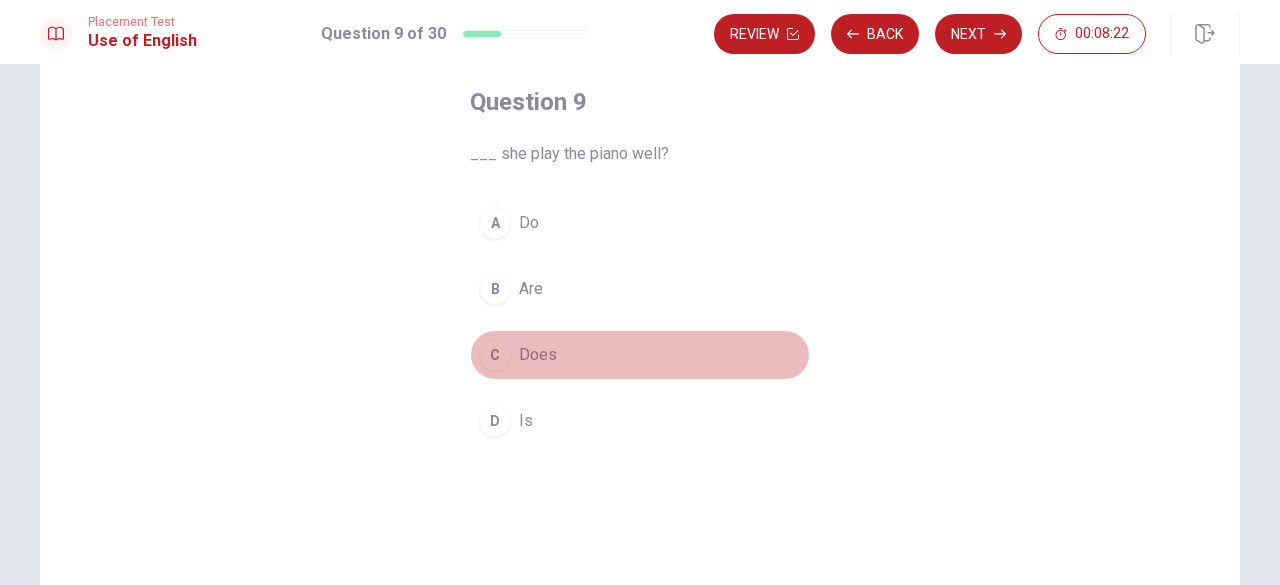 click on "C Does" at bounding box center (640, 355) 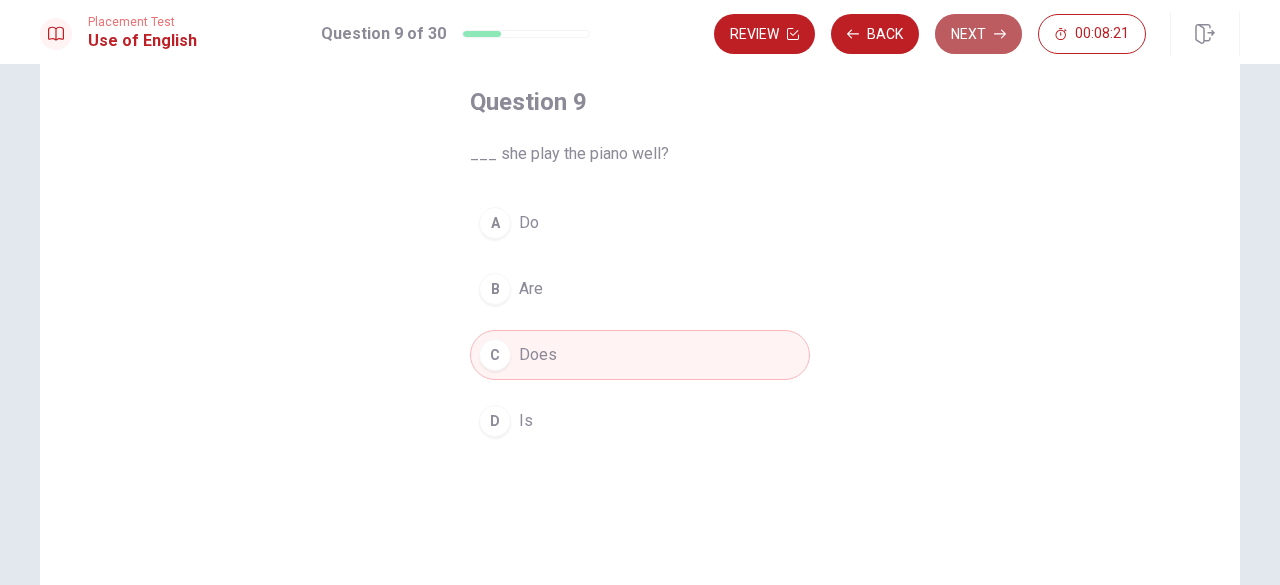 click on "Next" at bounding box center (978, 34) 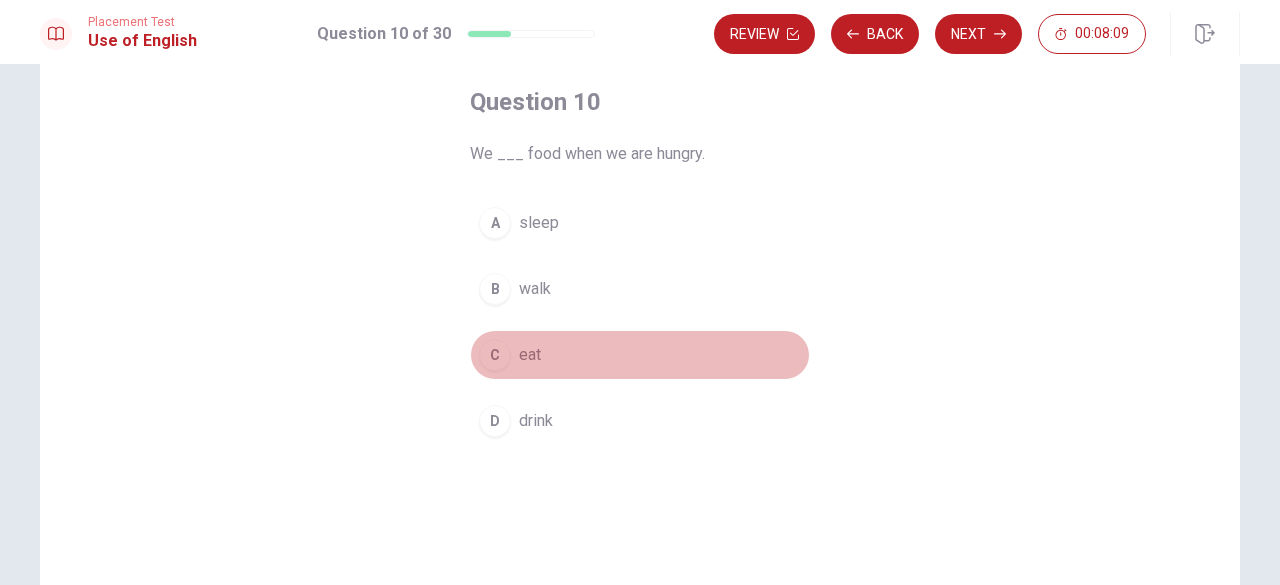 click on "C eat" at bounding box center (640, 355) 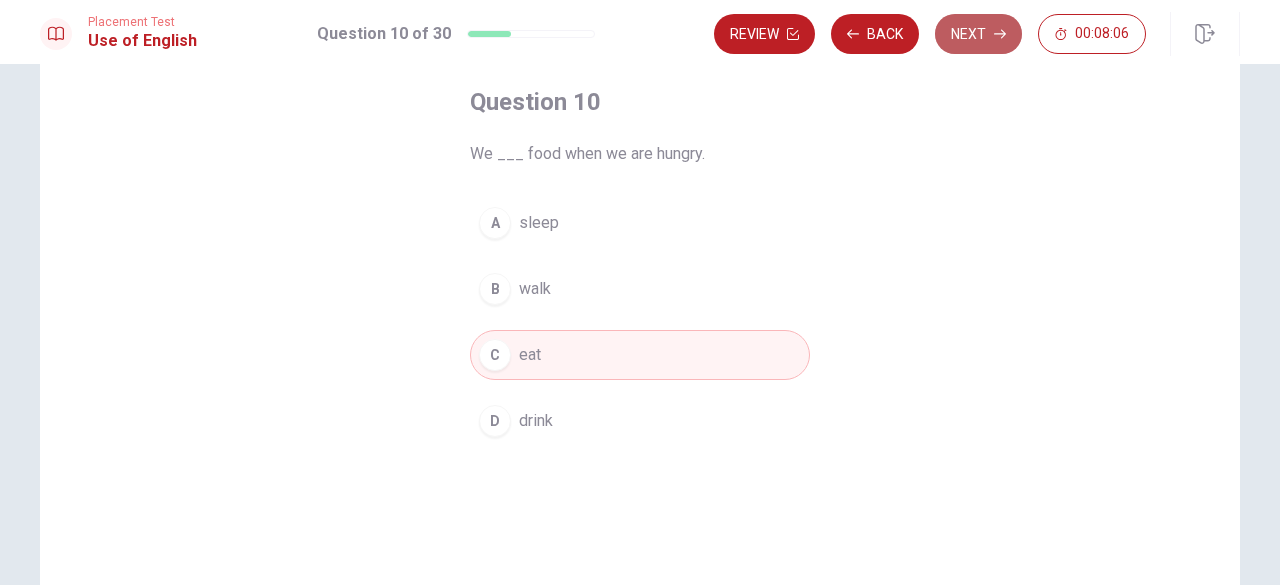 click on "Next" at bounding box center (978, 34) 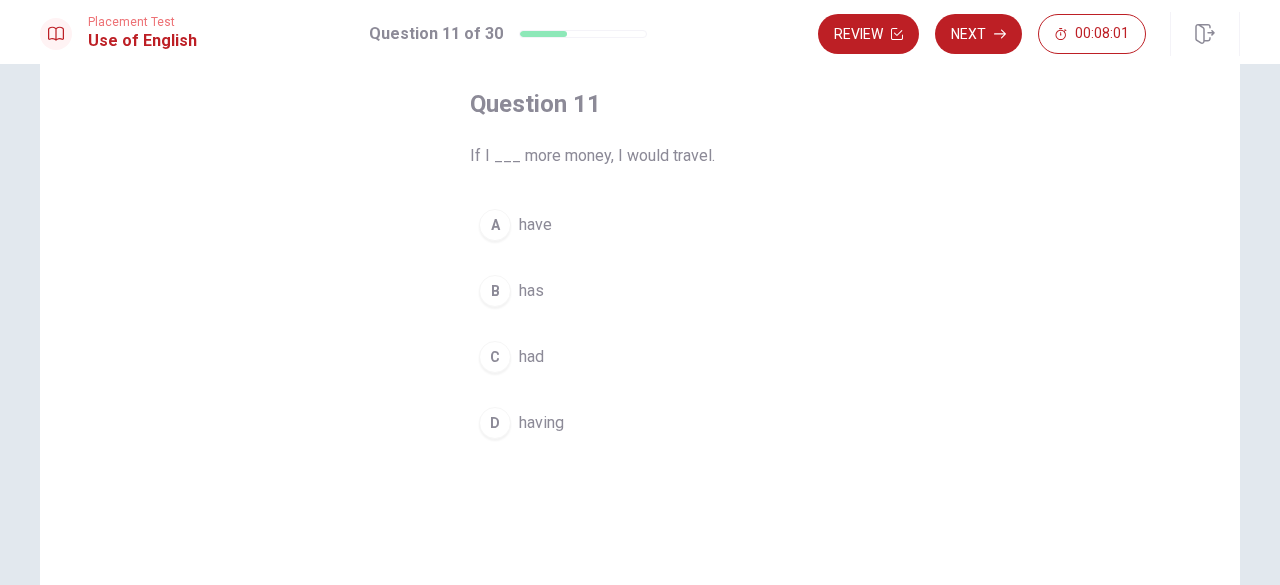 scroll, scrollTop: 100, scrollLeft: 0, axis: vertical 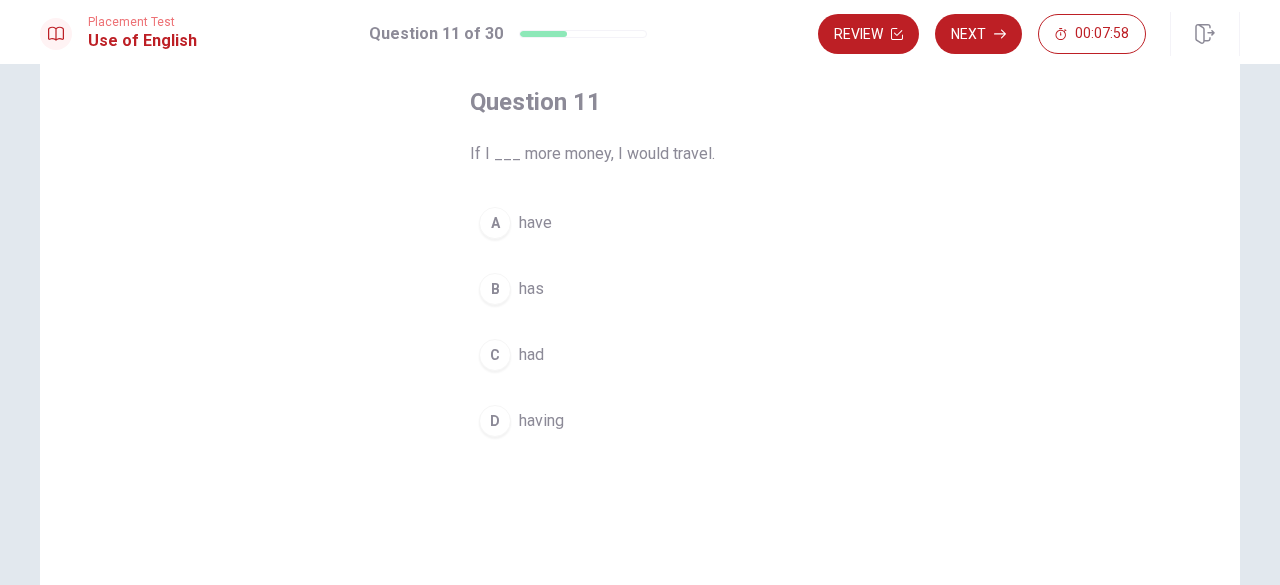 click on "had" at bounding box center [531, 355] 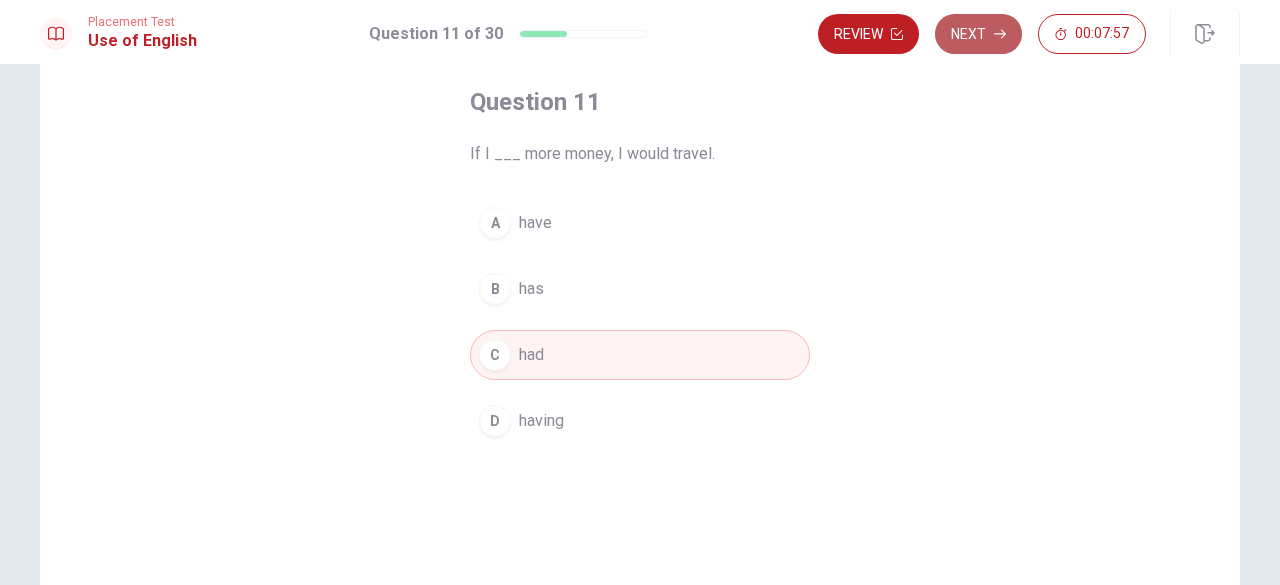 click on "Next" at bounding box center (978, 34) 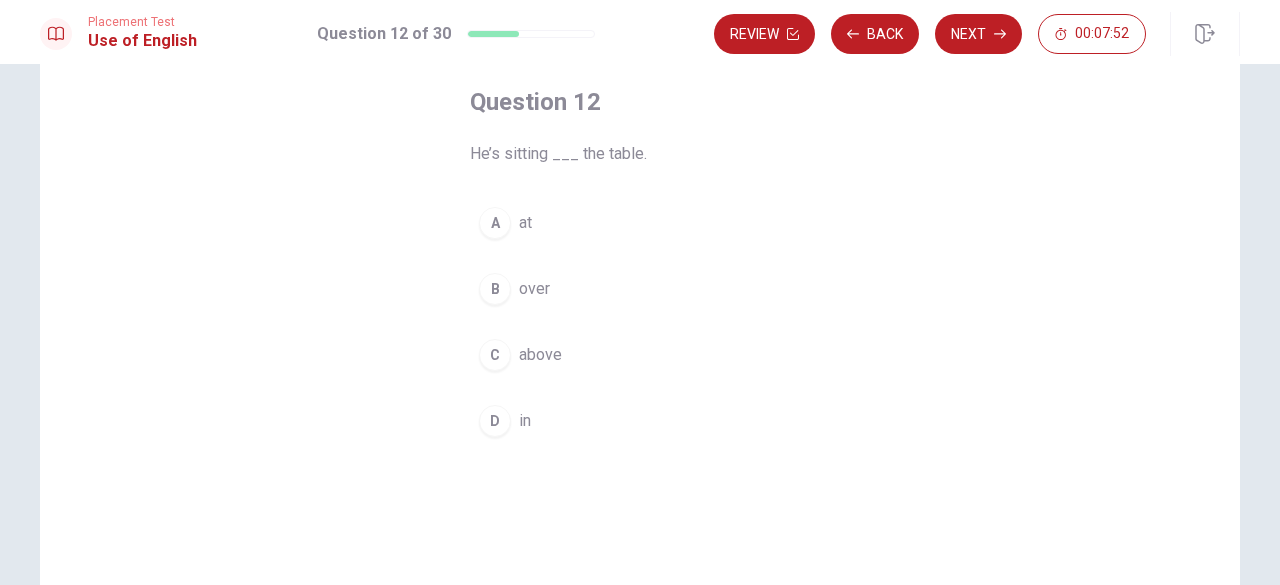 click on "A at" at bounding box center (640, 223) 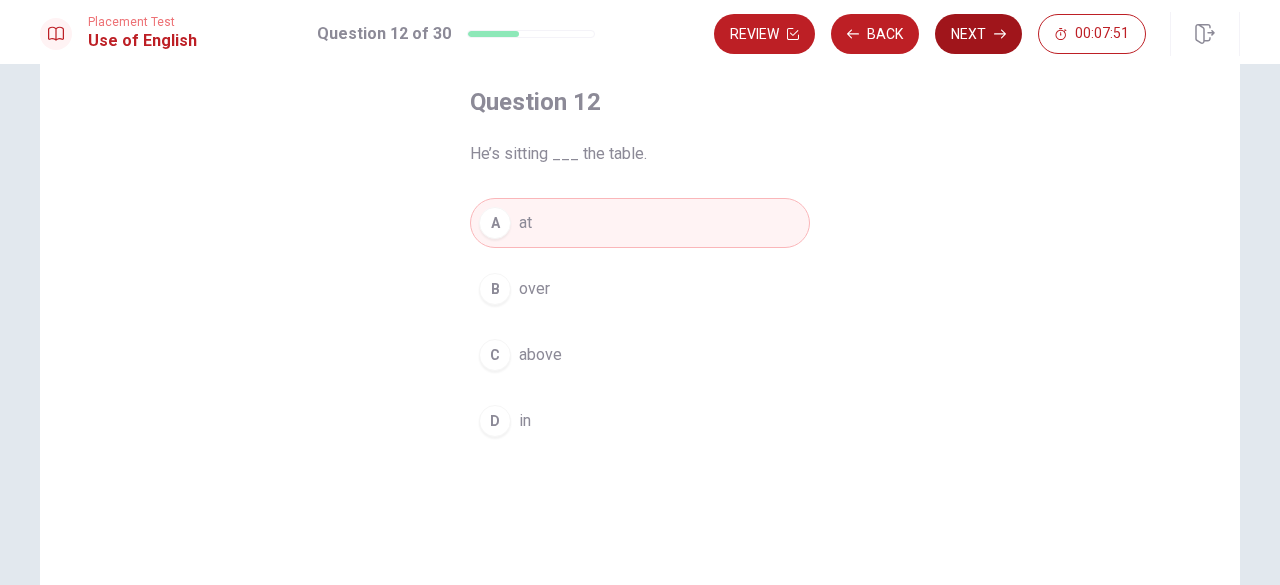 click on "Next" at bounding box center (978, 34) 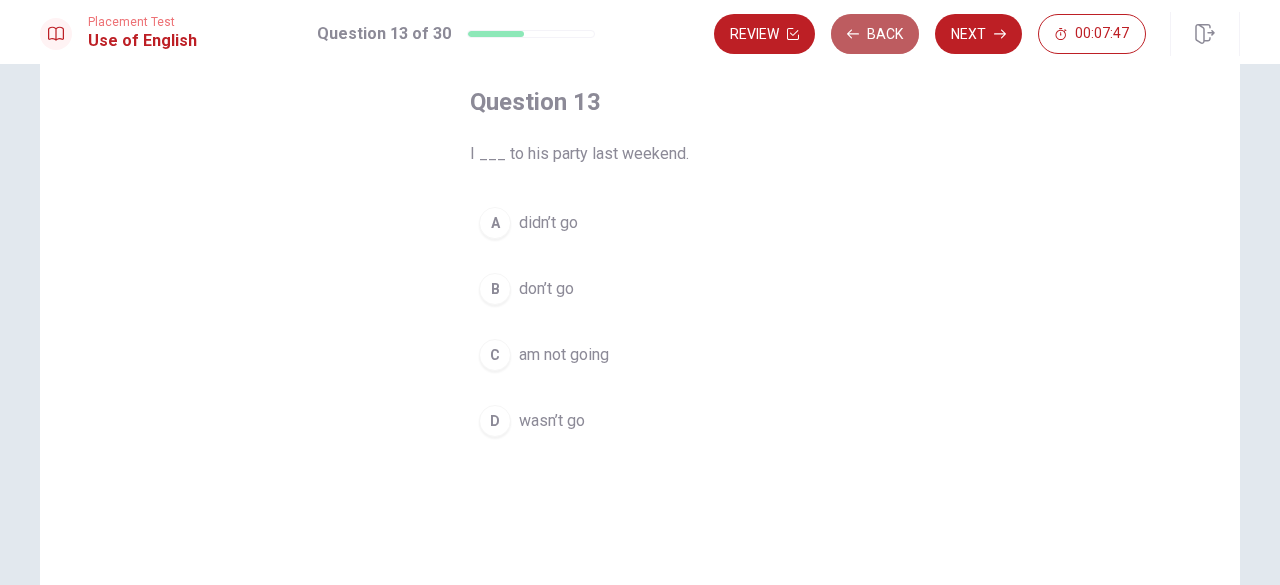click on "Back" at bounding box center (875, 34) 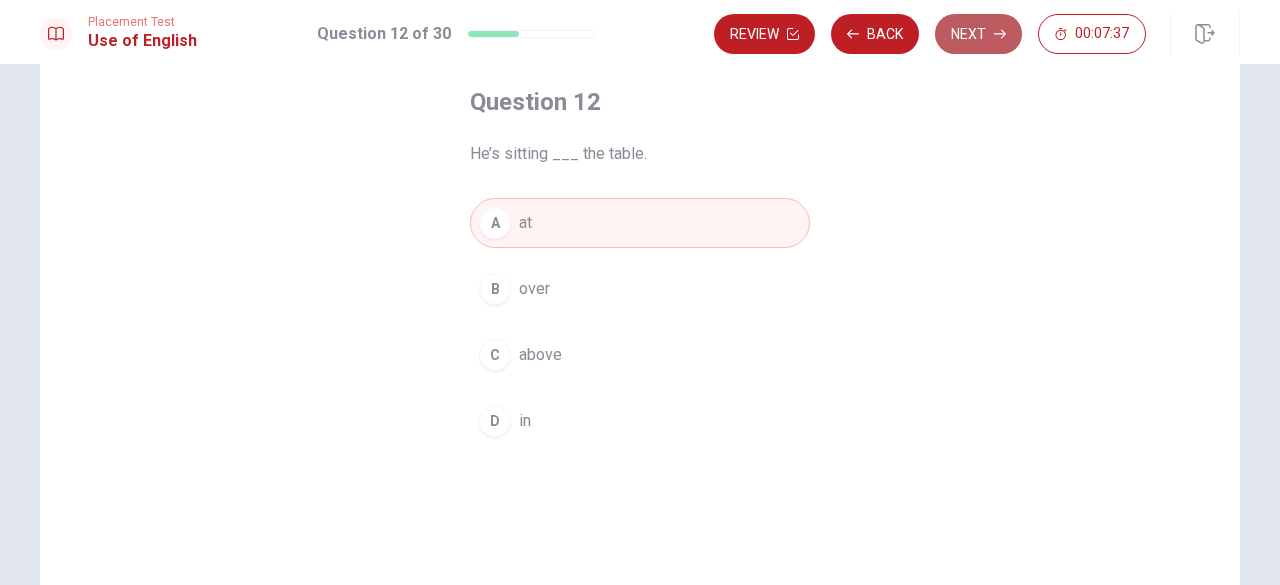 click on "Next" at bounding box center (978, 34) 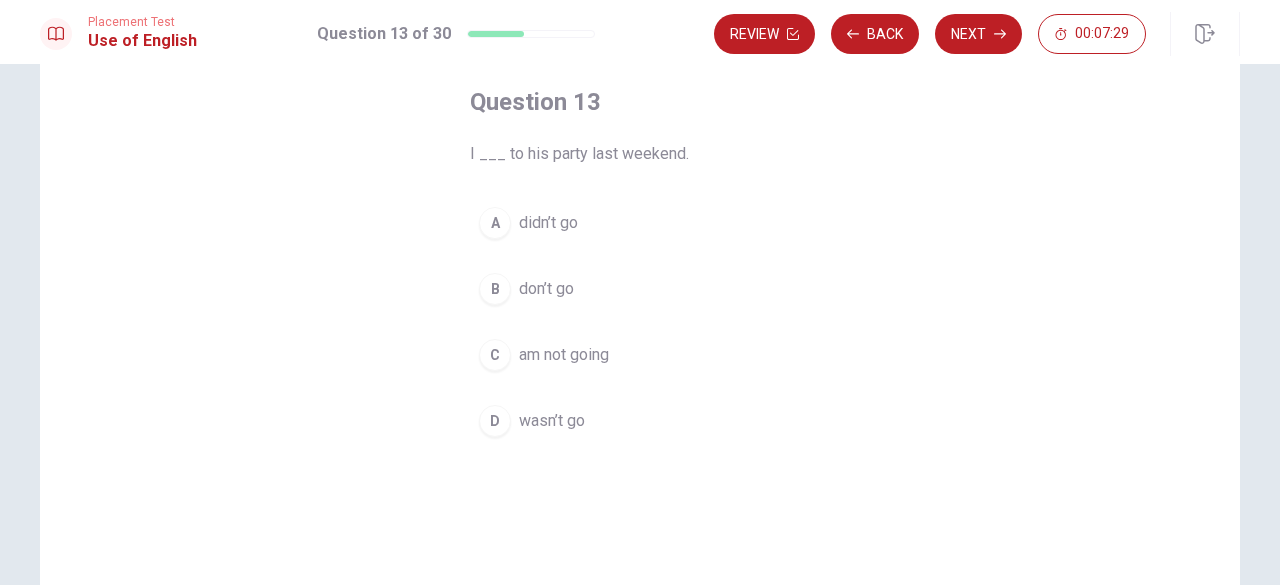 click on "am not going" at bounding box center [564, 355] 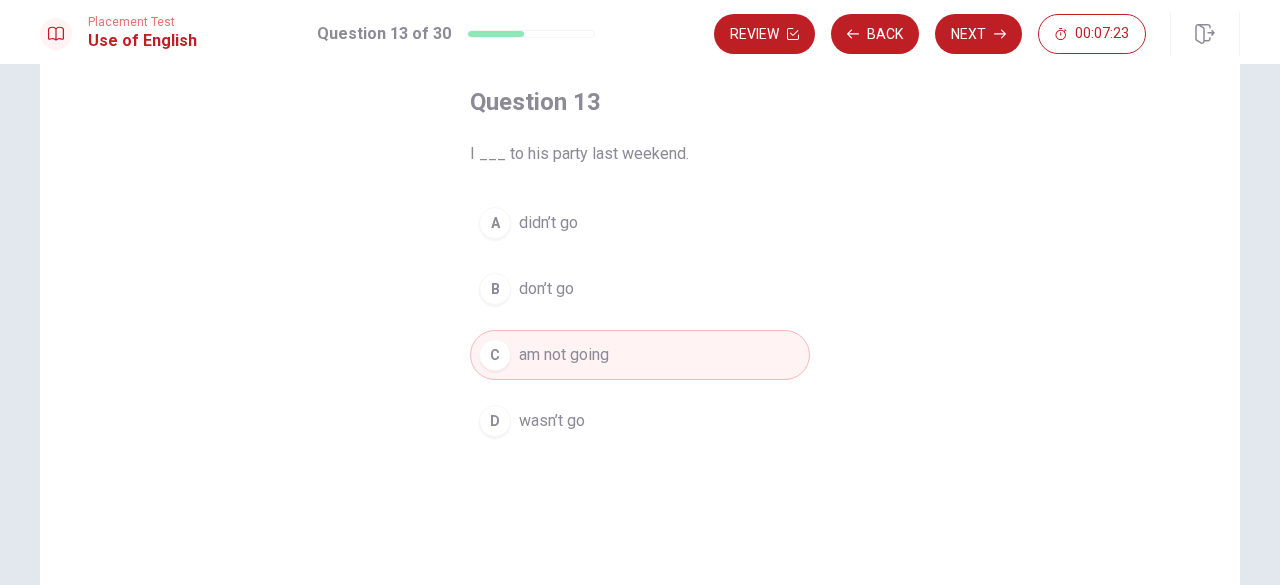 click on "A didn’t go" at bounding box center (640, 223) 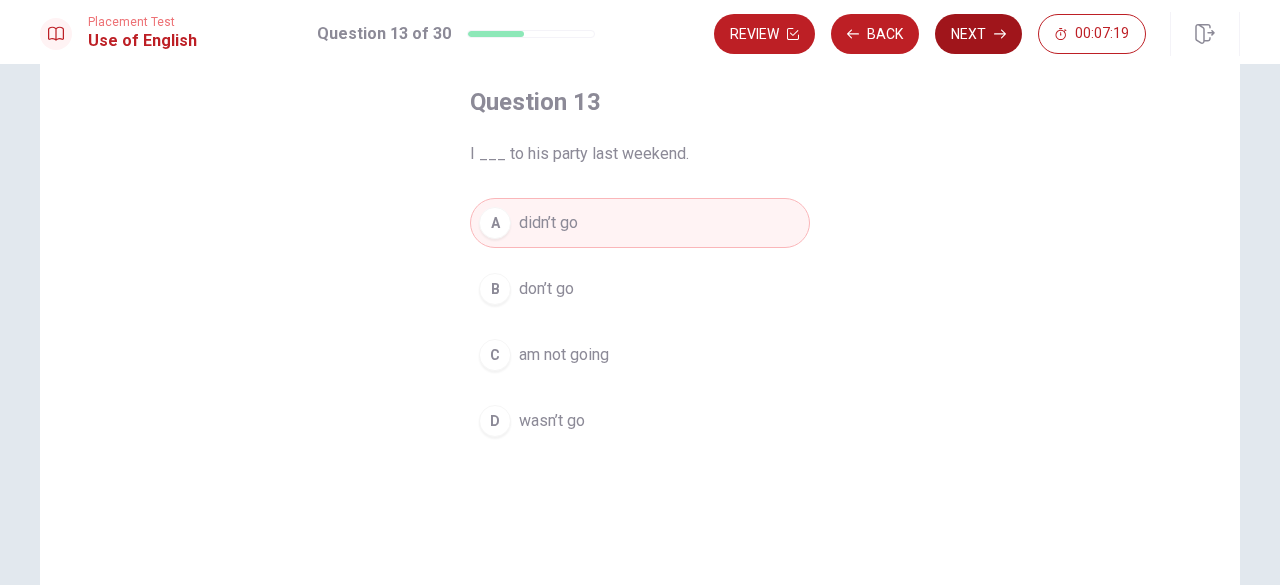 click on "Next" at bounding box center [978, 34] 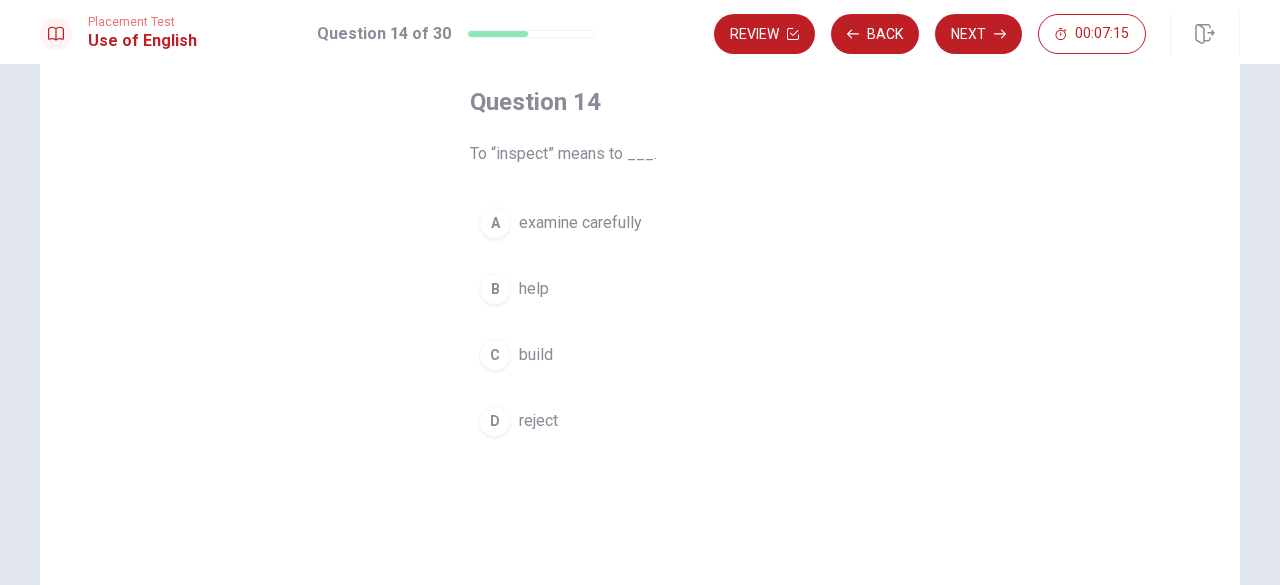 click on "examine carefully" at bounding box center (580, 223) 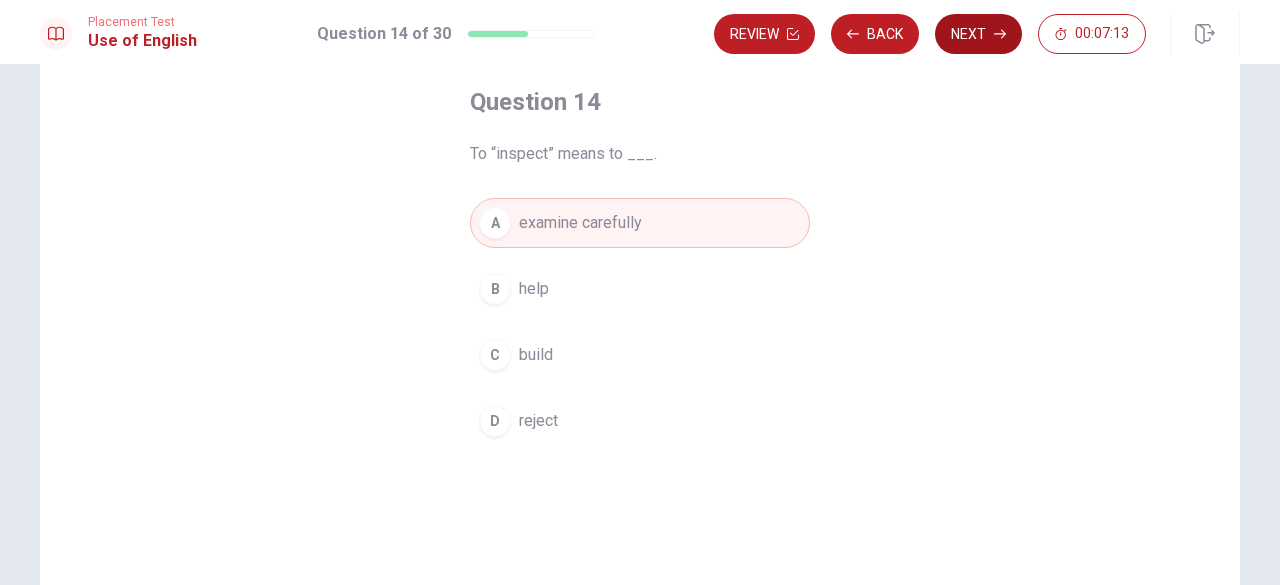 click on "Next" at bounding box center (978, 34) 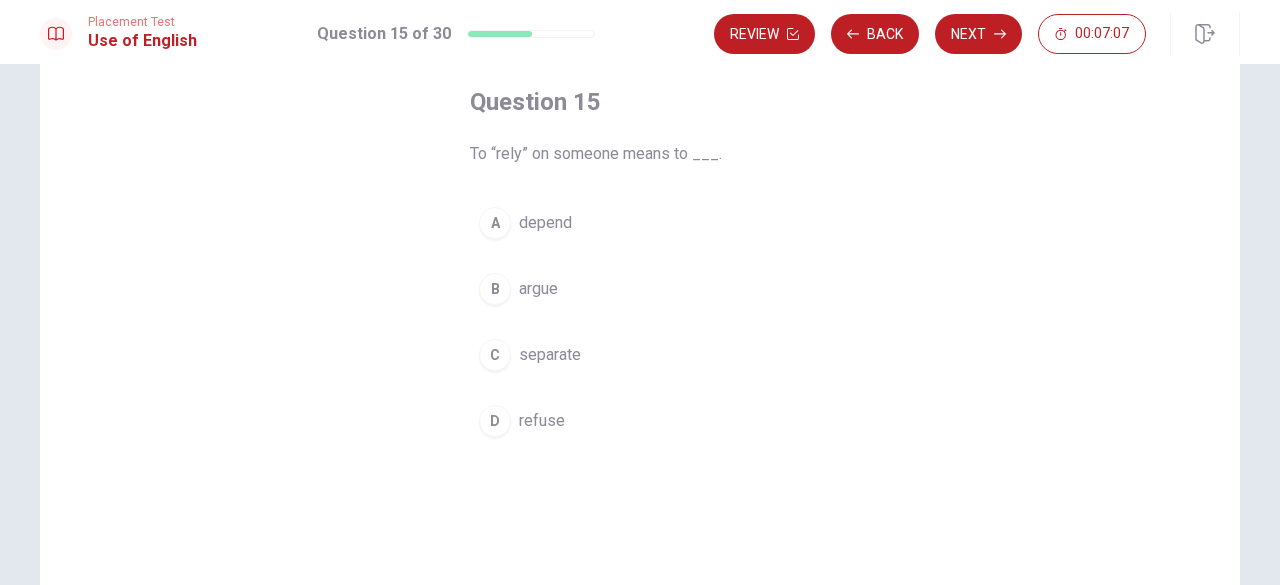 click on "depend" at bounding box center [545, 223] 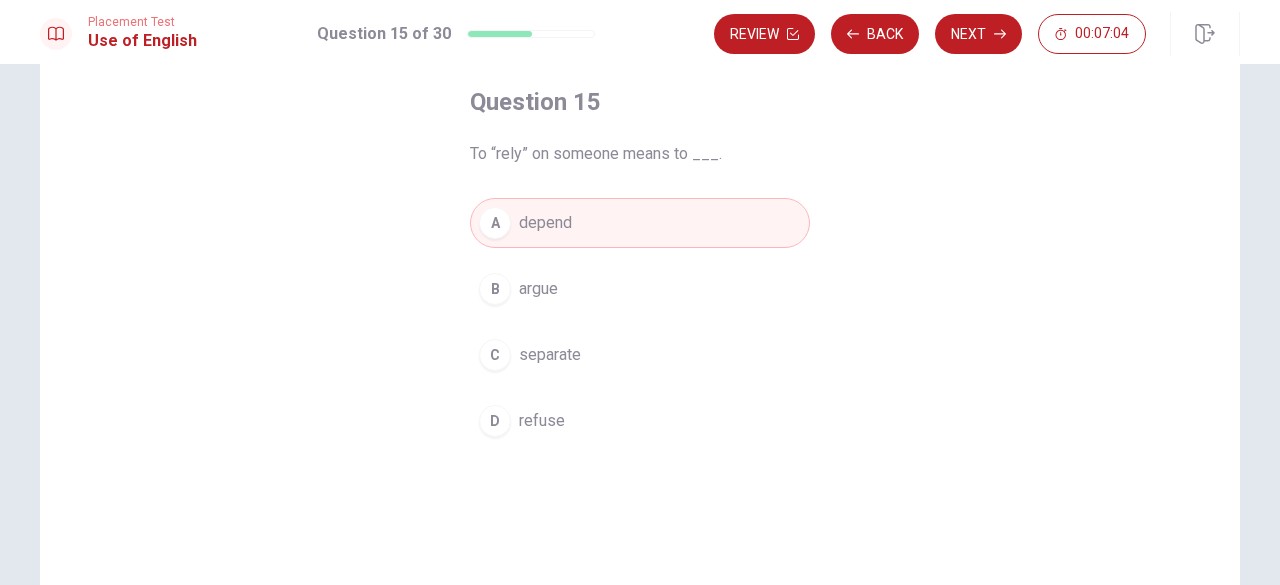 click on "Next" at bounding box center (978, 34) 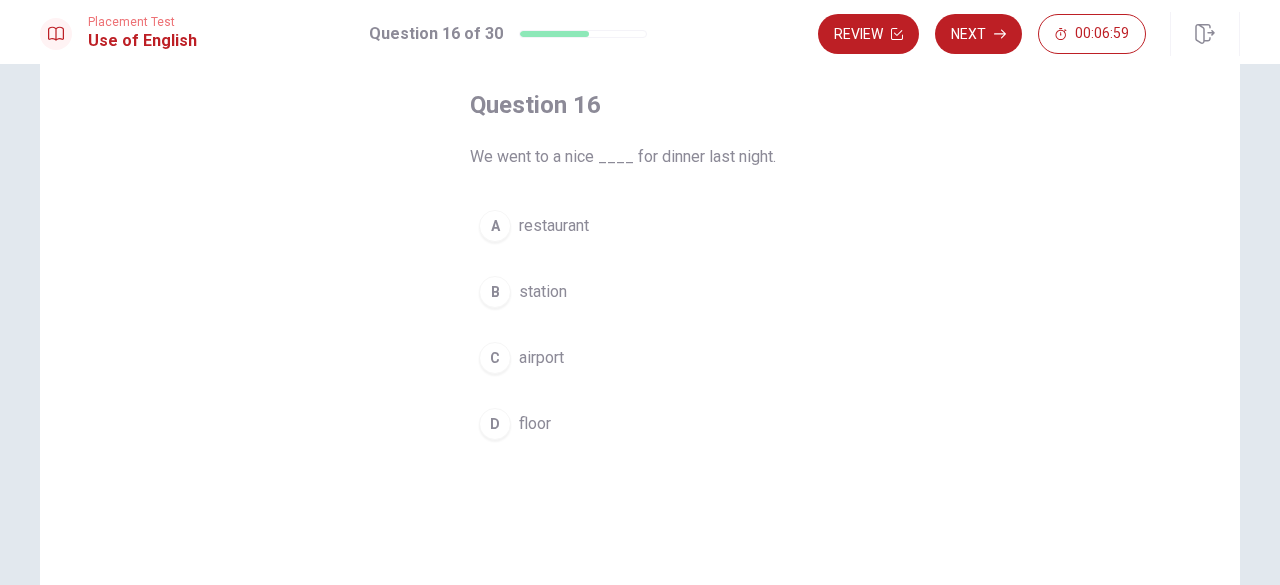 scroll, scrollTop: 100, scrollLeft: 0, axis: vertical 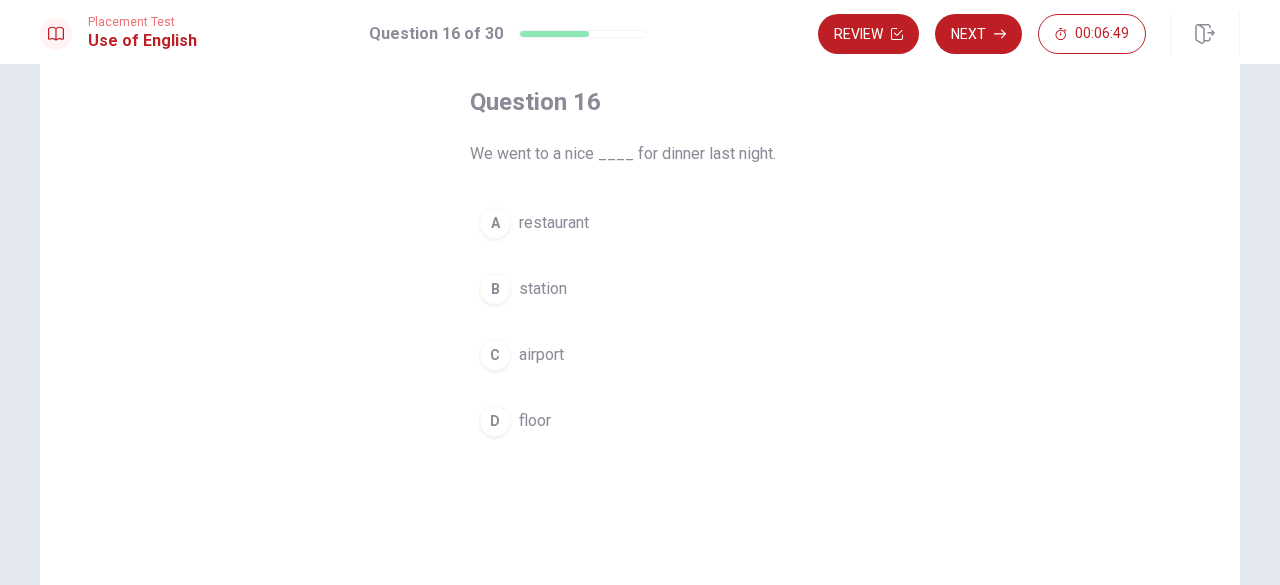 click on "restaurant" at bounding box center [554, 223] 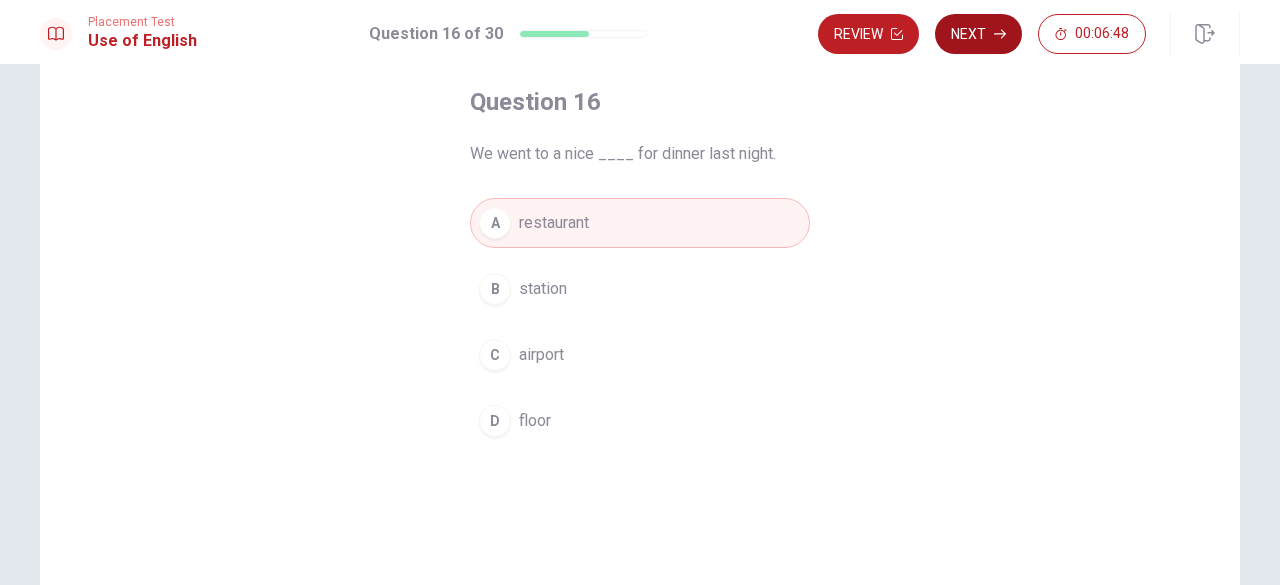 click on "Next" at bounding box center [978, 34] 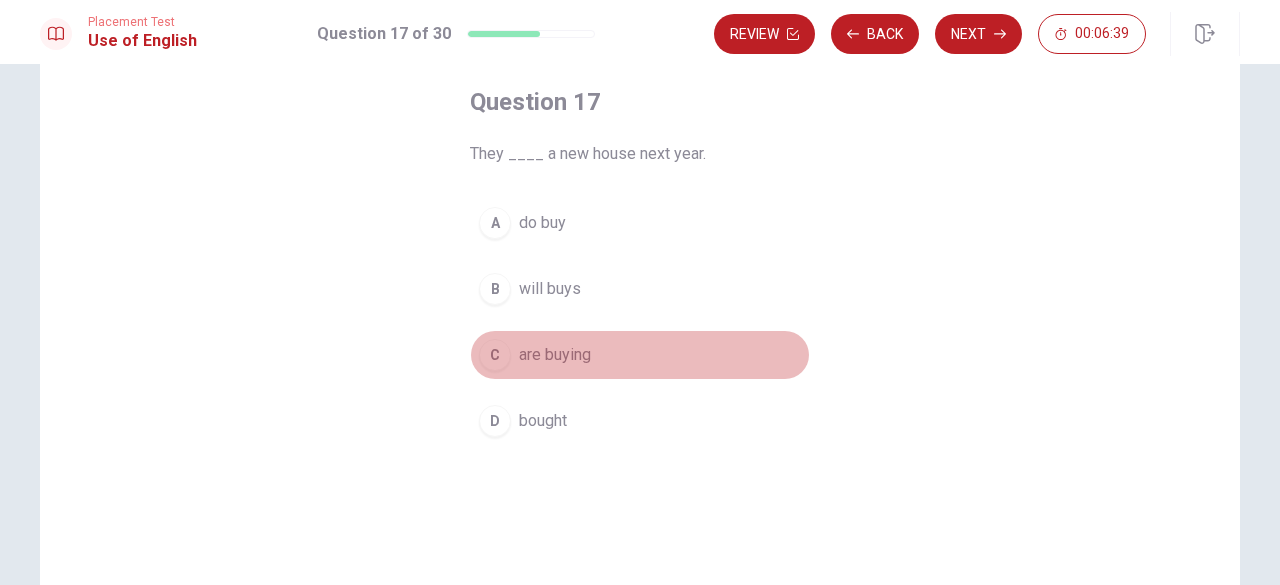 click on "are buying" at bounding box center [555, 355] 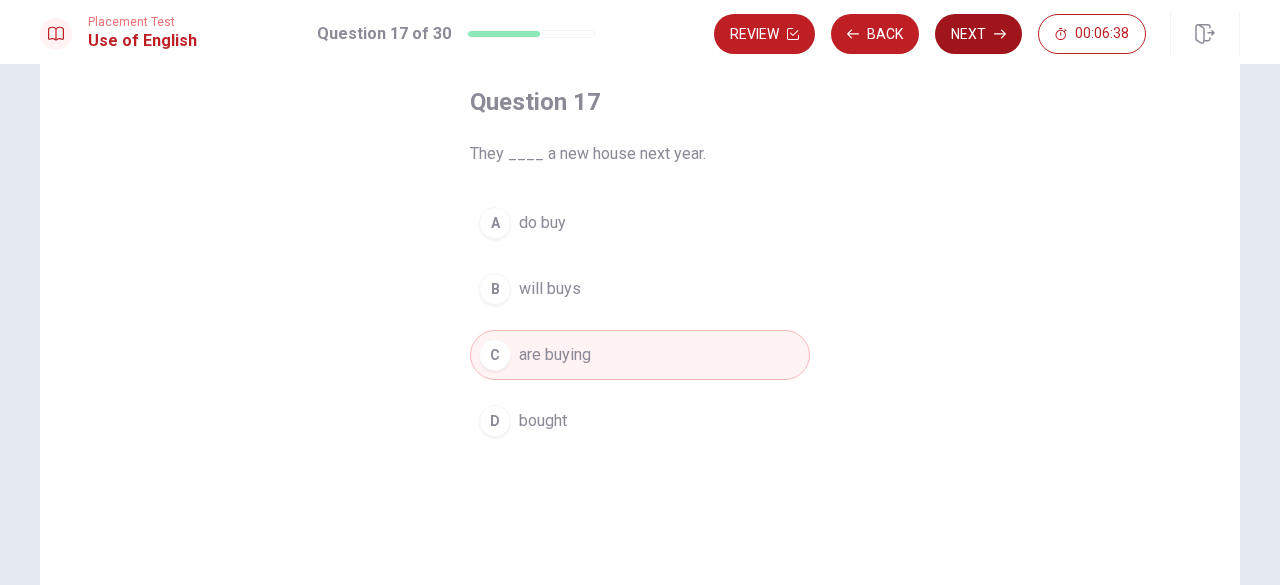 click on "Next" at bounding box center [978, 34] 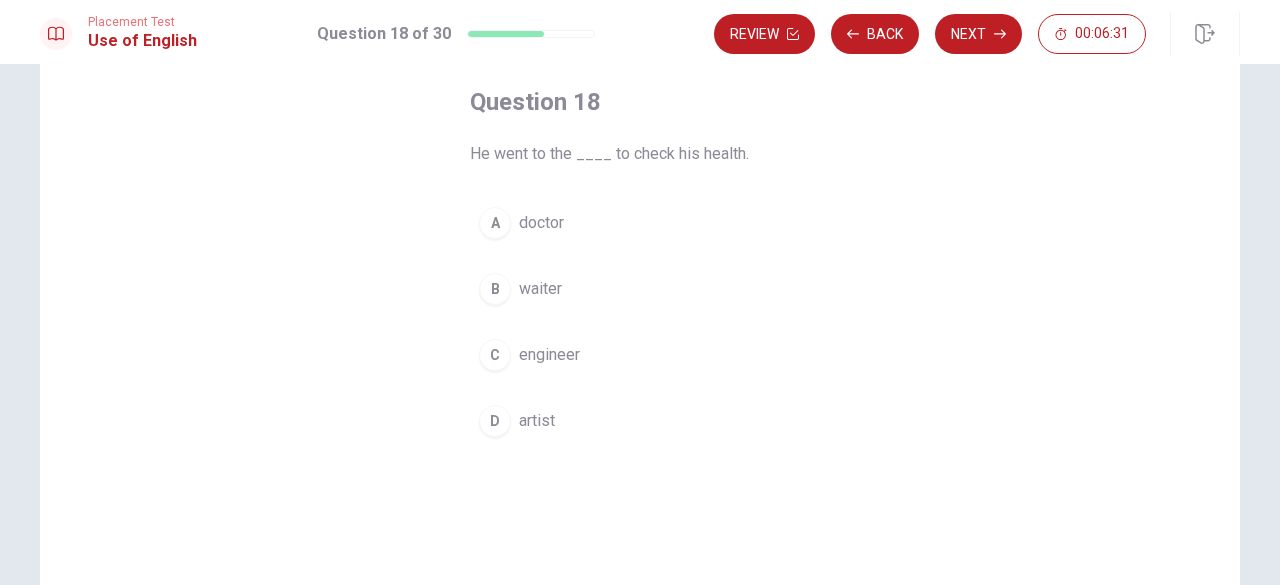 click on "doctor" at bounding box center [541, 223] 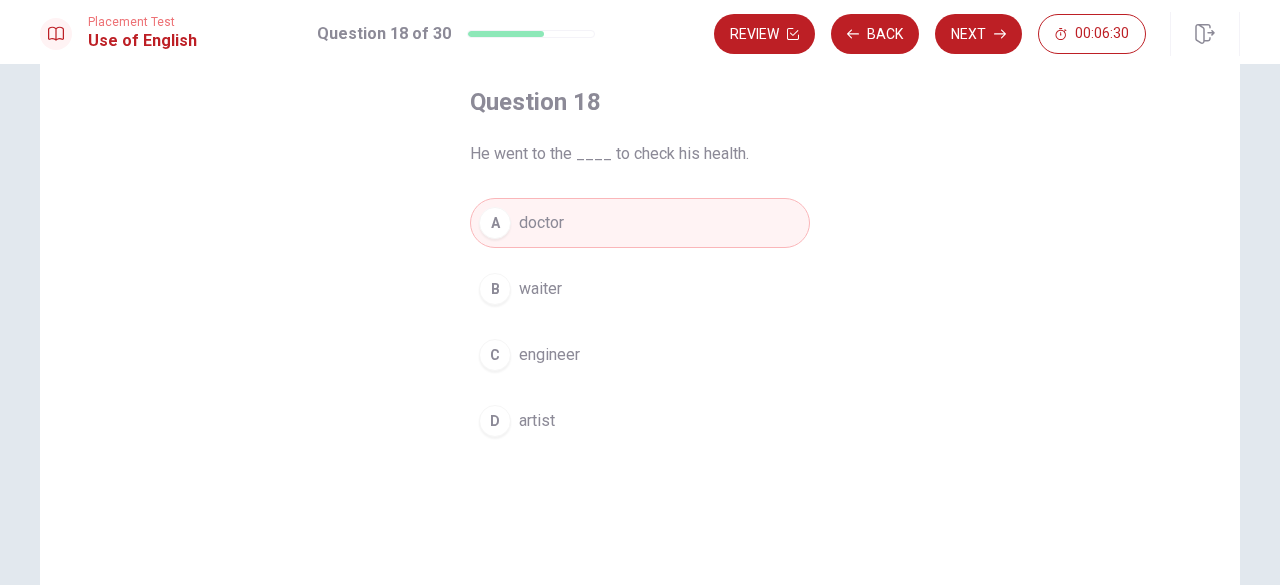 click on "Next" at bounding box center [978, 34] 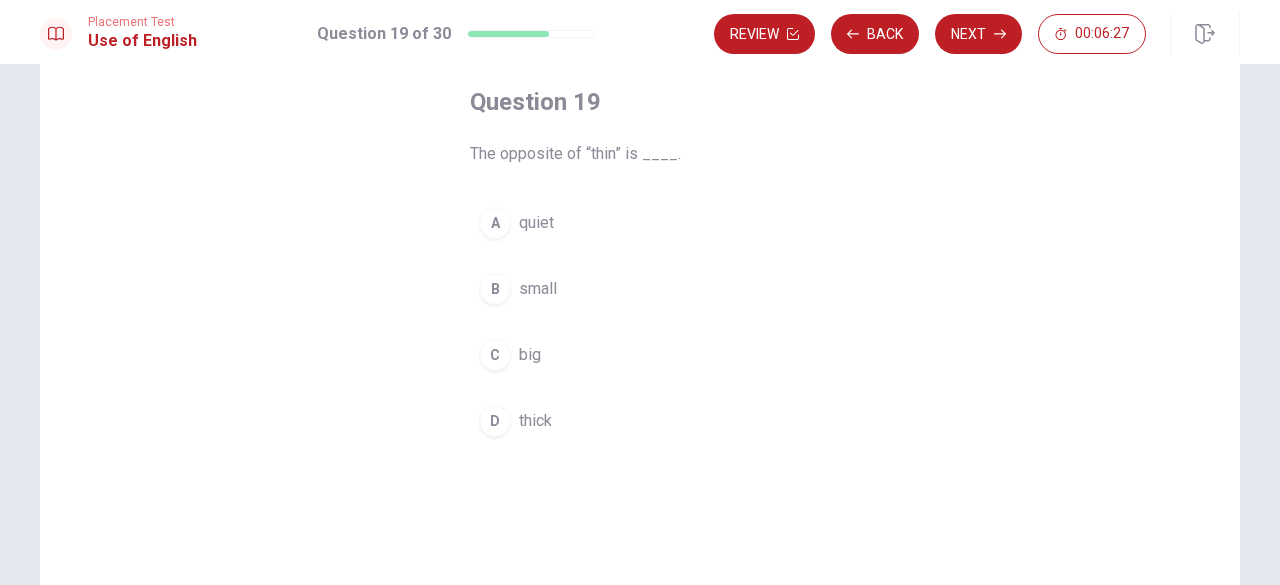 click on "thick" at bounding box center (535, 421) 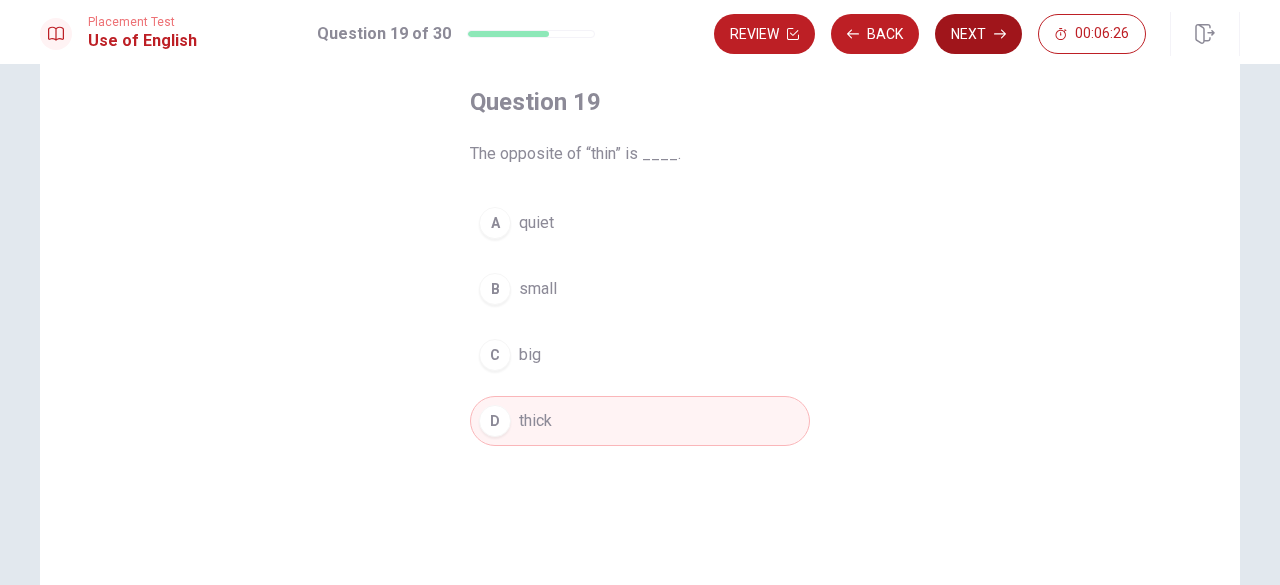 click on "Next" at bounding box center [978, 34] 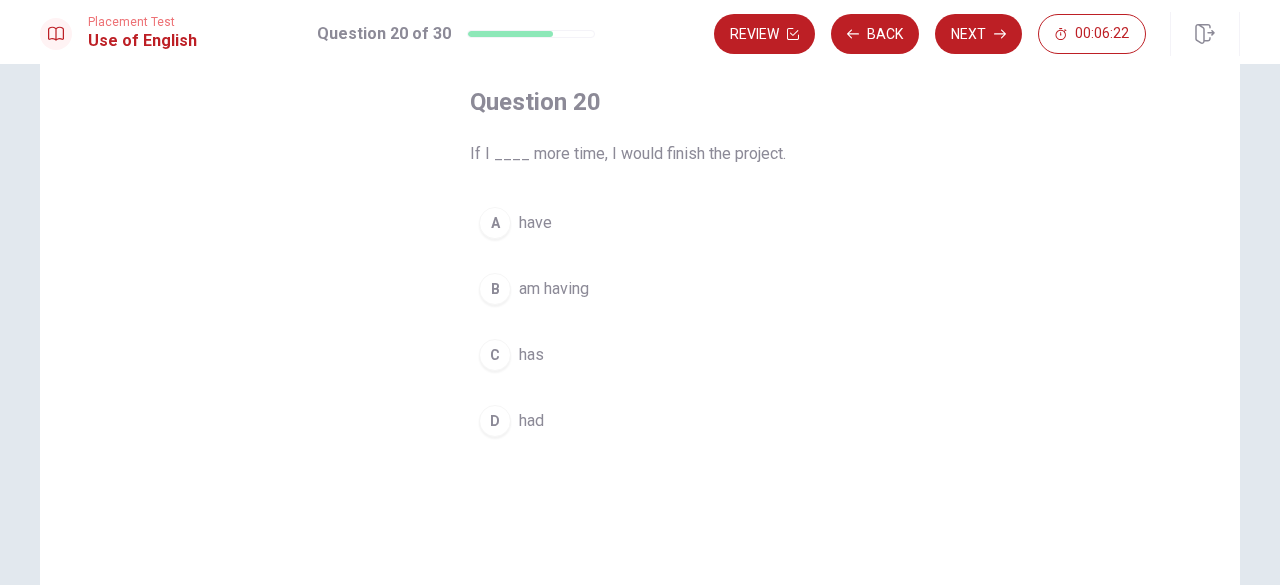 click on "D had" at bounding box center [640, 421] 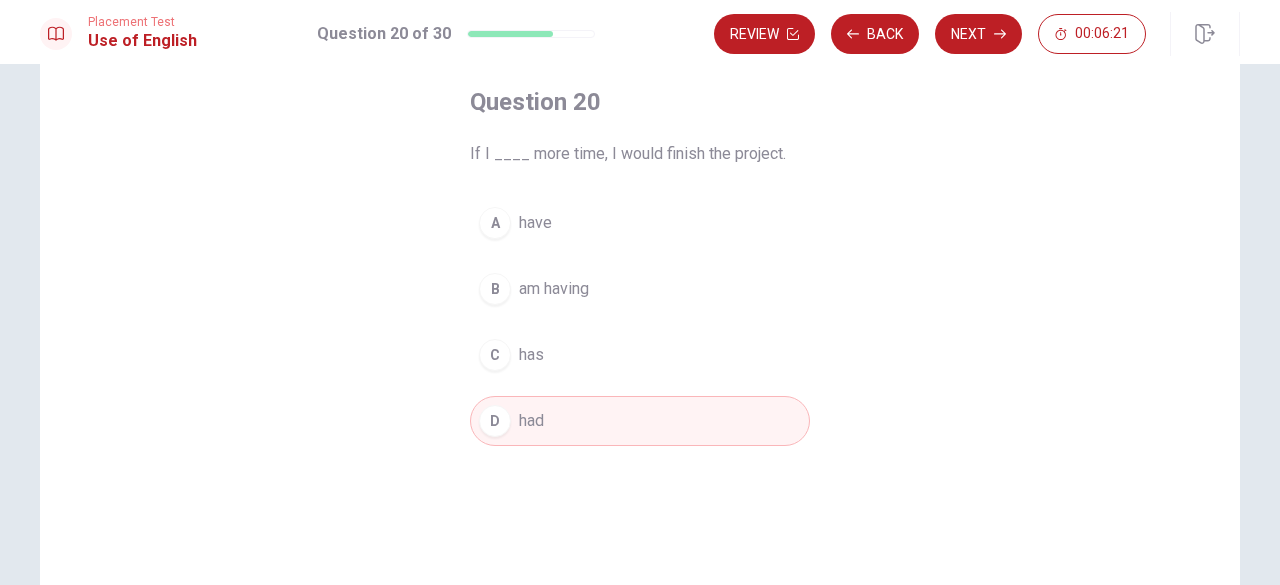 click on "Next" at bounding box center [978, 34] 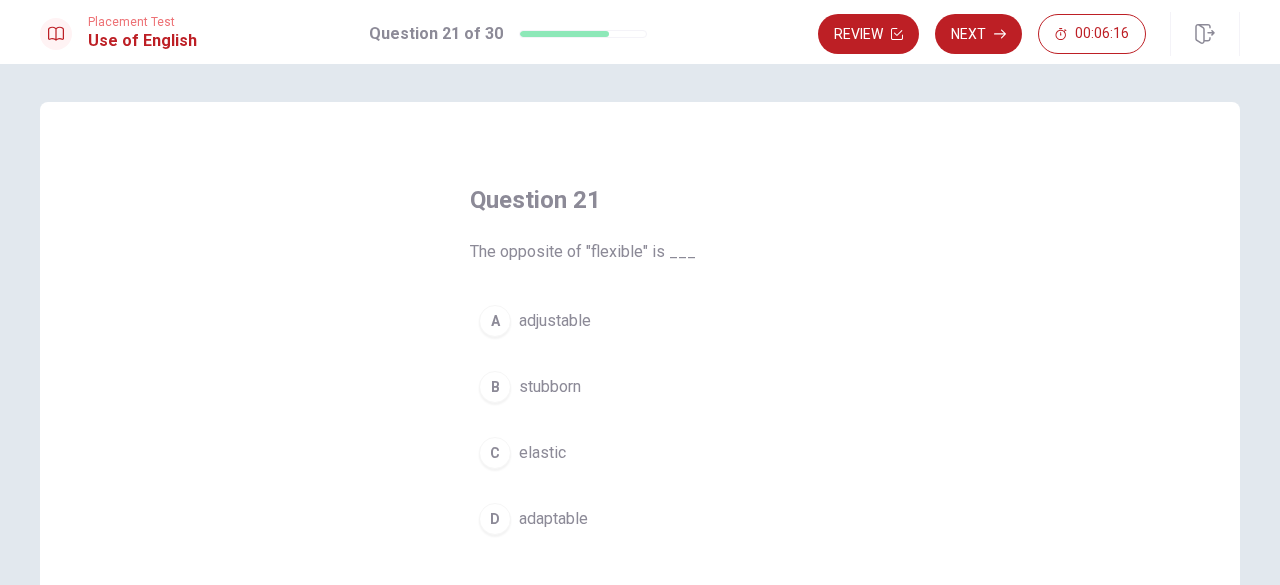 scroll, scrollTop: 0, scrollLeft: 0, axis: both 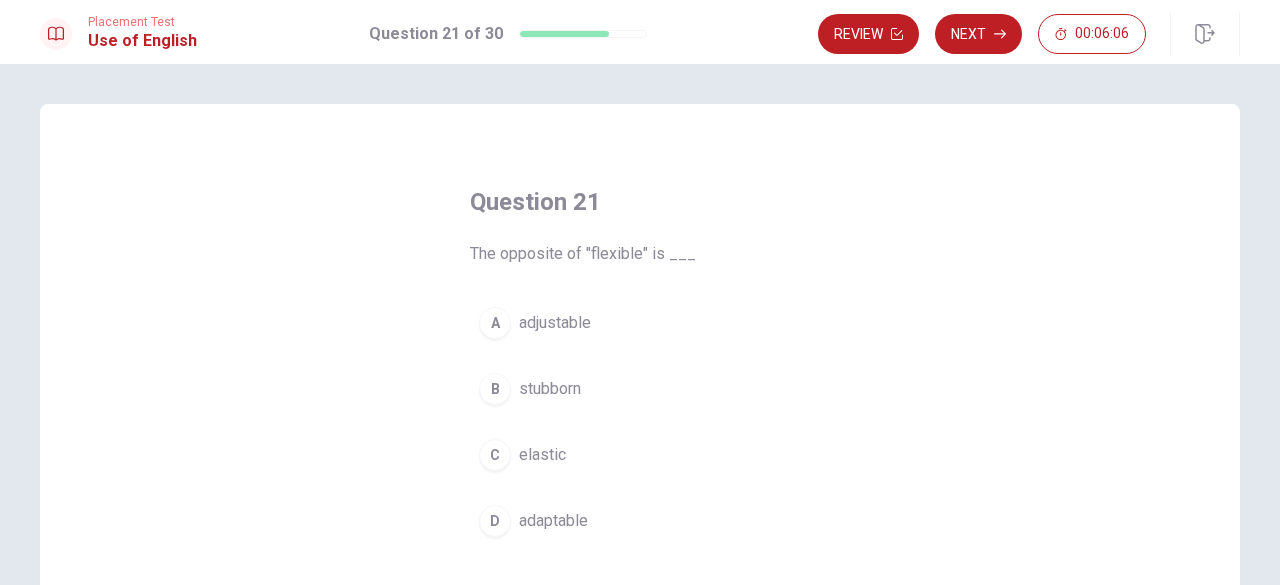 drag, startPoint x: 583, startPoint y: 399, endPoint x: 586, endPoint y: 409, distance: 10.440307 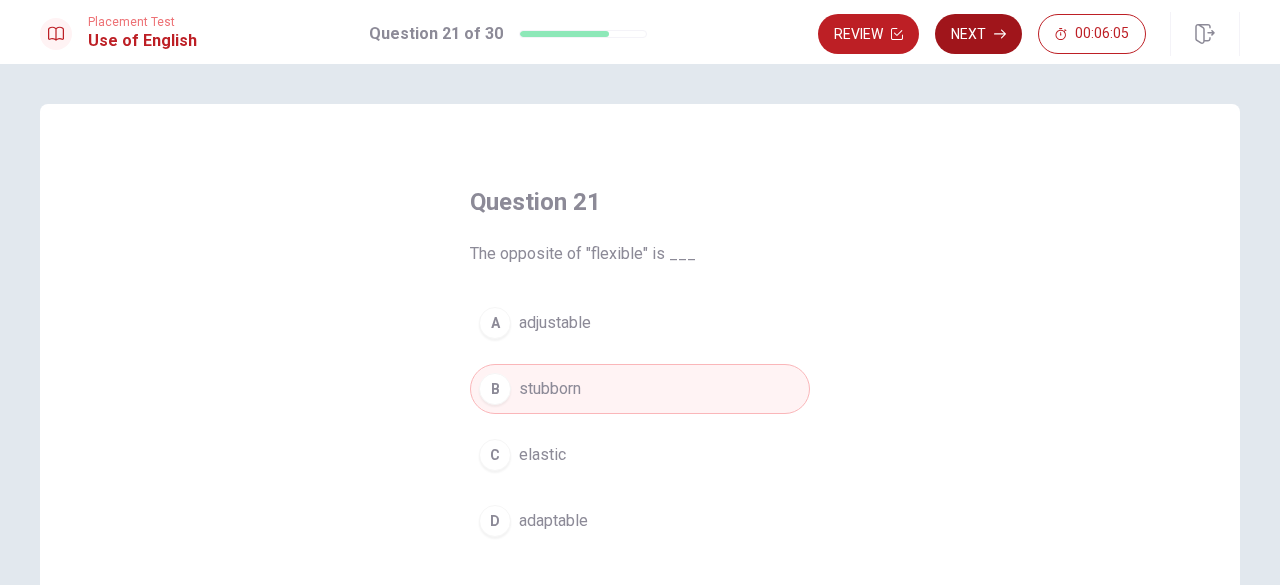 click on "Next" at bounding box center (978, 34) 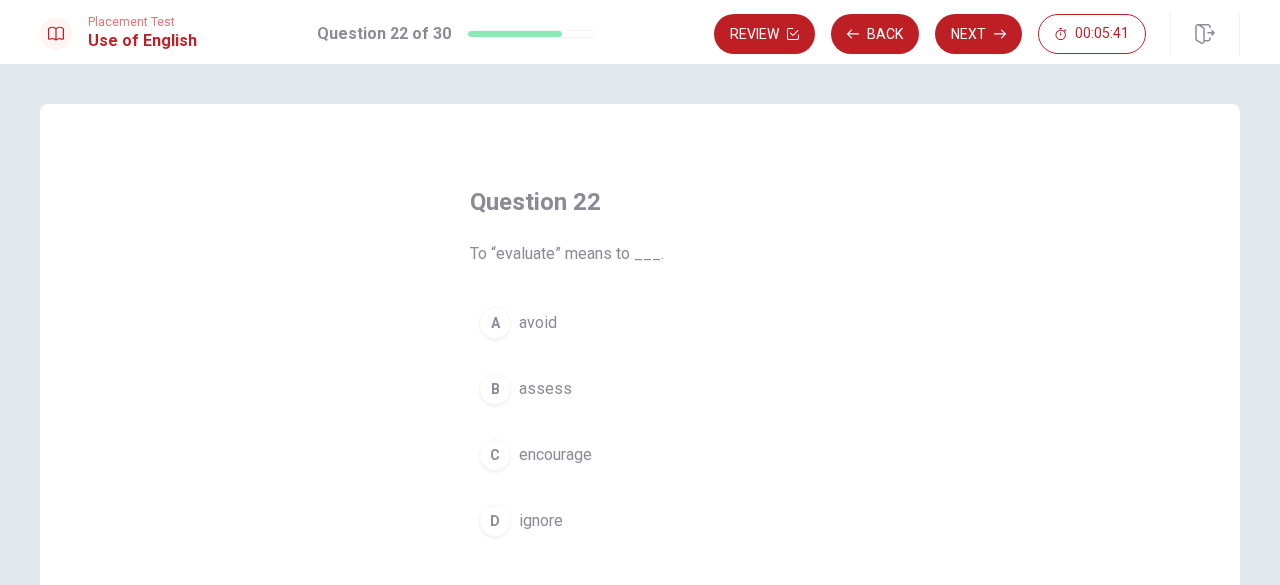 click on "assess" at bounding box center [545, 389] 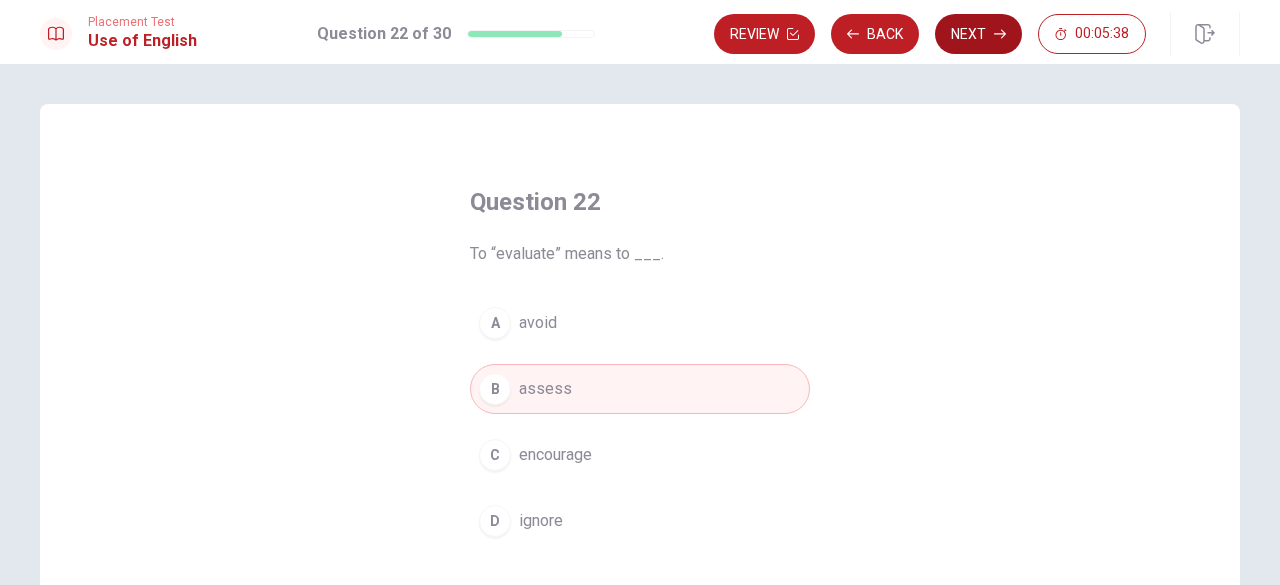 click on "Next" at bounding box center [978, 34] 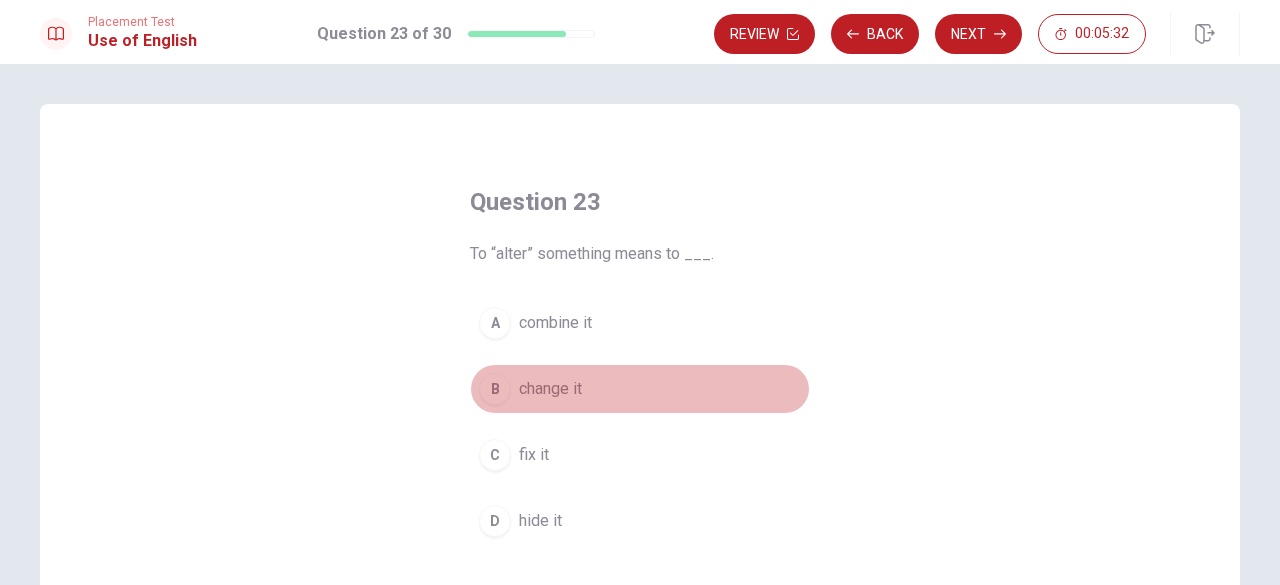 click on "B change it" at bounding box center [640, 389] 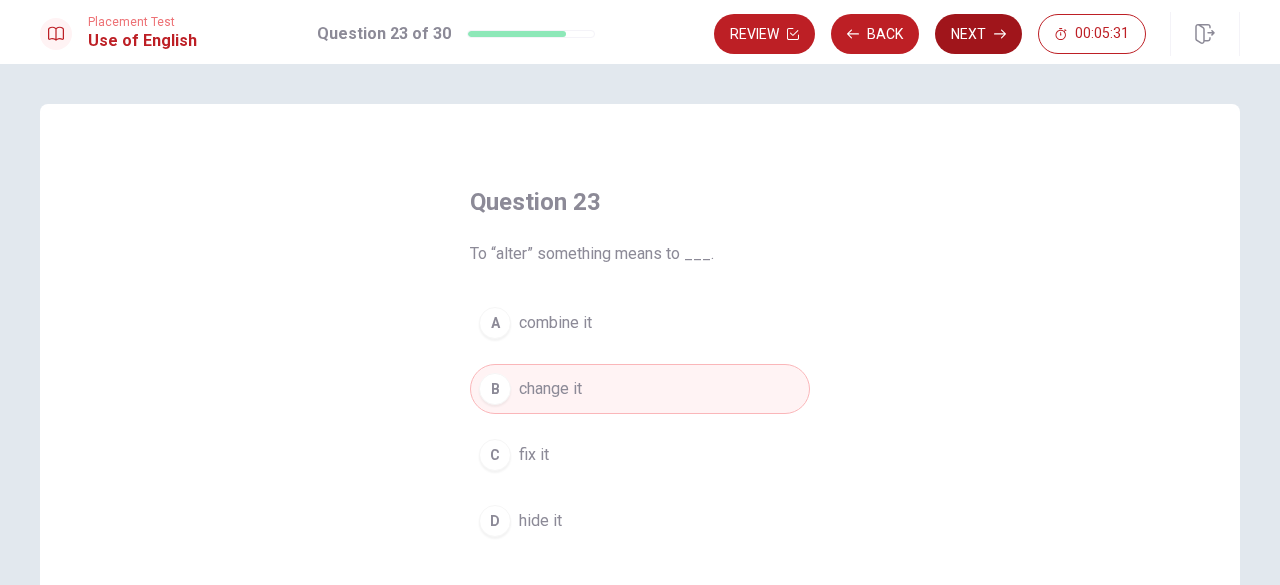 click on "Next" at bounding box center [978, 34] 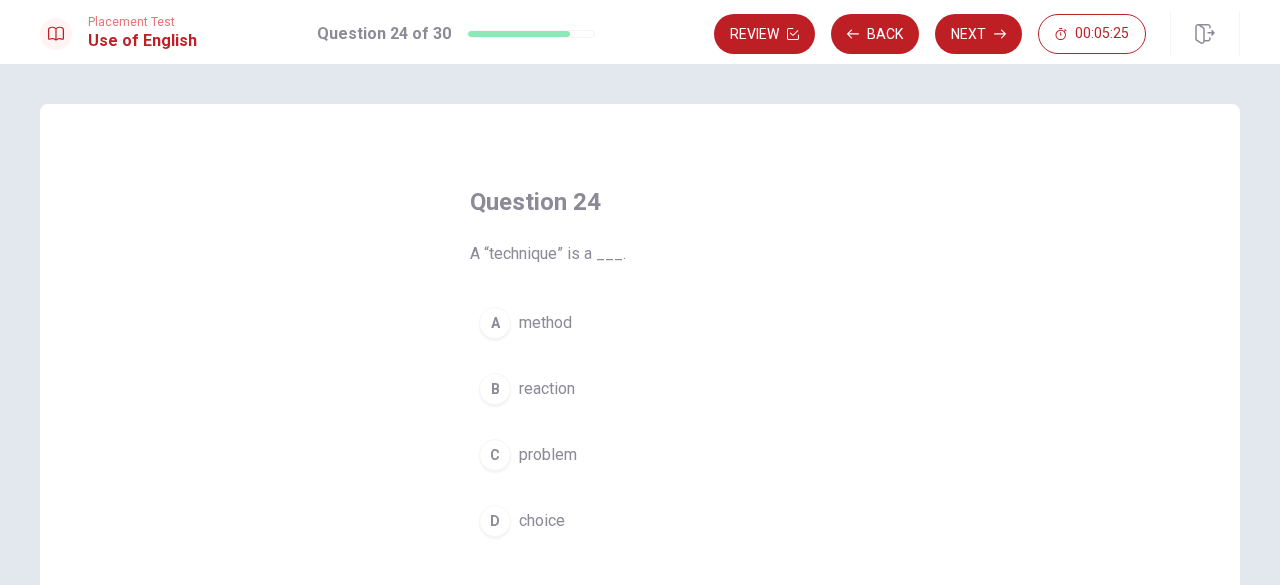 click on "method" at bounding box center [545, 323] 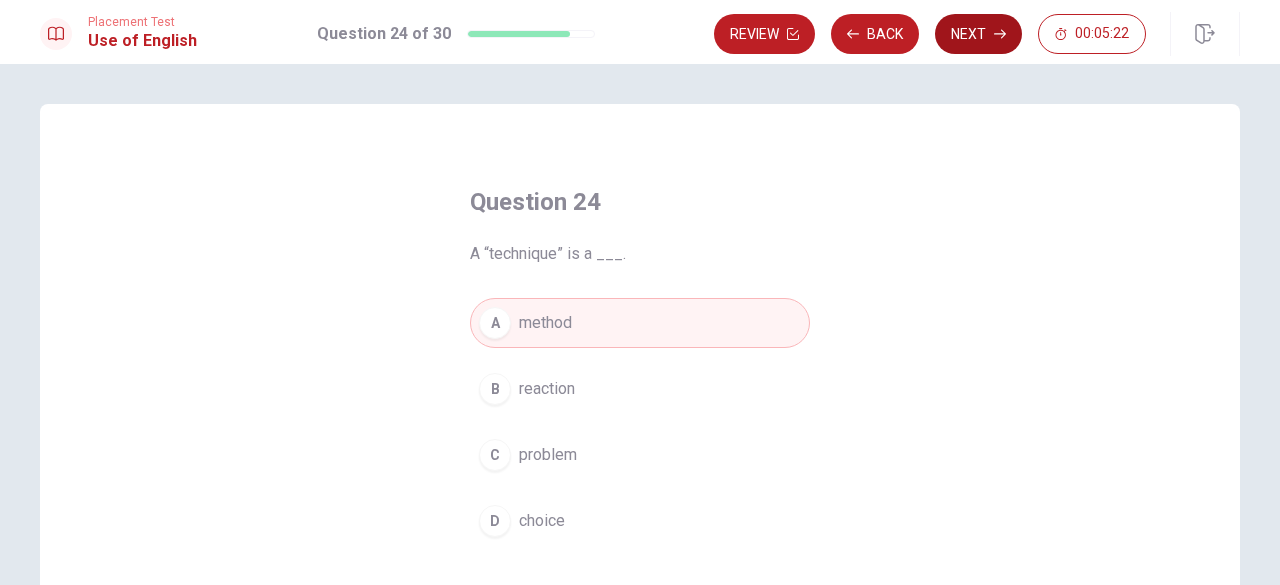 click on "Next" at bounding box center [978, 34] 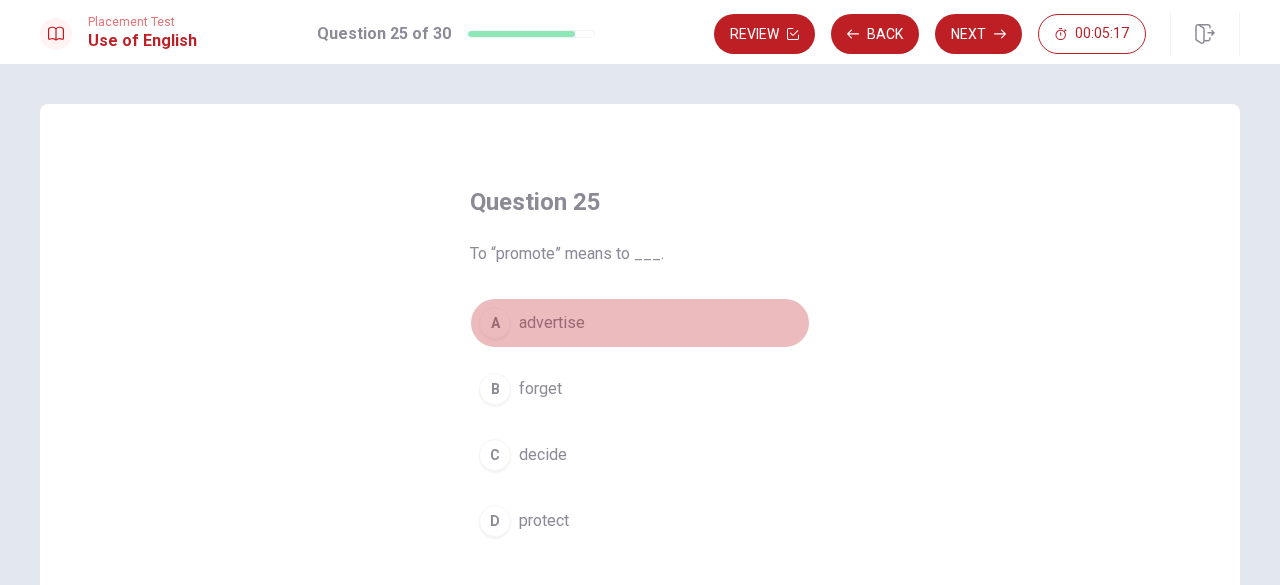 click on "advertise" at bounding box center [552, 323] 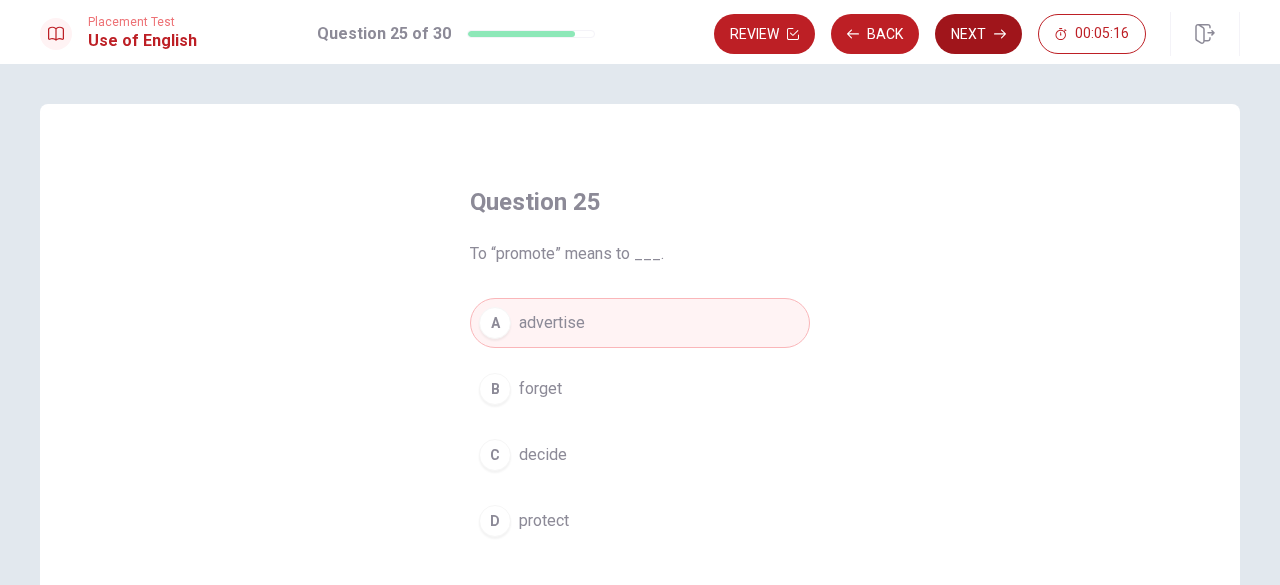 click on "Next" at bounding box center [978, 34] 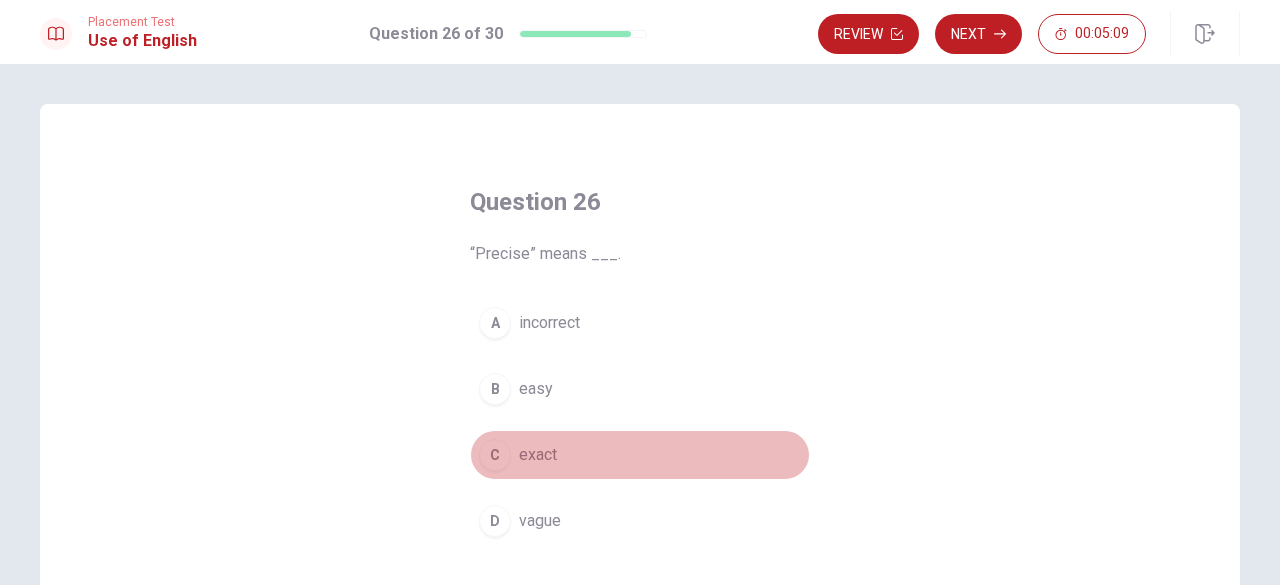 click on "C exact" at bounding box center (640, 455) 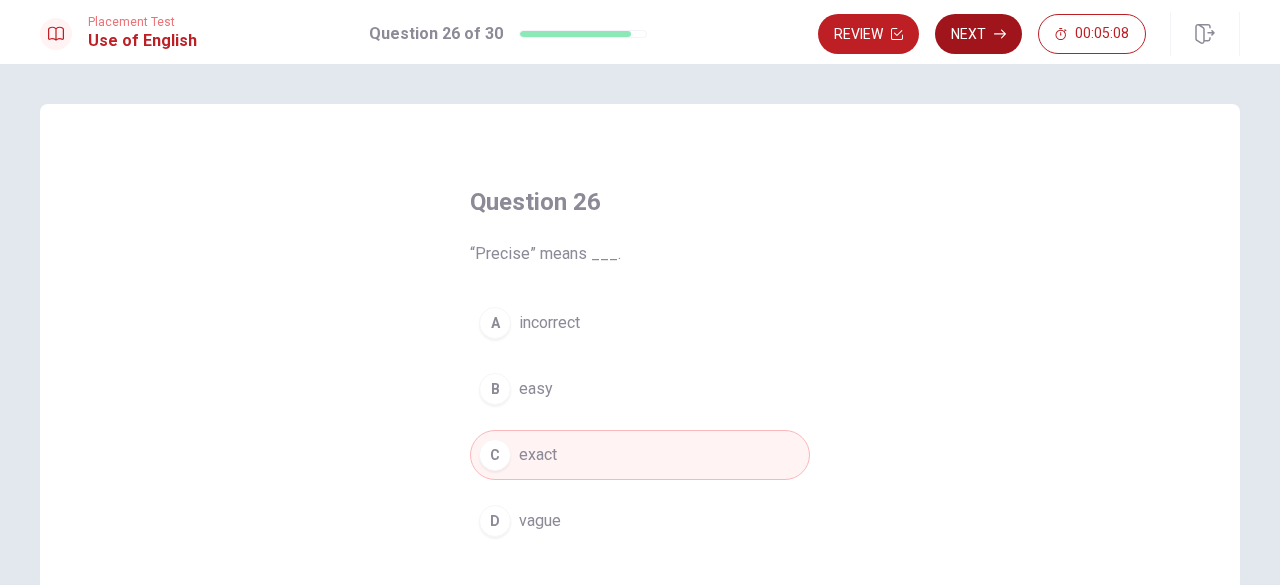 click on "Next" at bounding box center (978, 34) 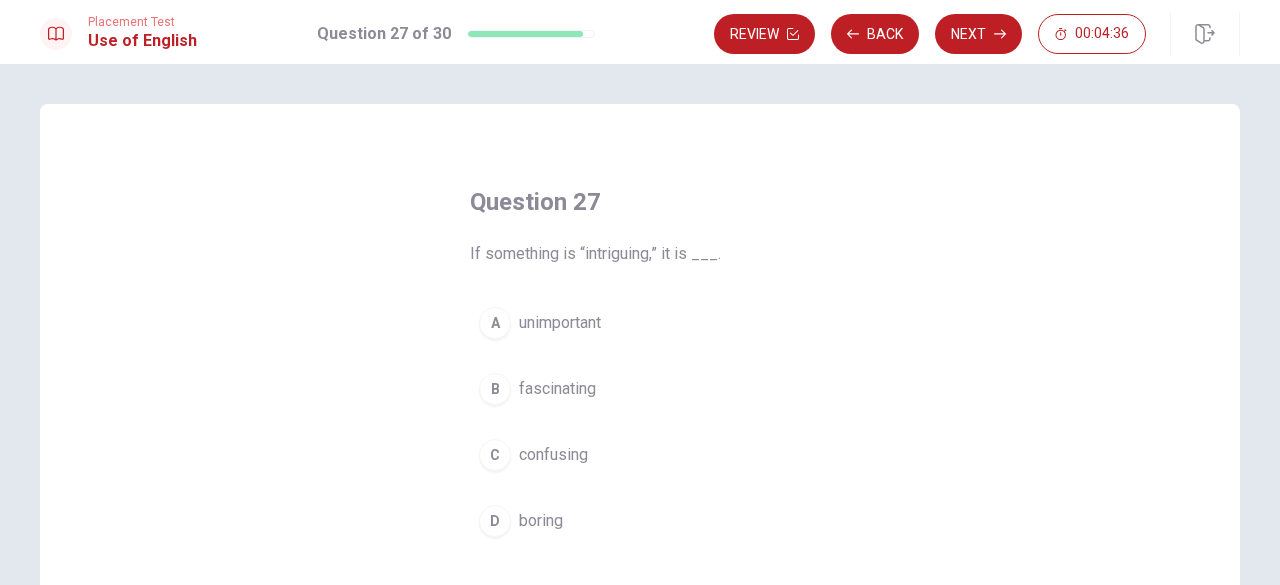 click on "B fascinating" at bounding box center (640, 389) 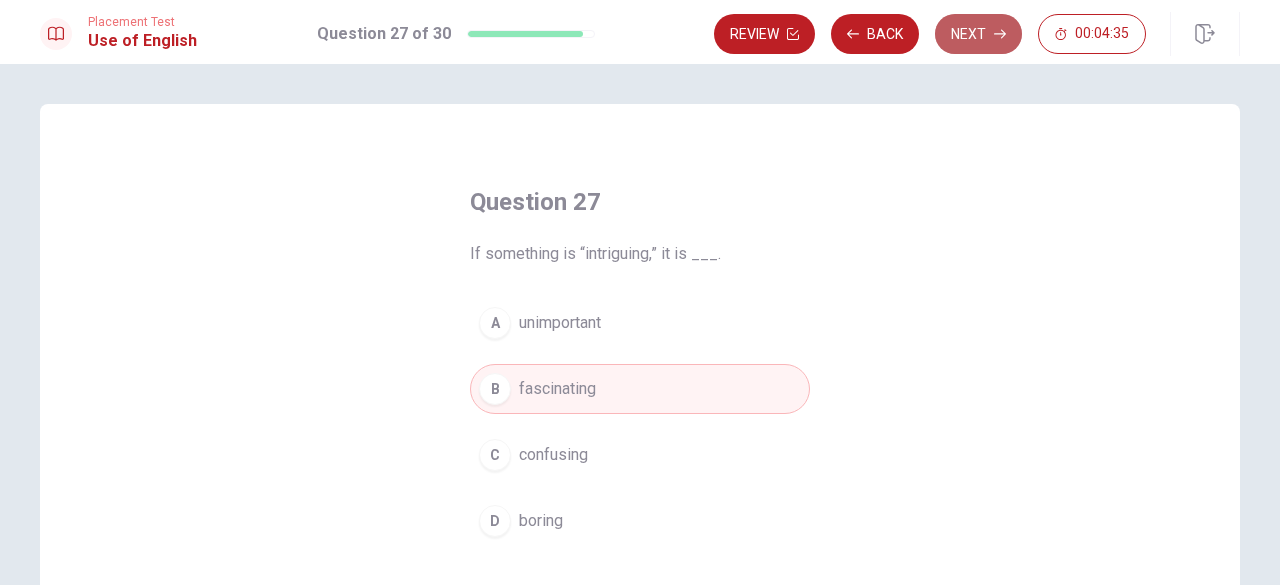 click on "Next" at bounding box center (978, 34) 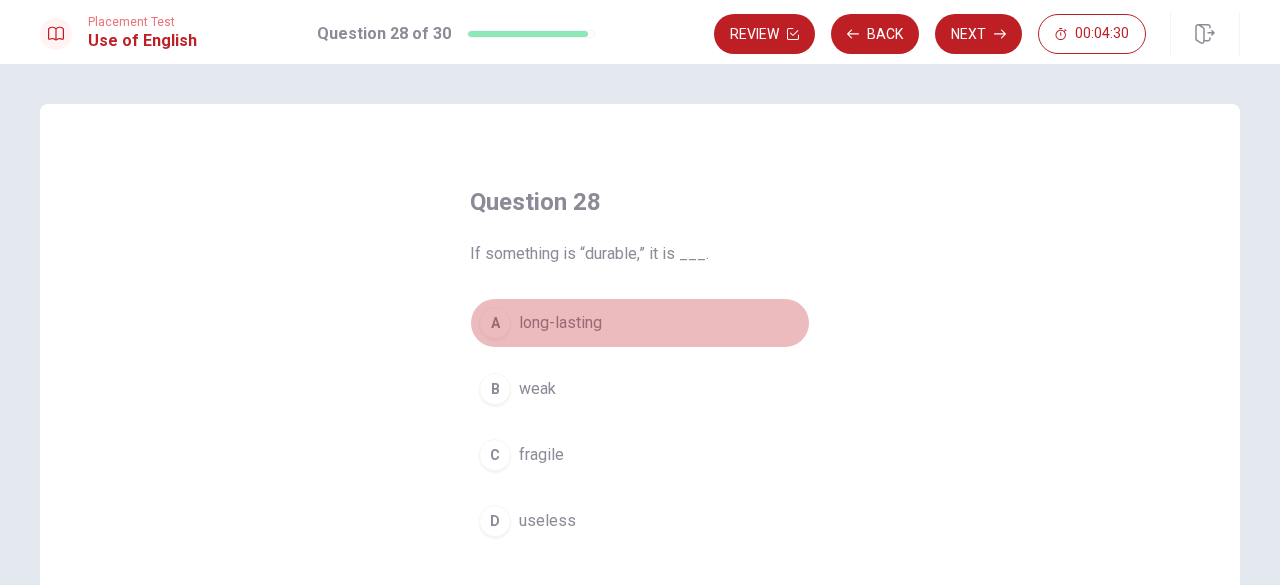 click on "long-lasting" at bounding box center [560, 323] 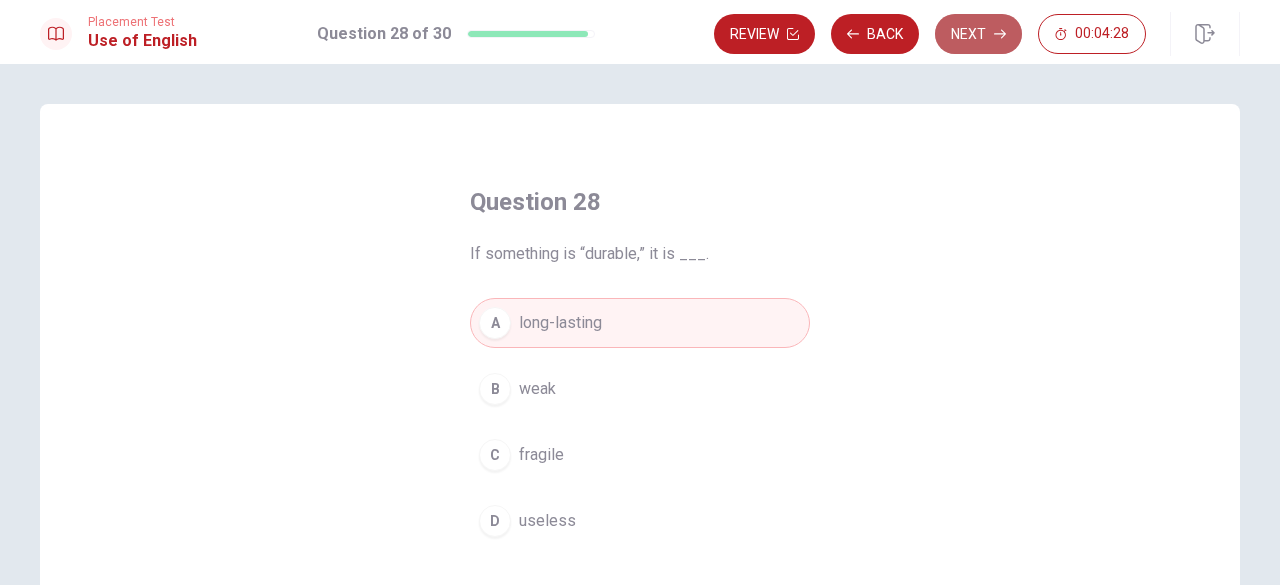 click on "Next" at bounding box center [978, 34] 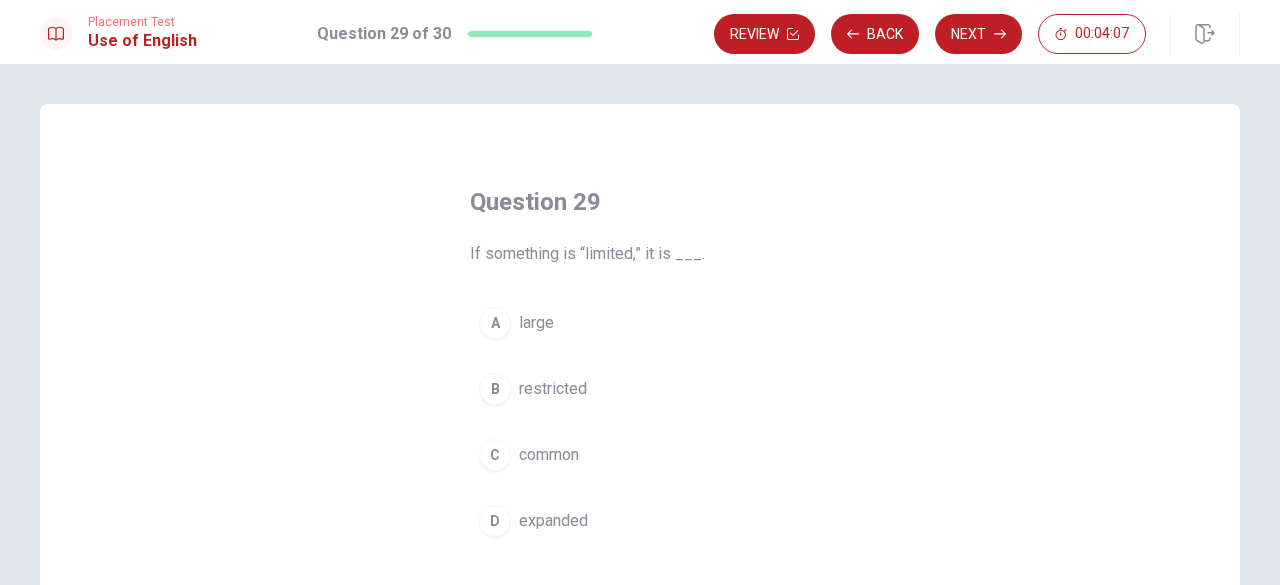 click on "B restricted" at bounding box center [640, 389] 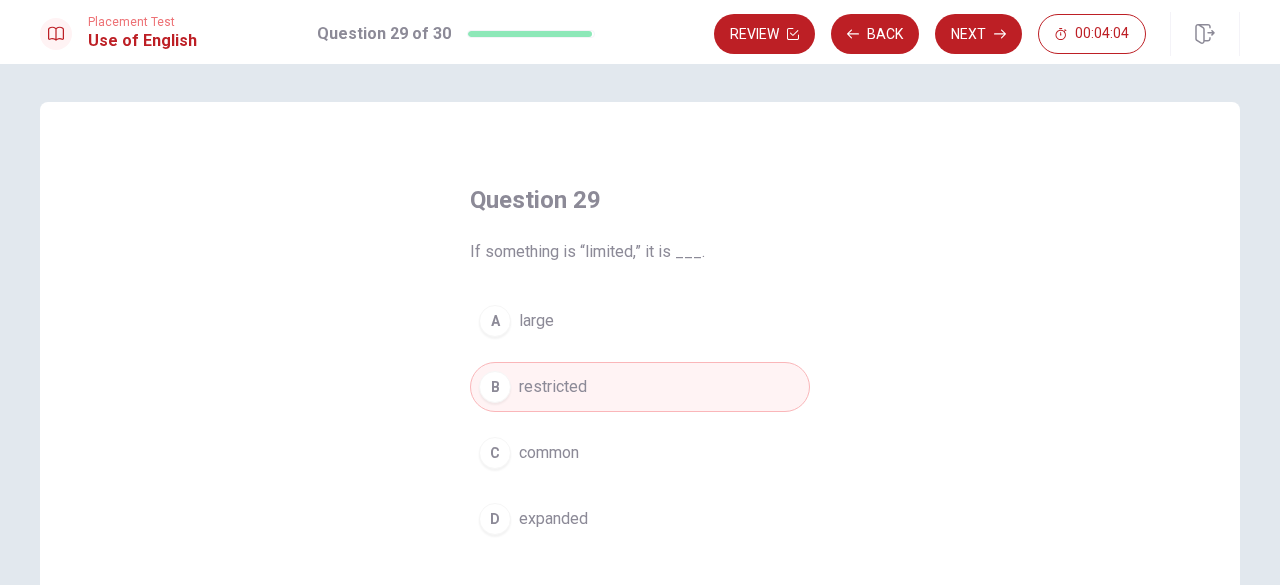 scroll, scrollTop: 0, scrollLeft: 0, axis: both 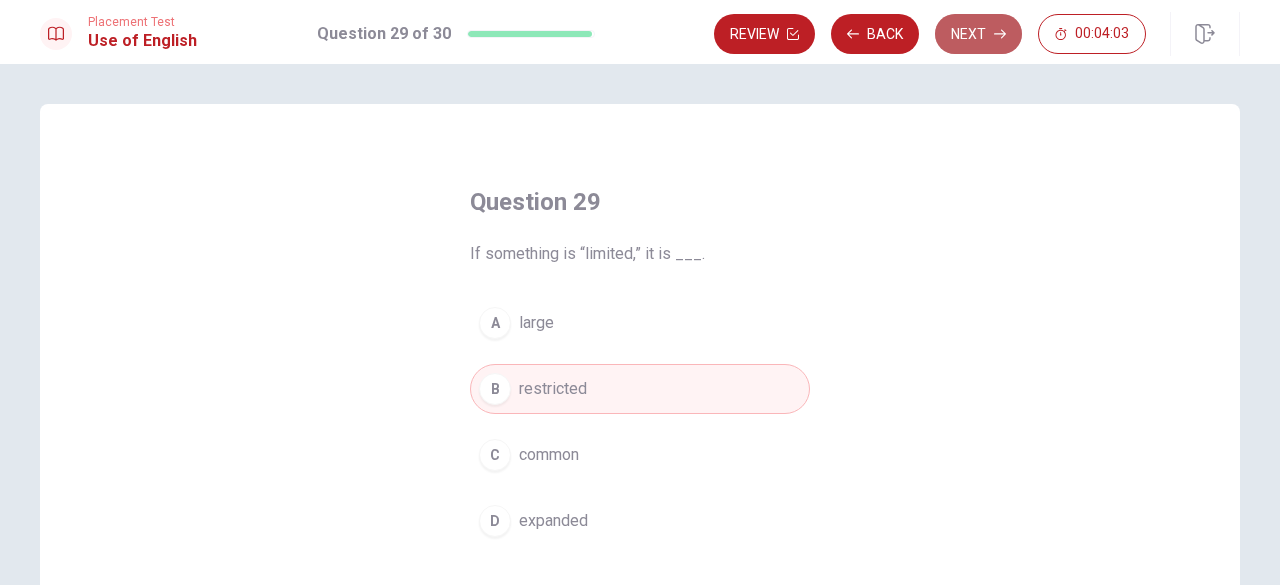click on "Next" at bounding box center [978, 34] 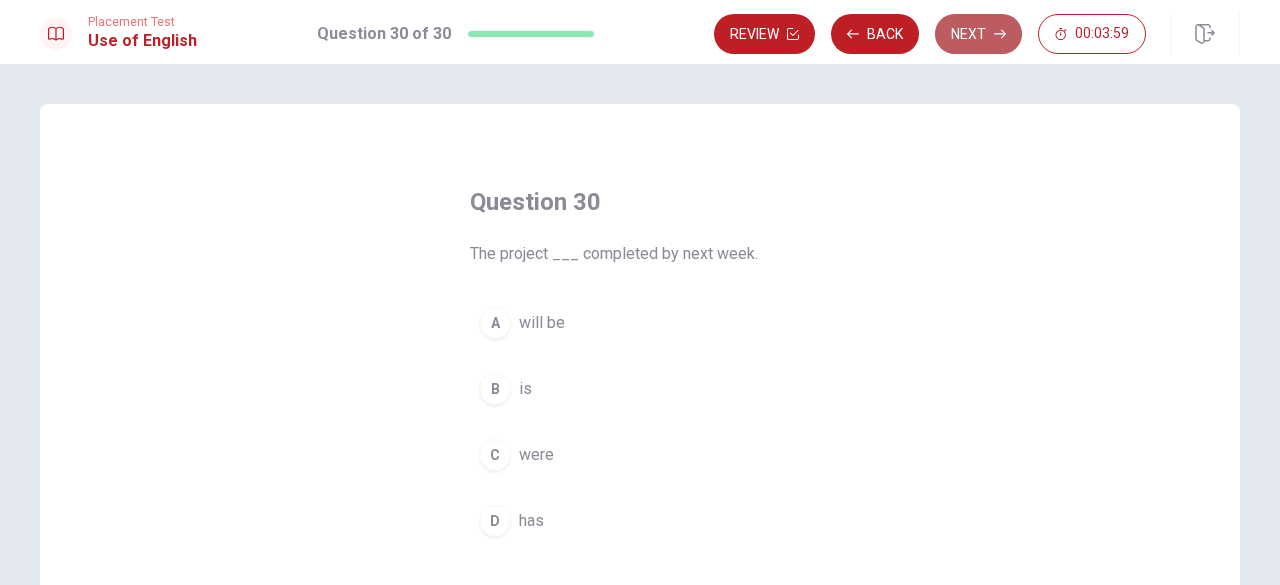 click 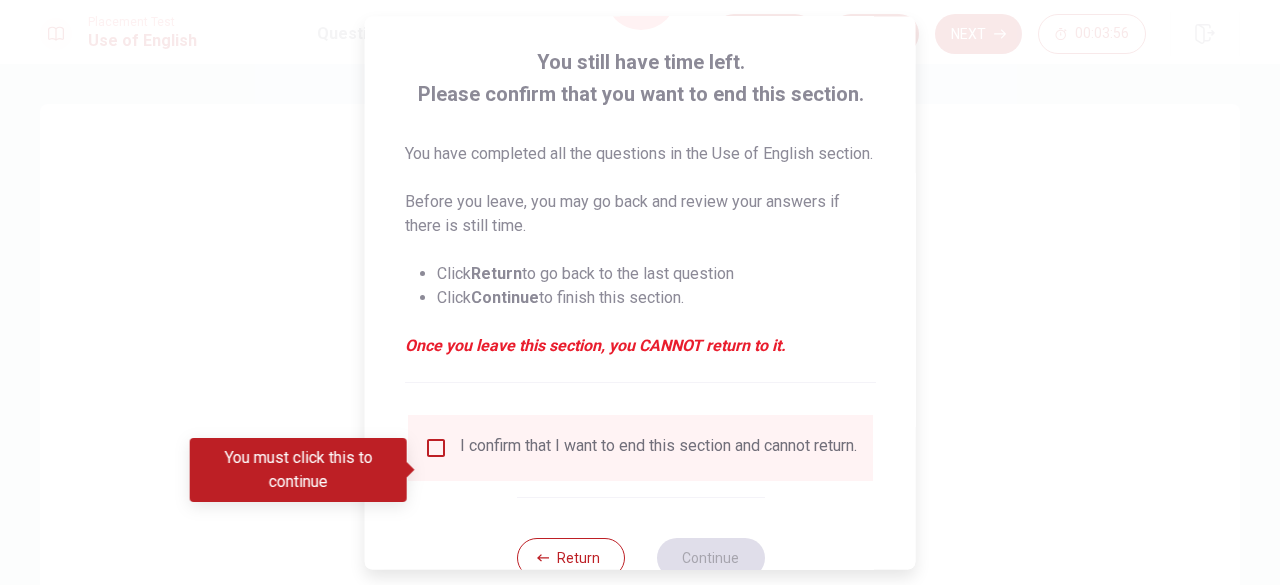 scroll, scrollTop: 100, scrollLeft: 0, axis: vertical 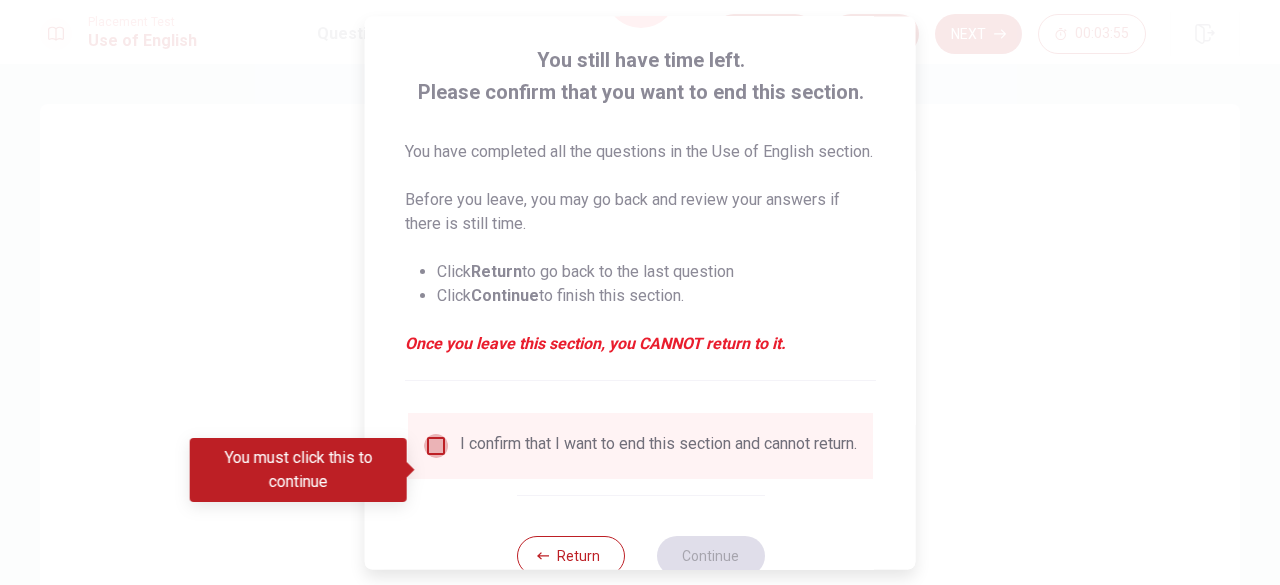 click at bounding box center (436, 446) 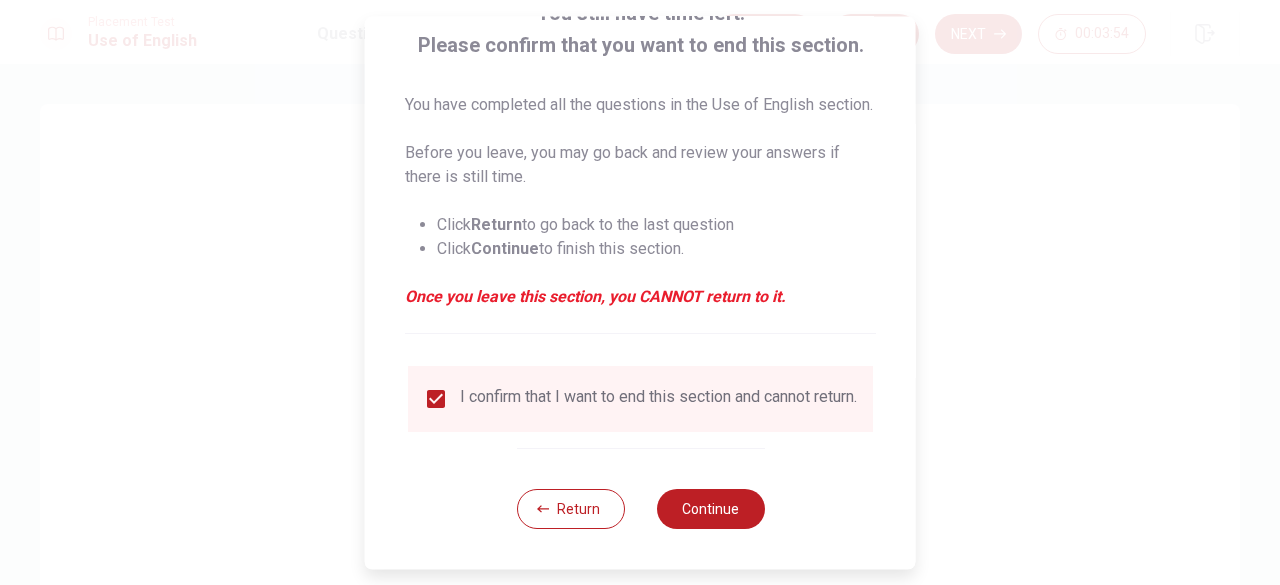 scroll, scrollTop: 184, scrollLeft: 0, axis: vertical 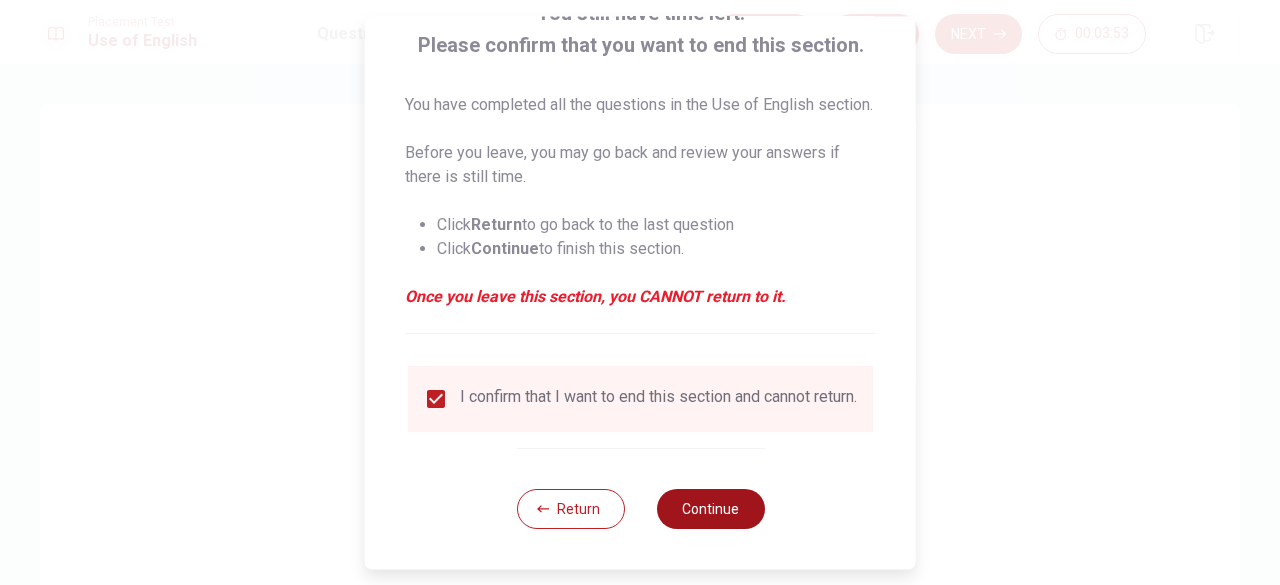 click on "Continue" at bounding box center [710, 509] 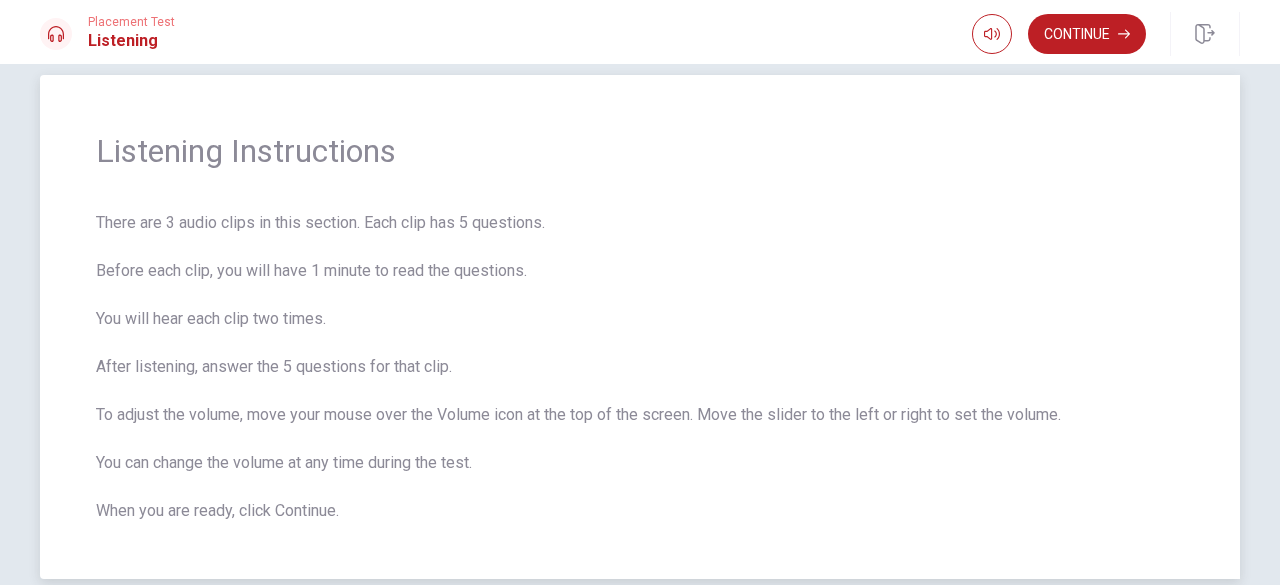 scroll, scrollTop: 26, scrollLeft: 0, axis: vertical 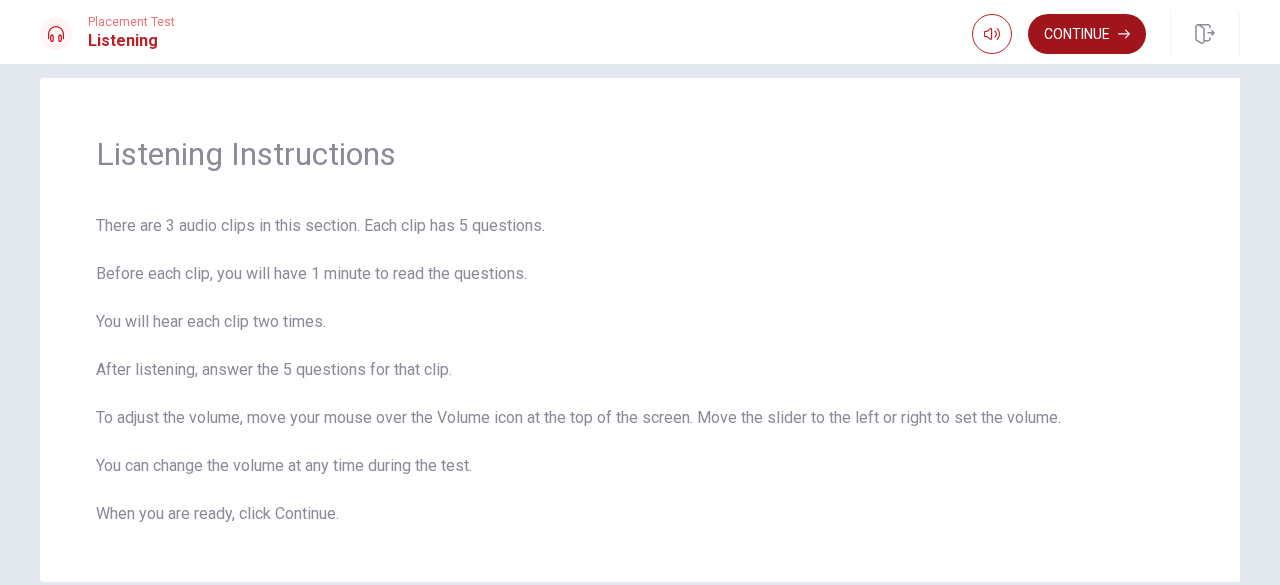 click 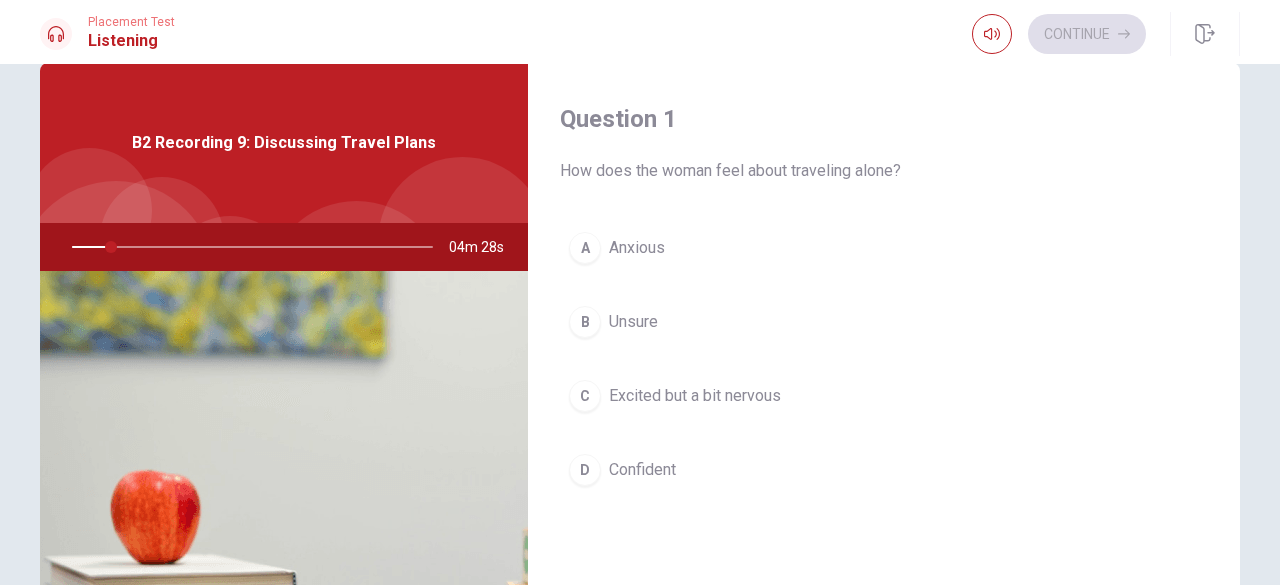 scroll, scrollTop: 18, scrollLeft: 0, axis: vertical 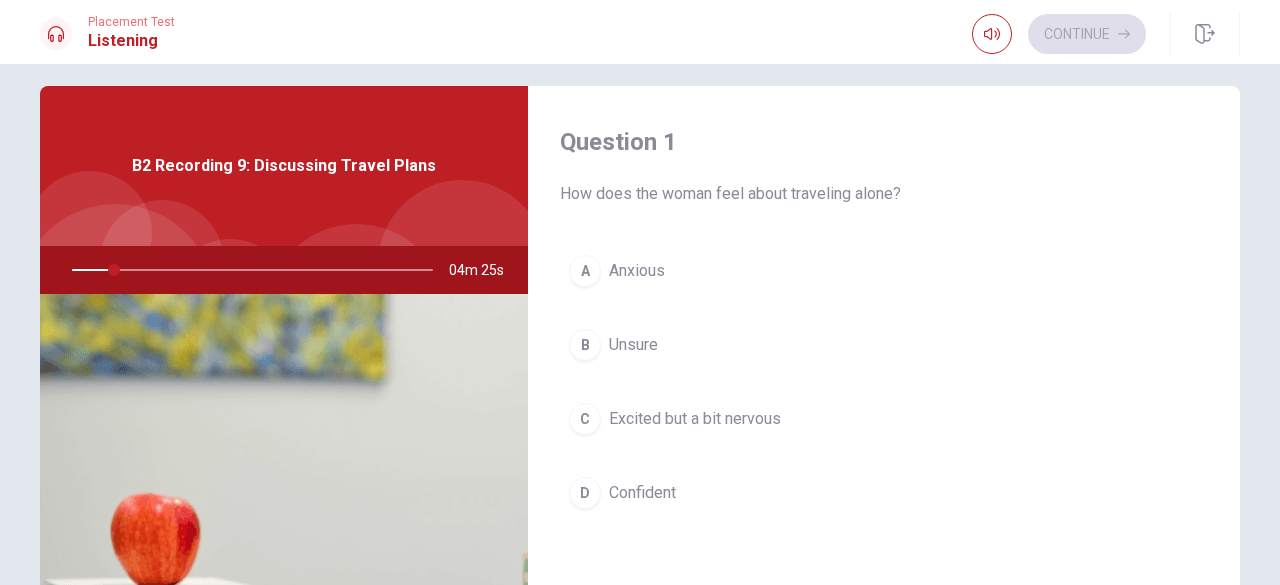 drag, startPoint x: 108, startPoint y: 272, endPoint x: 148, endPoint y: 263, distance: 41 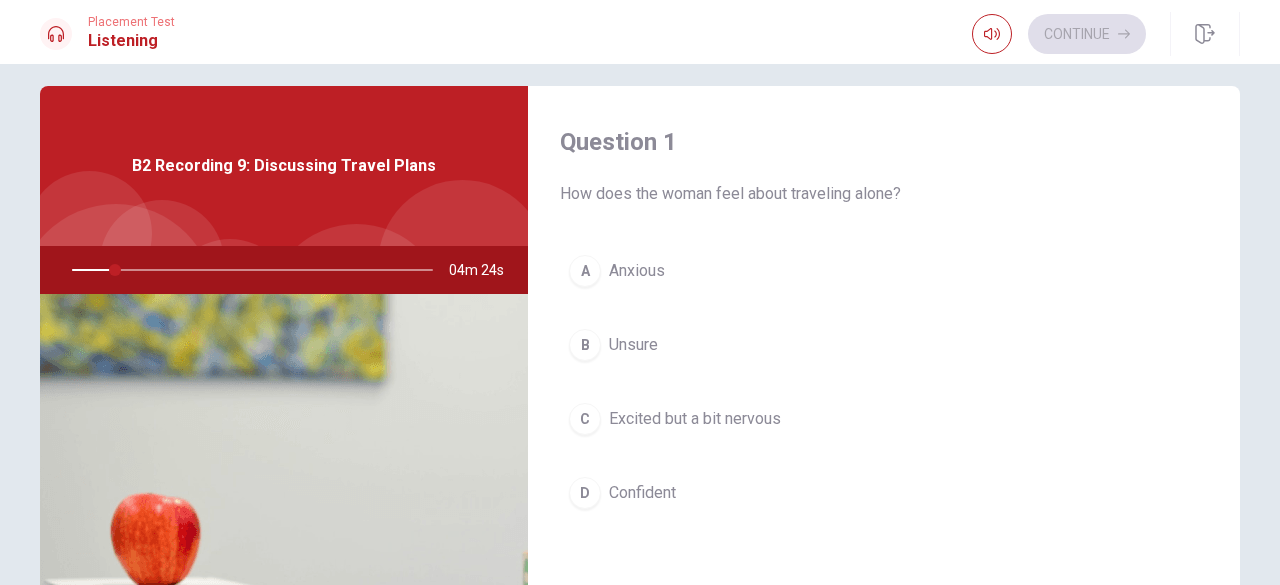 click at bounding box center [248, 270] 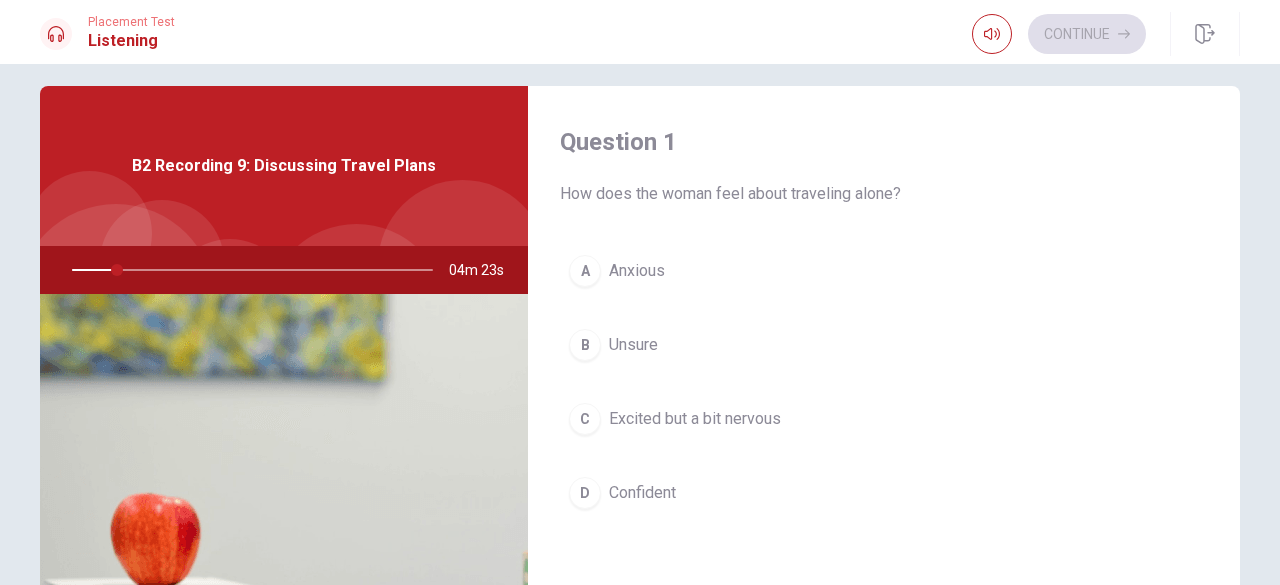 drag, startPoint x: 106, startPoint y: 269, endPoint x: 136, endPoint y: 267, distance: 30.066593 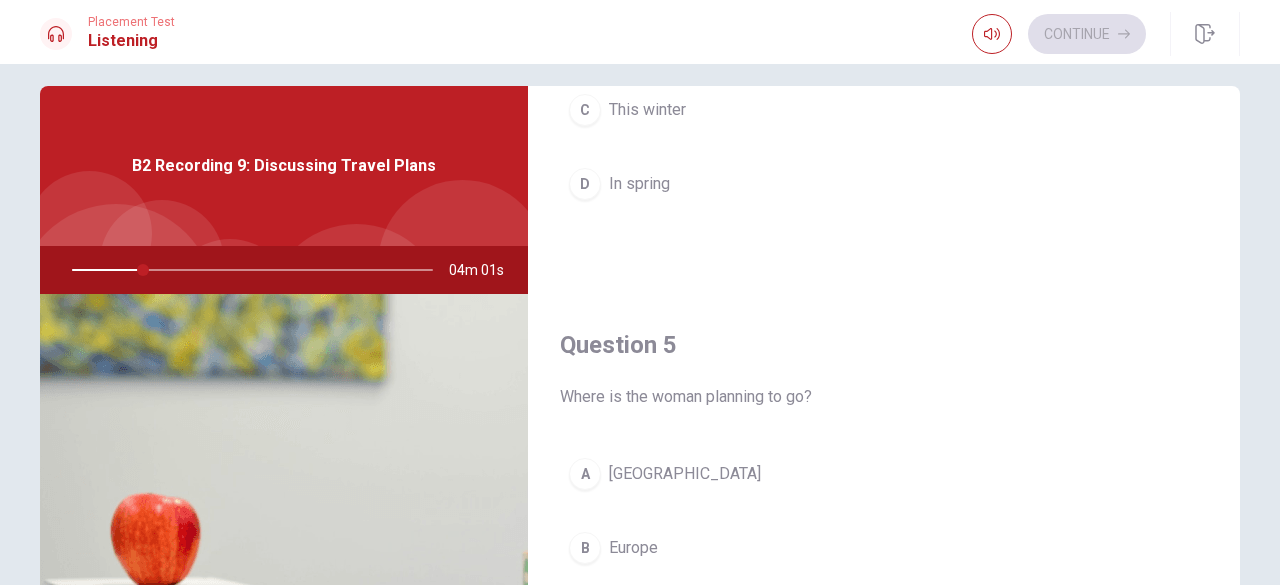 scroll, scrollTop: 1851, scrollLeft: 0, axis: vertical 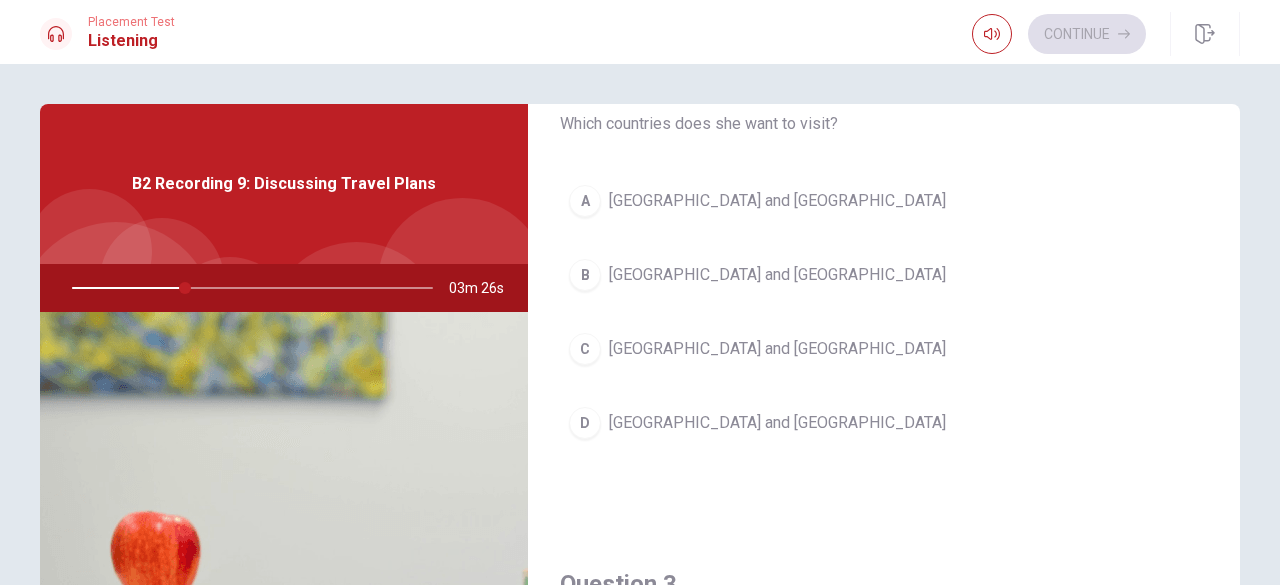 click on "C [GEOGRAPHIC_DATA] and [GEOGRAPHIC_DATA]" at bounding box center [884, 349] 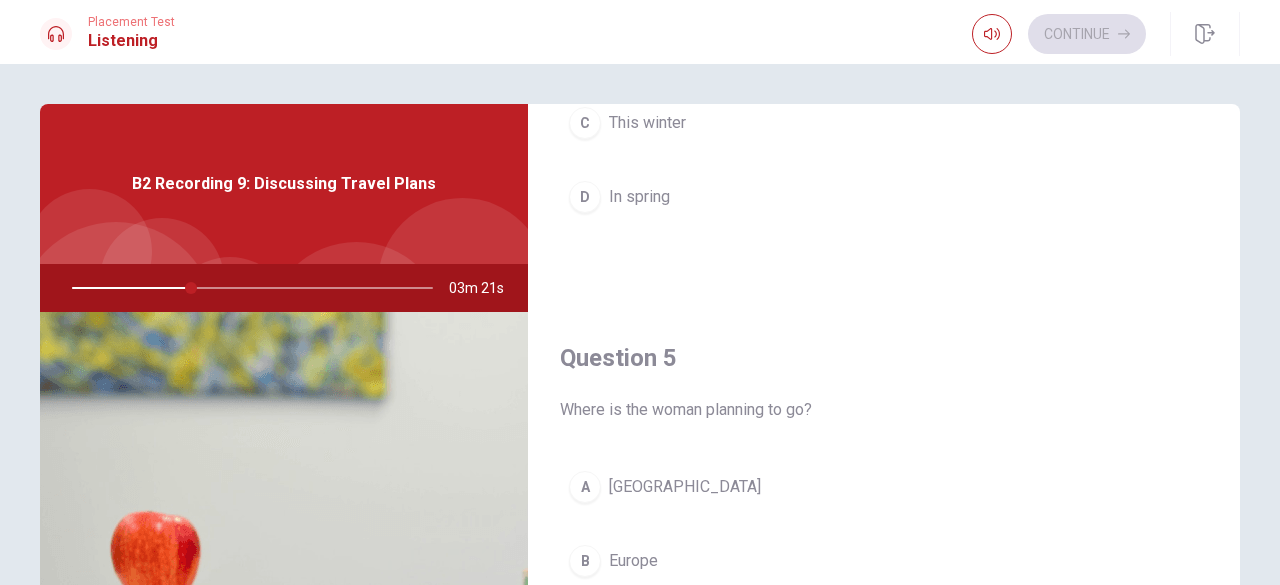 scroll, scrollTop: 1851, scrollLeft: 0, axis: vertical 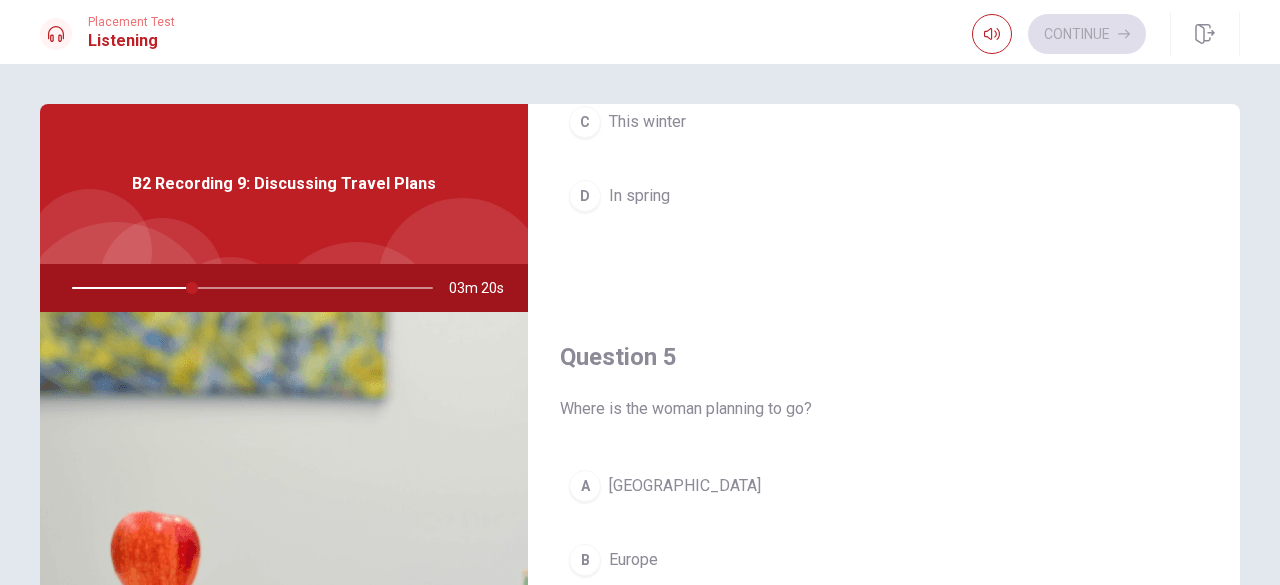 click on "B Europe" at bounding box center (884, 560) 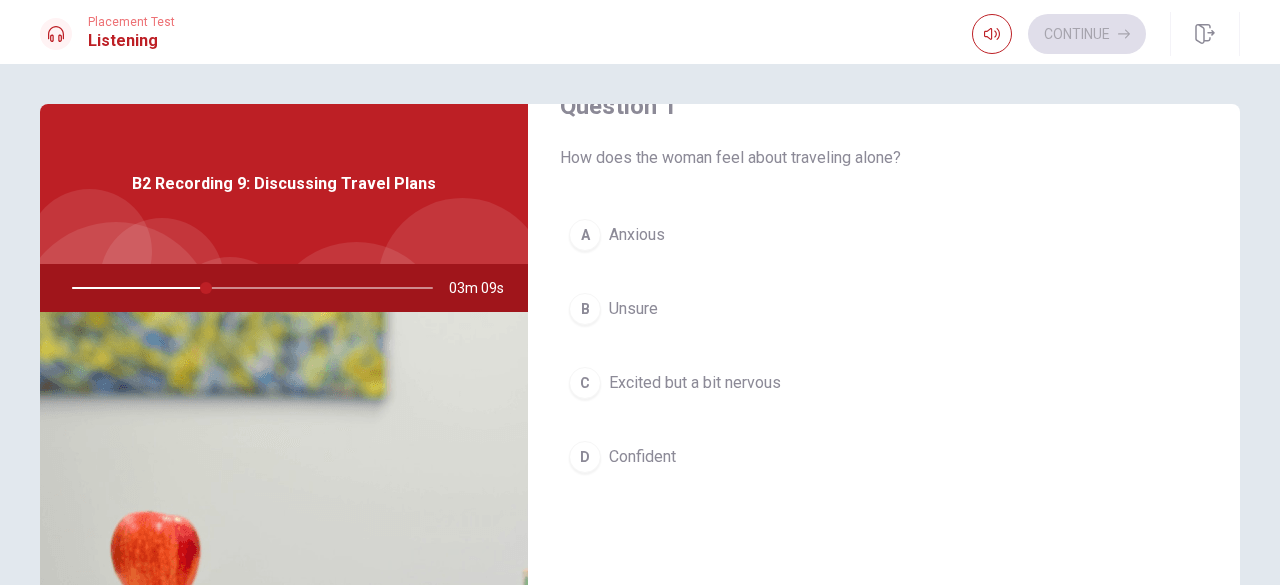 scroll, scrollTop: 51, scrollLeft: 0, axis: vertical 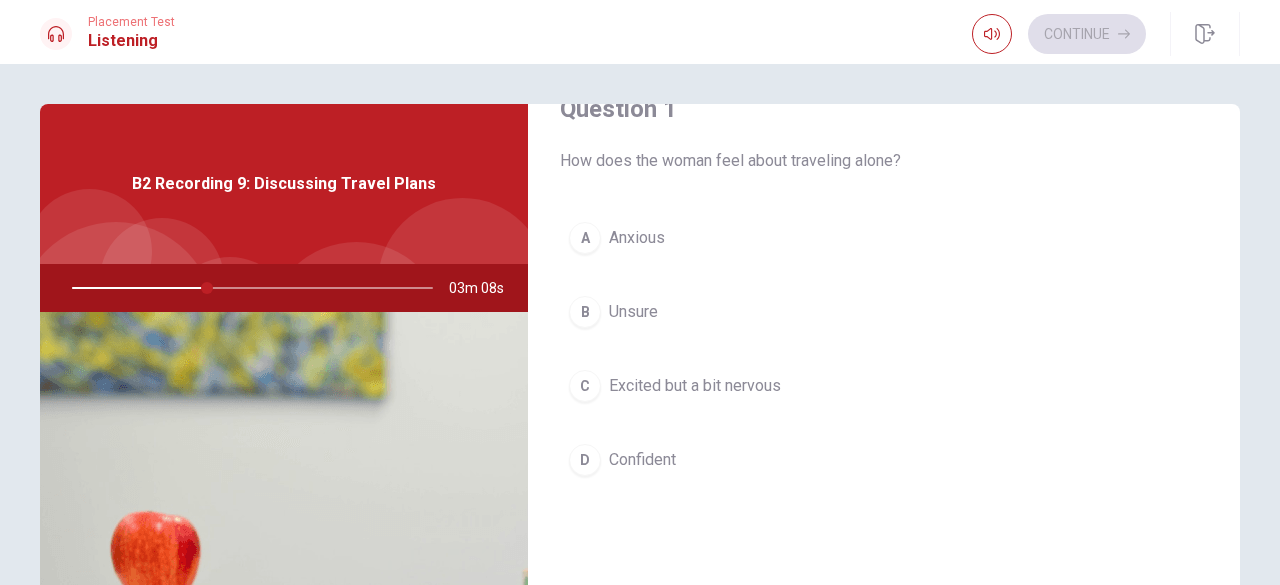 click on "Excited but a bit nervous" at bounding box center [695, 386] 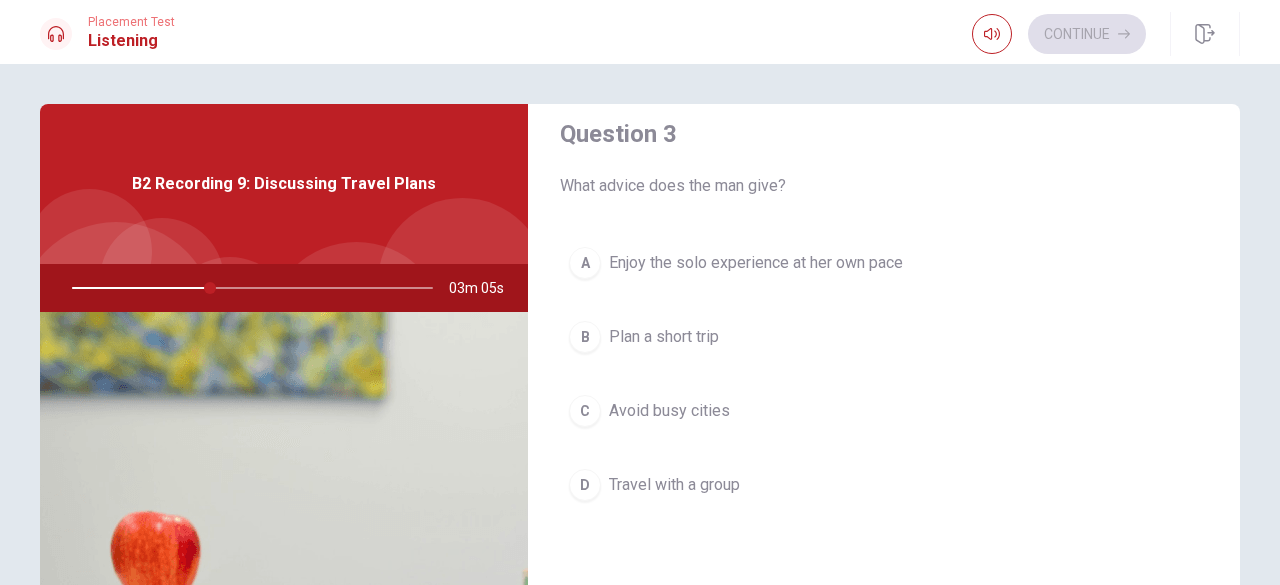 scroll, scrollTop: 1051, scrollLeft: 0, axis: vertical 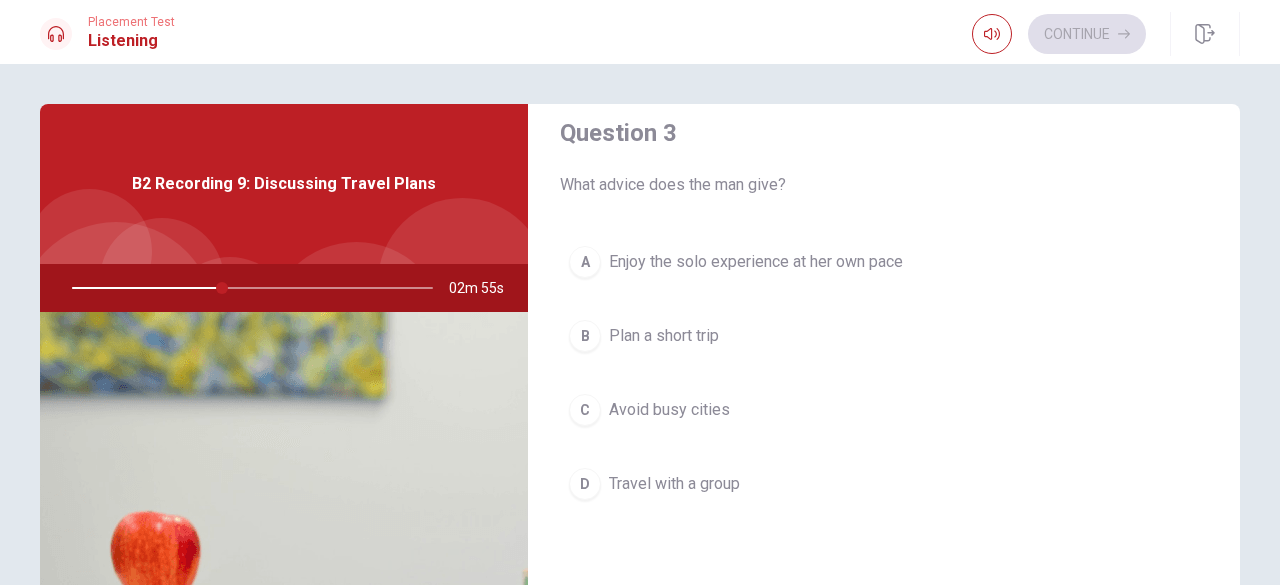 click on "Enjoy the solo experience at her own pace" at bounding box center [756, 262] 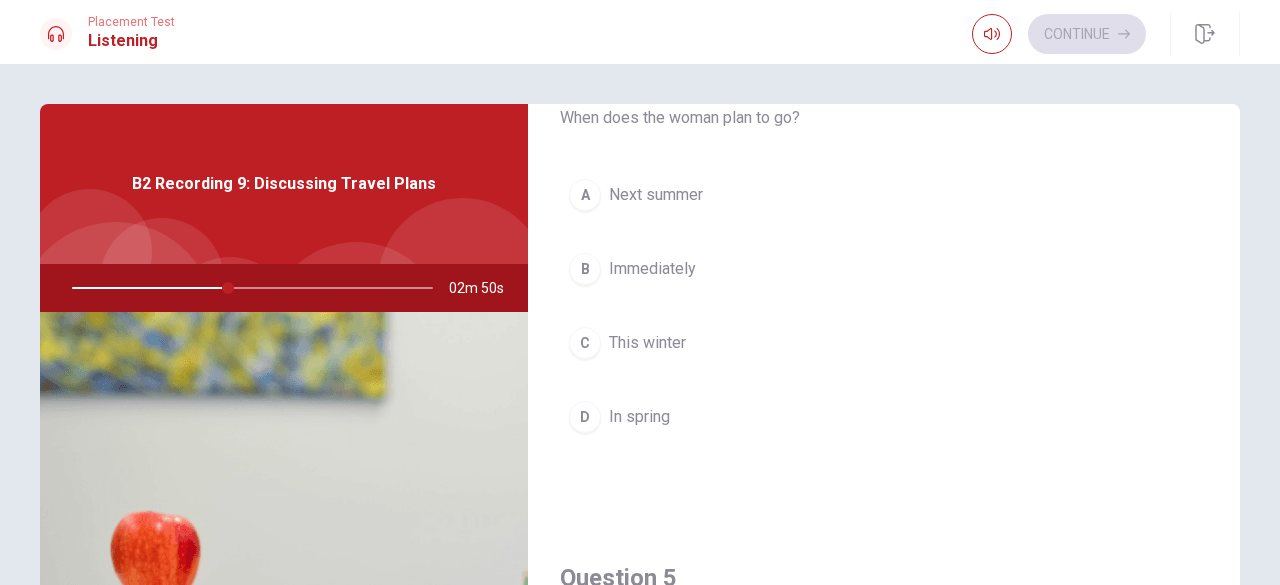 scroll, scrollTop: 1551, scrollLeft: 0, axis: vertical 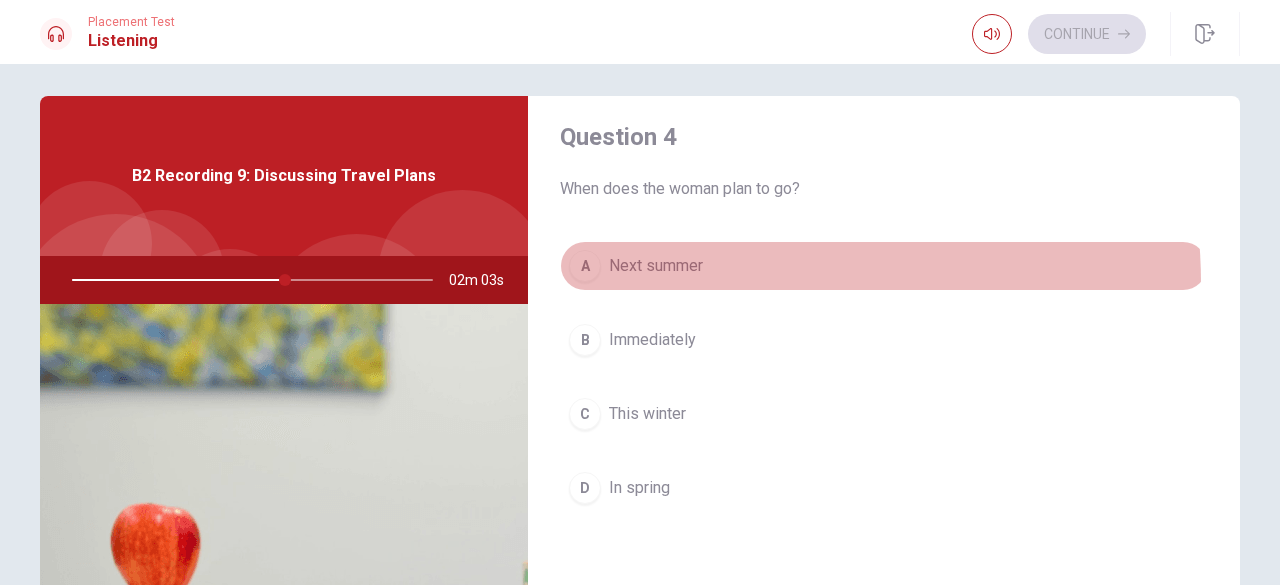 click on "A Next summer" at bounding box center [884, 266] 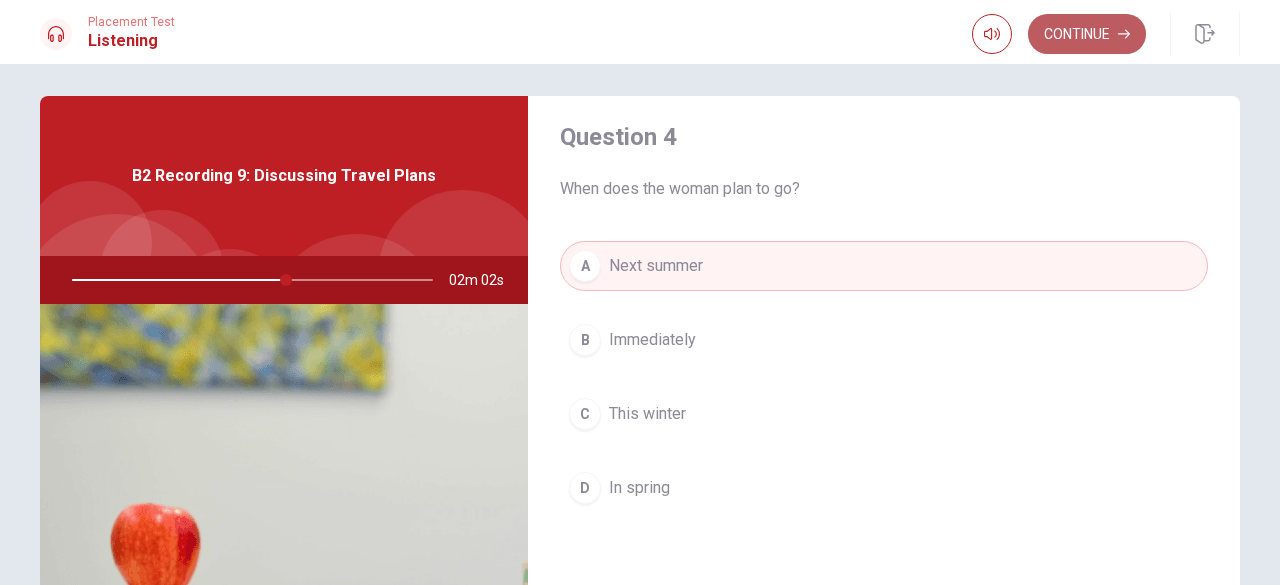 click on "Continue" at bounding box center [1087, 34] 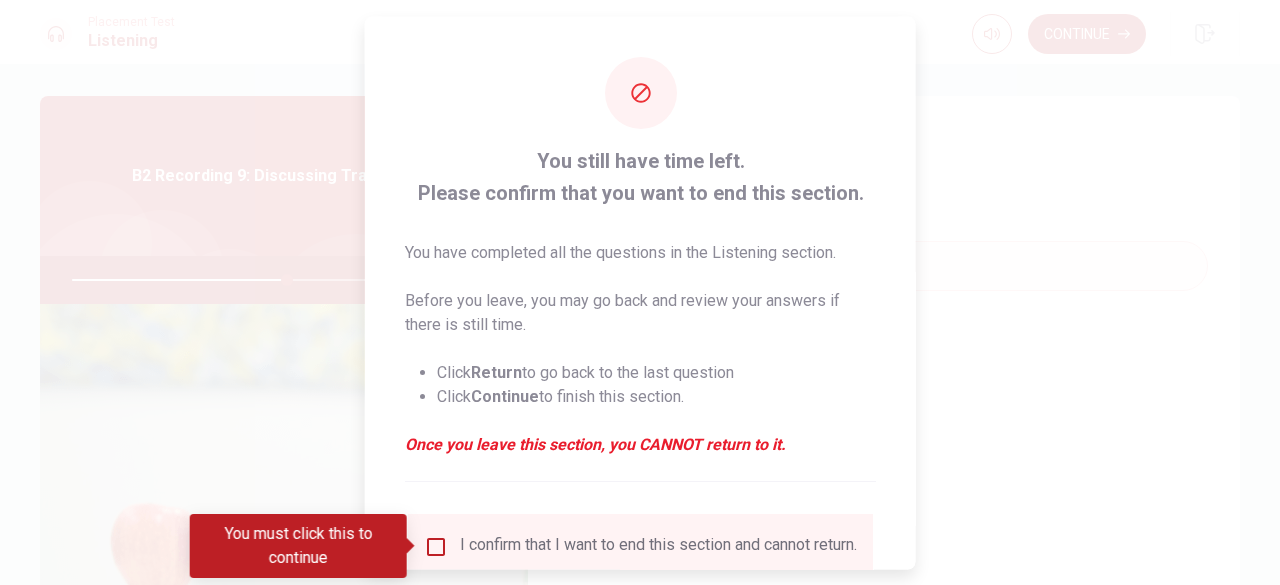 click at bounding box center [436, 546] 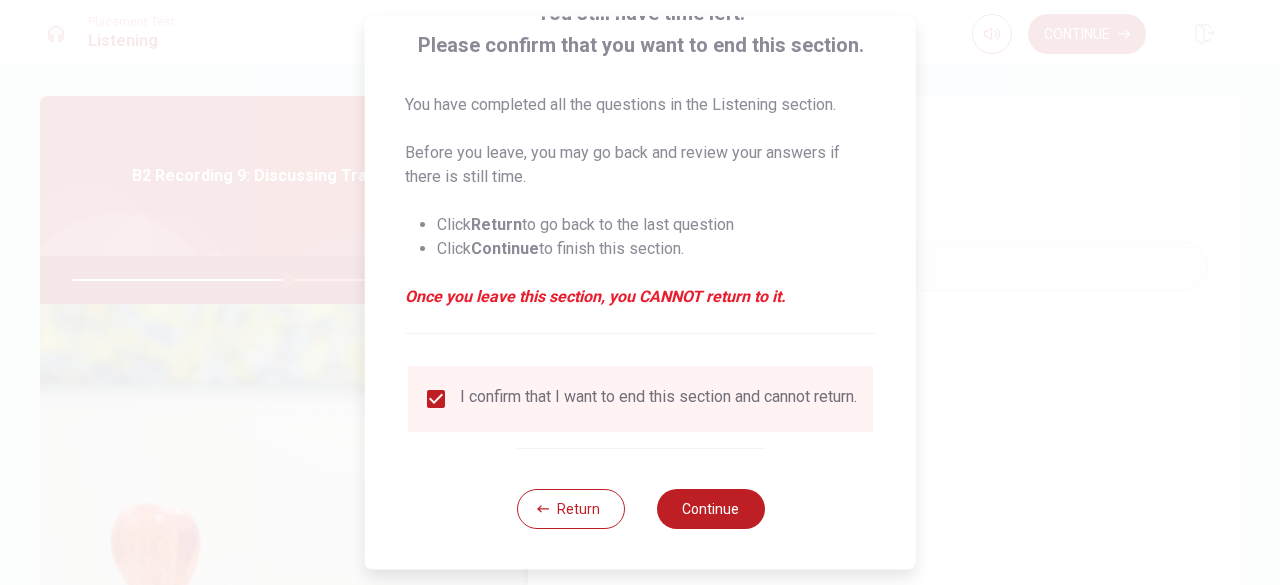 scroll, scrollTop: 160, scrollLeft: 0, axis: vertical 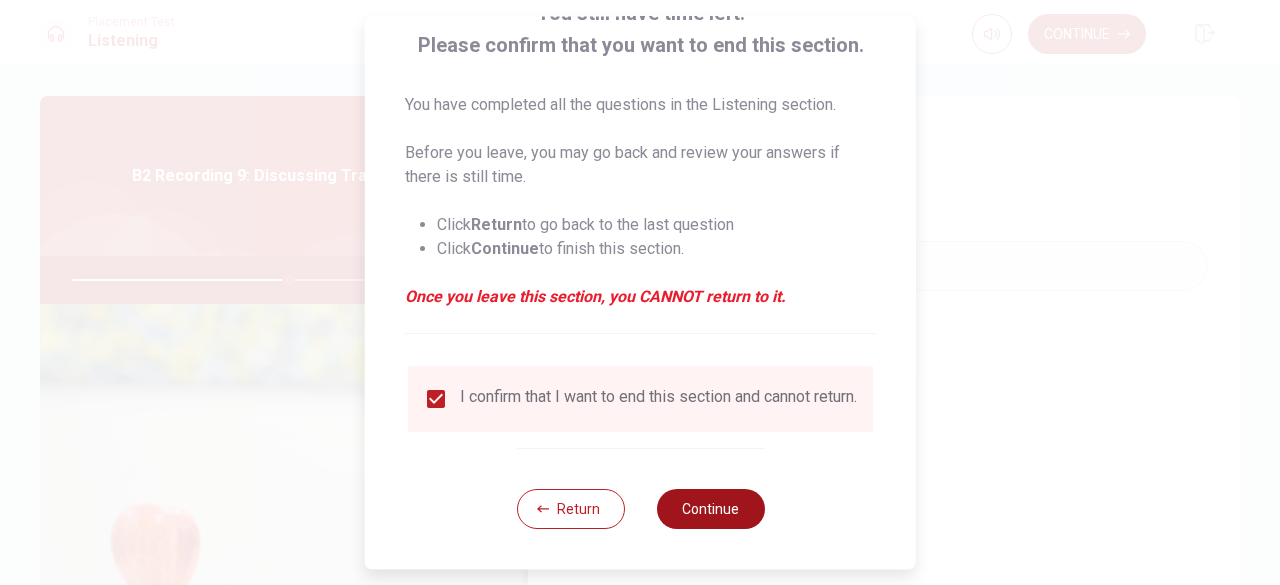 click on "Continue" at bounding box center (710, 509) 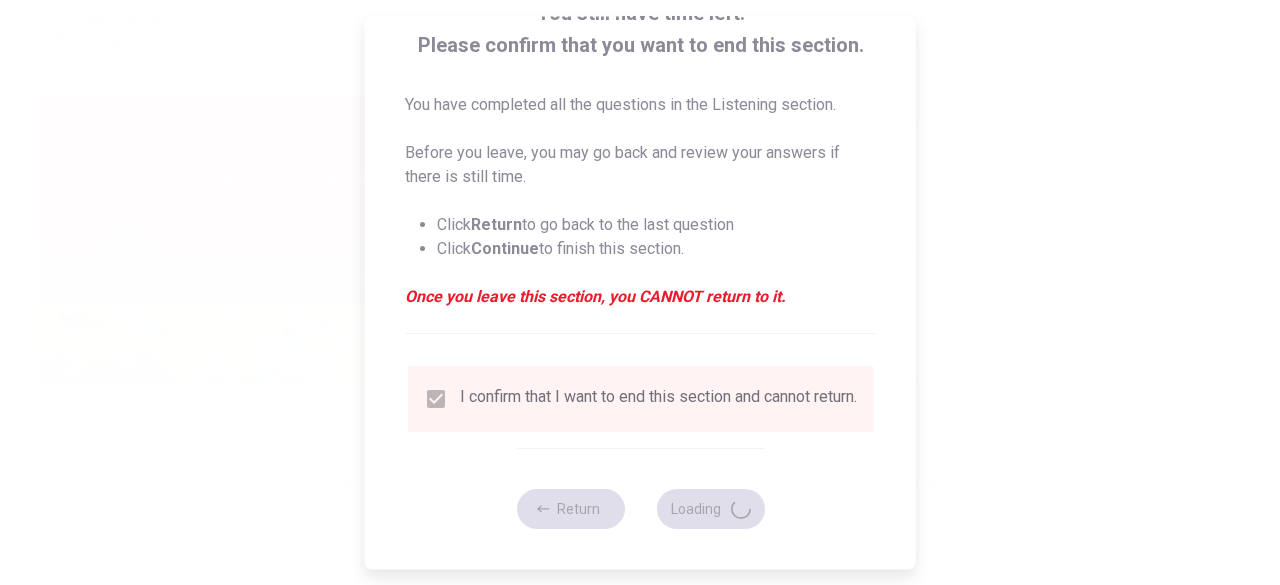 type on "61" 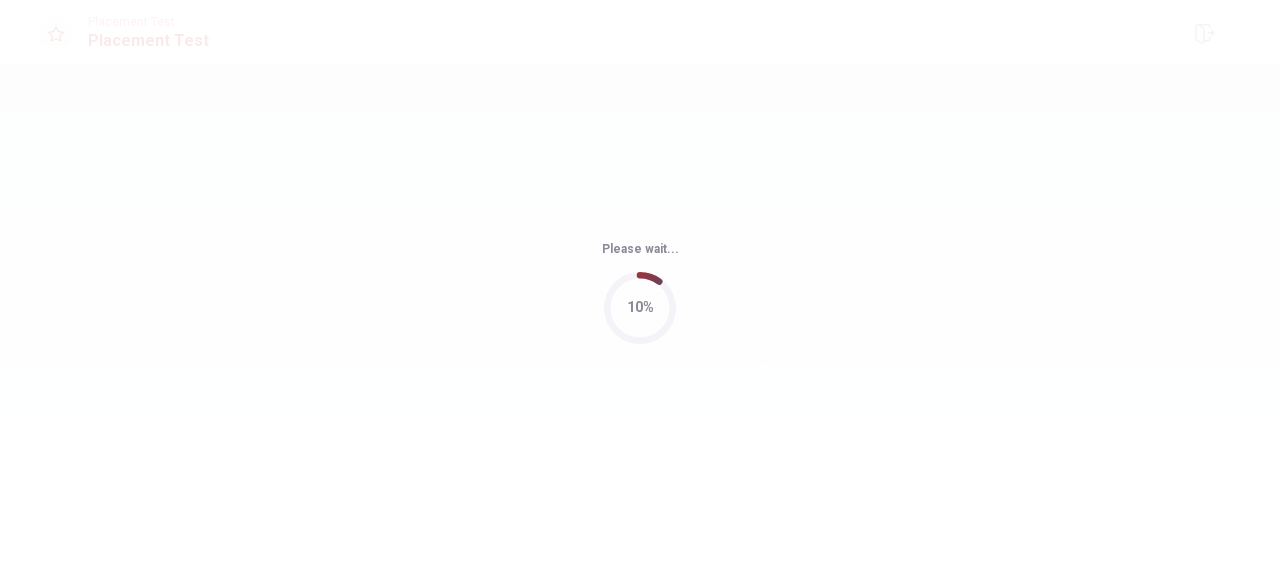 scroll, scrollTop: 0, scrollLeft: 0, axis: both 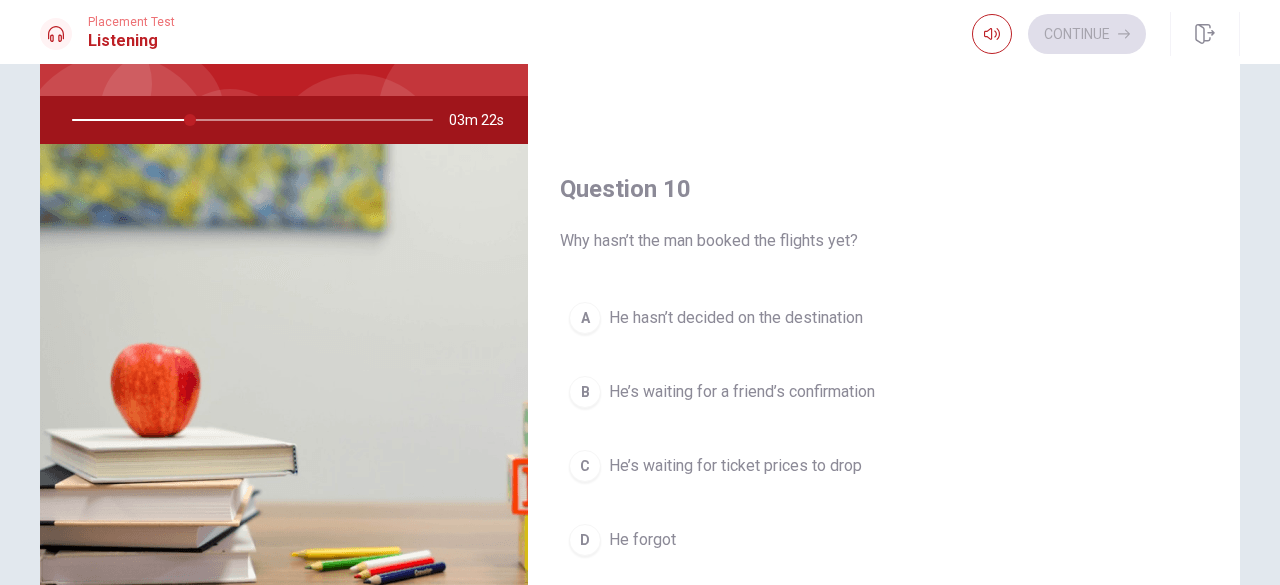 click on "He’s waiting for ticket prices to drop" at bounding box center (735, 466) 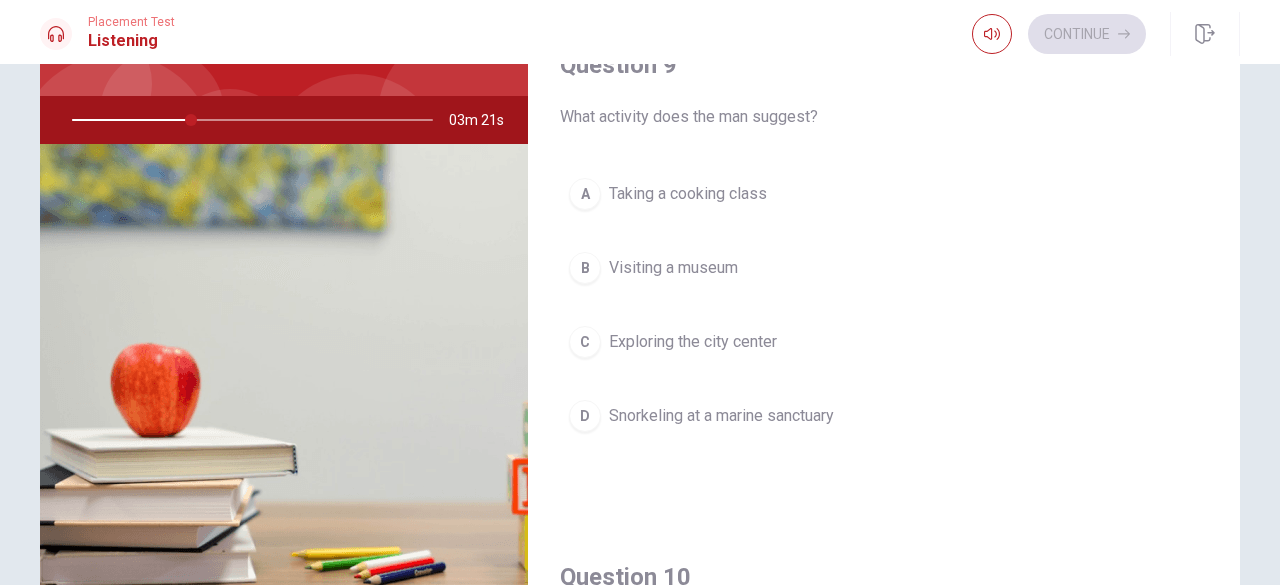 scroll, scrollTop: 1351, scrollLeft: 0, axis: vertical 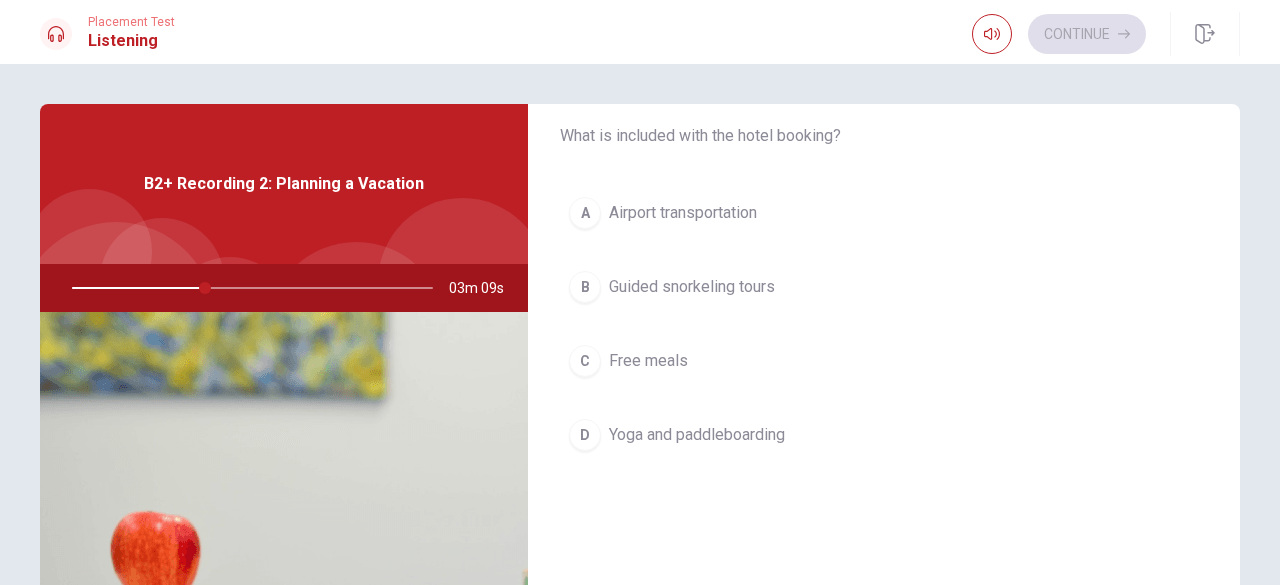 click on "D Yoga and paddleboarding" at bounding box center [884, 435] 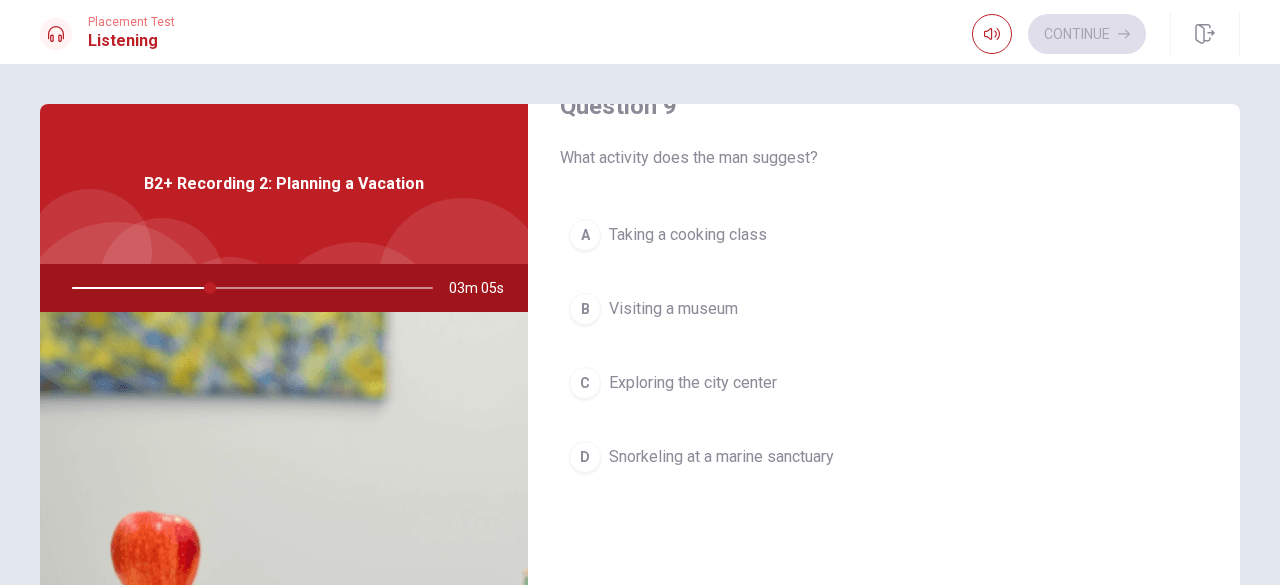 scroll, scrollTop: 1600, scrollLeft: 0, axis: vertical 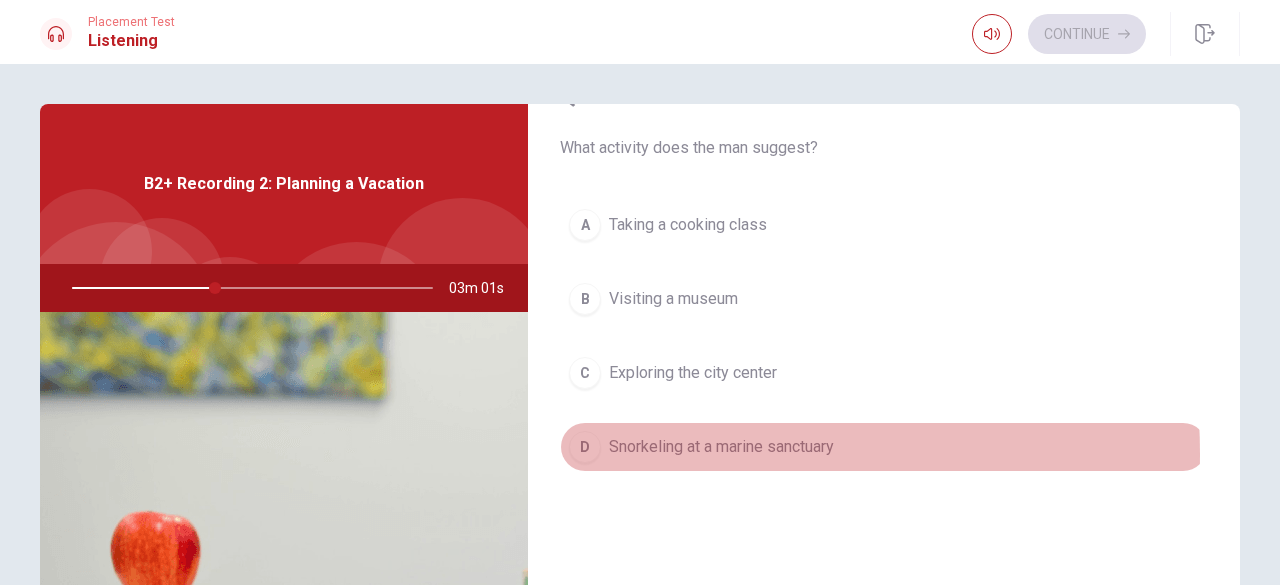 click on "Snorkeling at a marine sanctuary" at bounding box center (721, 447) 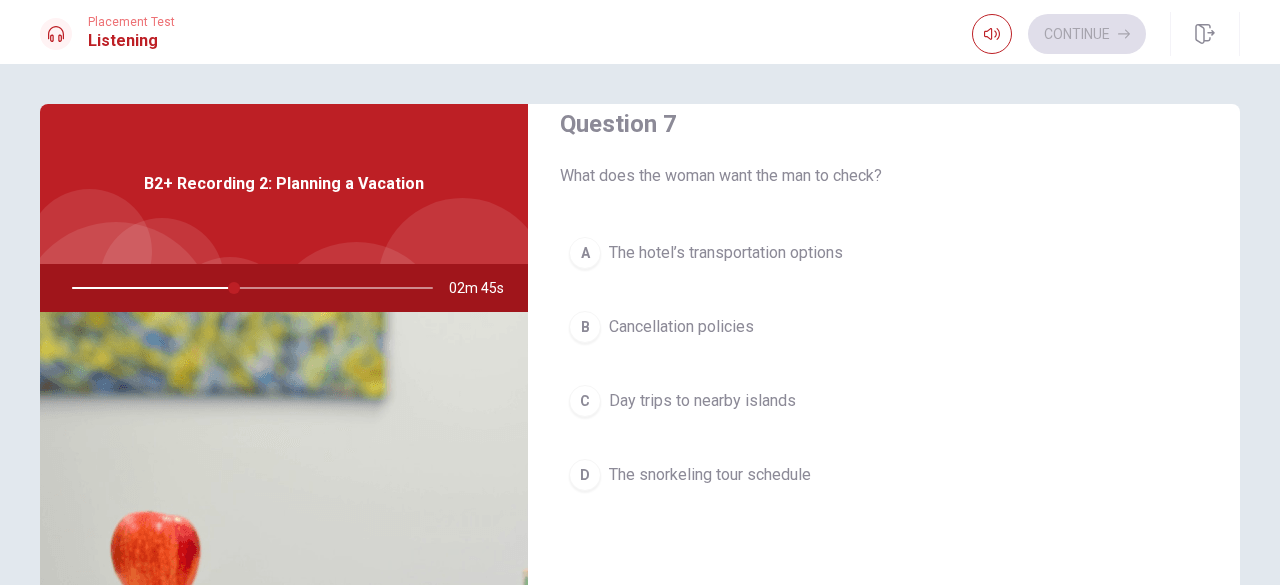 scroll, scrollTop: 551, scrollLeft: 0, axis: vertical 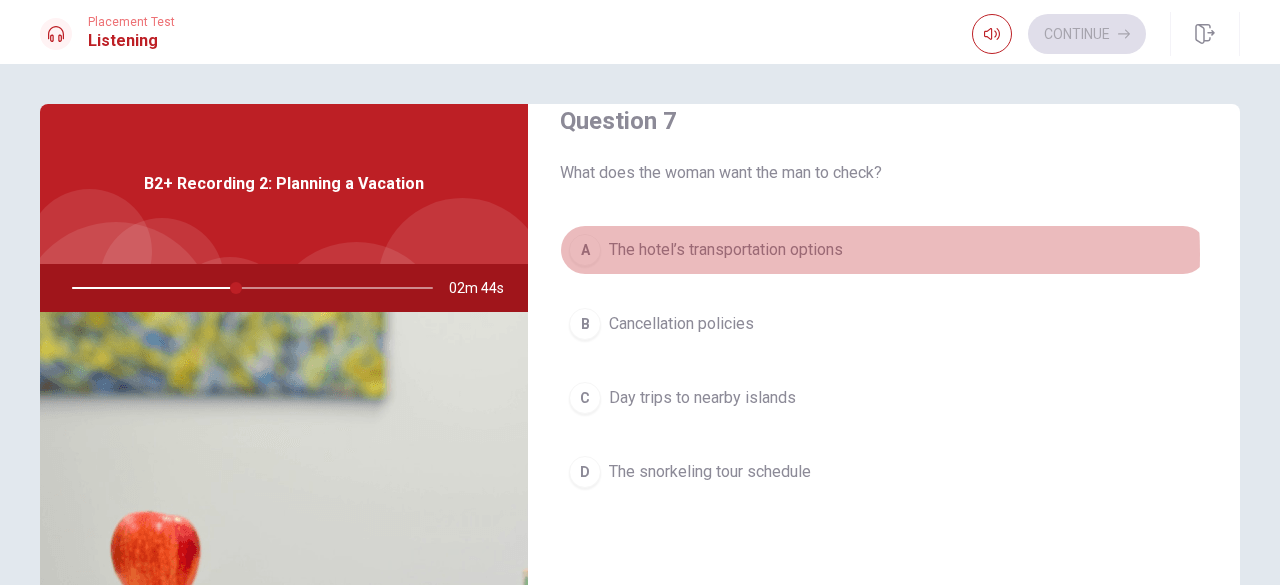 click on "The hotel’s transportation options" at bounding box center [726, 250] 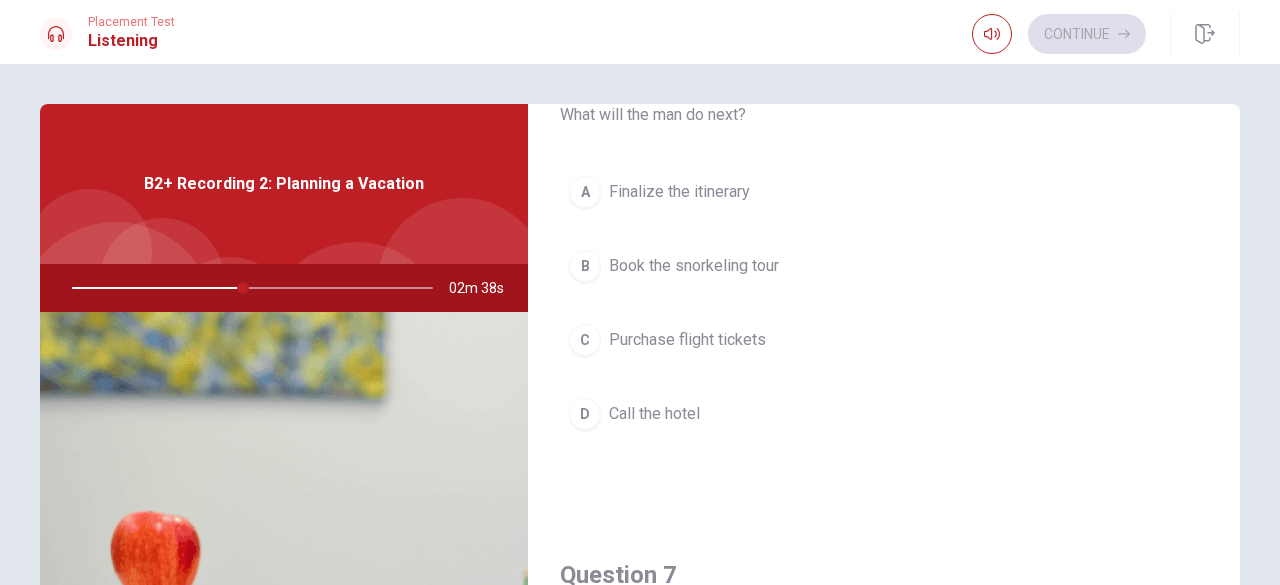 scroll, scrollTop: 100, scrollLeft: 0, axis: vertical 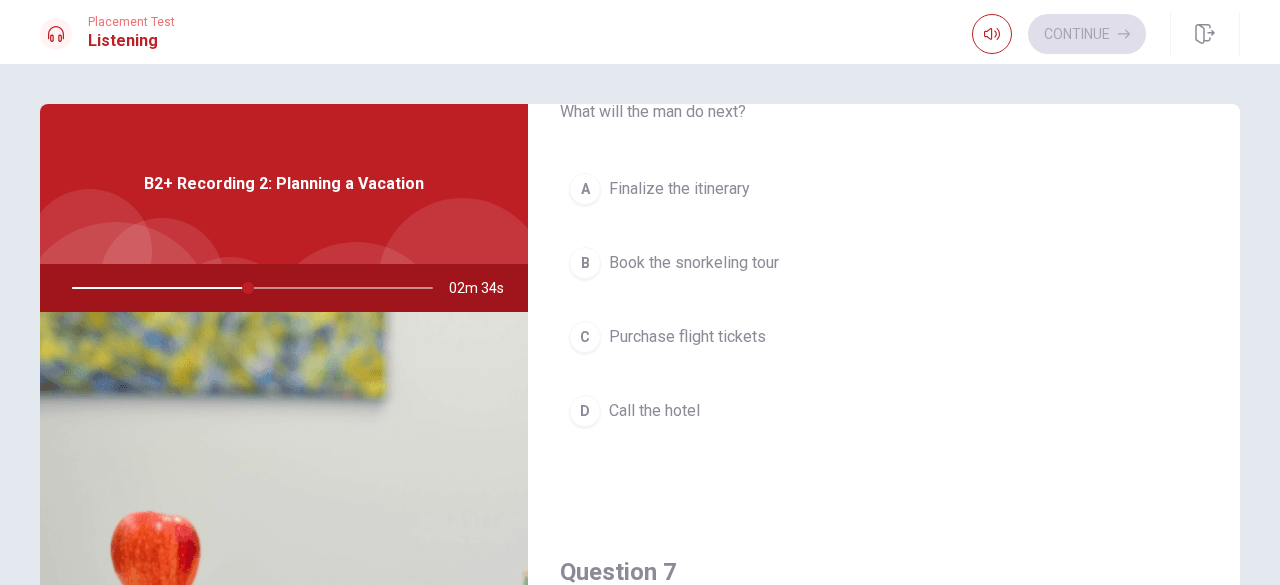 click on "D Call the hotel" at bounding box center (884, 411) 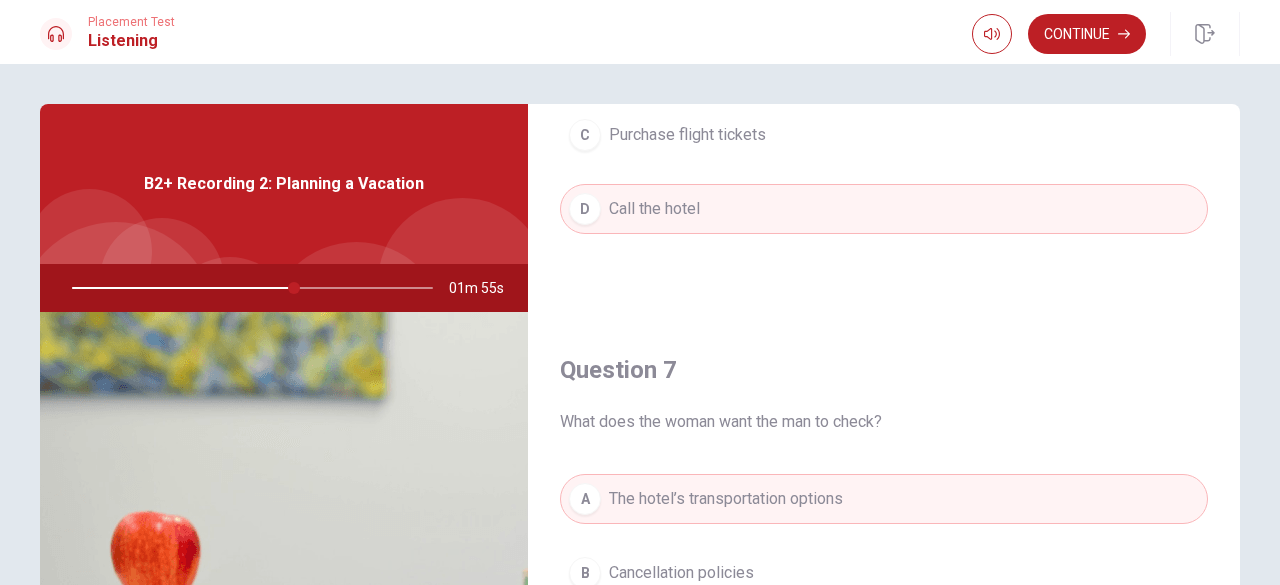 scroll, scrollTop: 300, scrollLeft: 0, axis: vertical 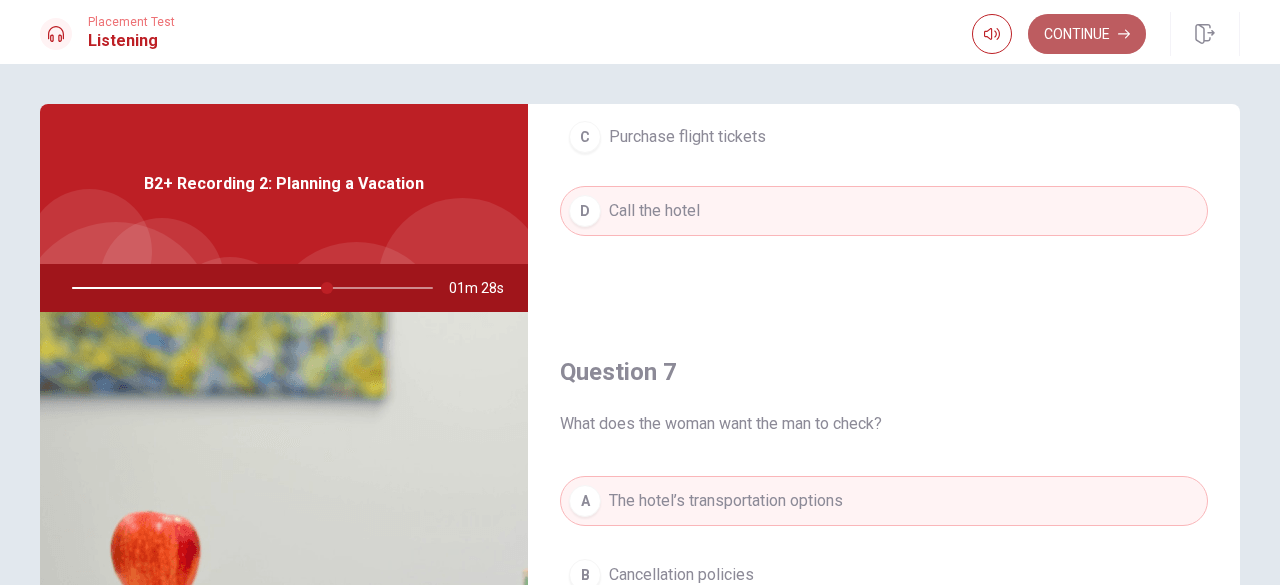click on "Continue" at bounding box center [1087, 34] 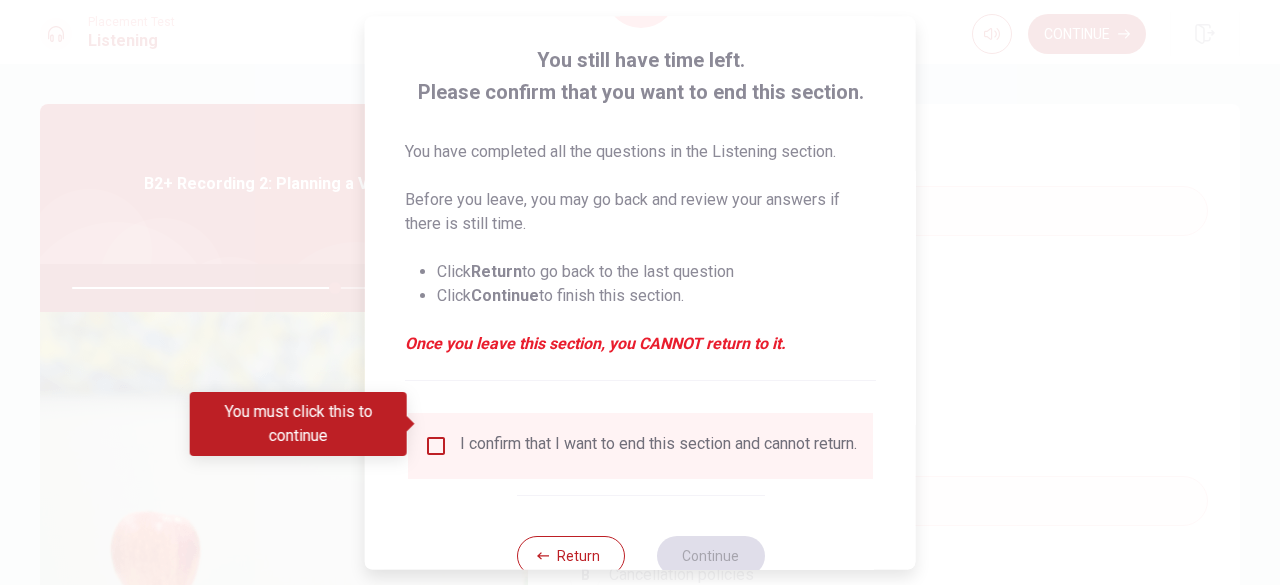 scroll, scrollTop: 160, scrollLeft: 0, axis: vertical 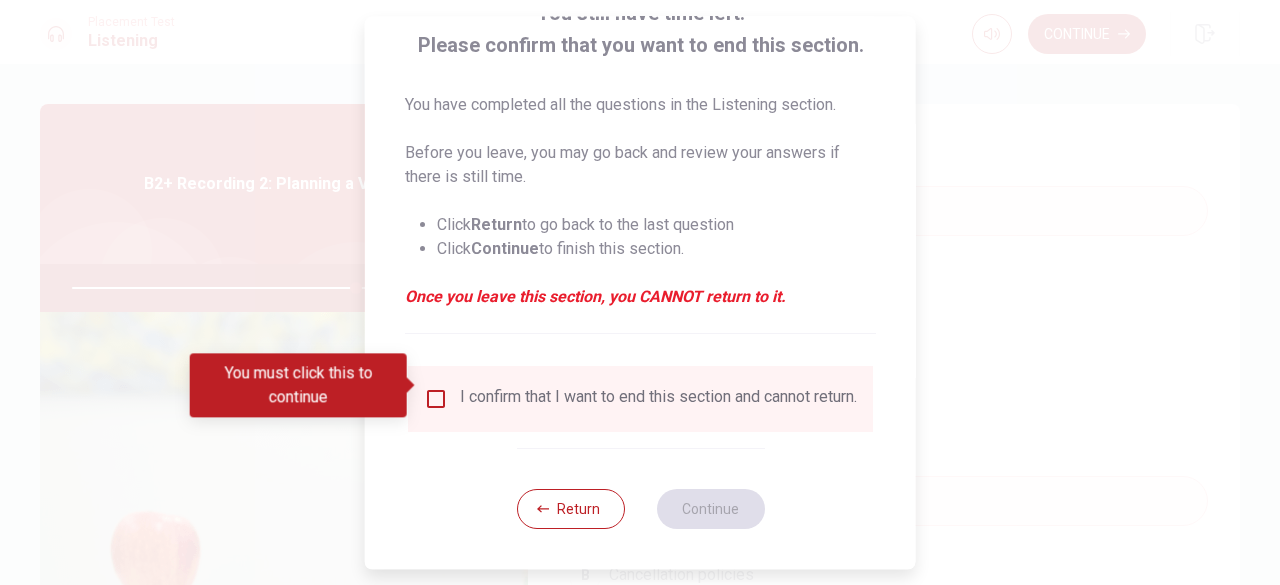 click at bounding box center (436, 399) 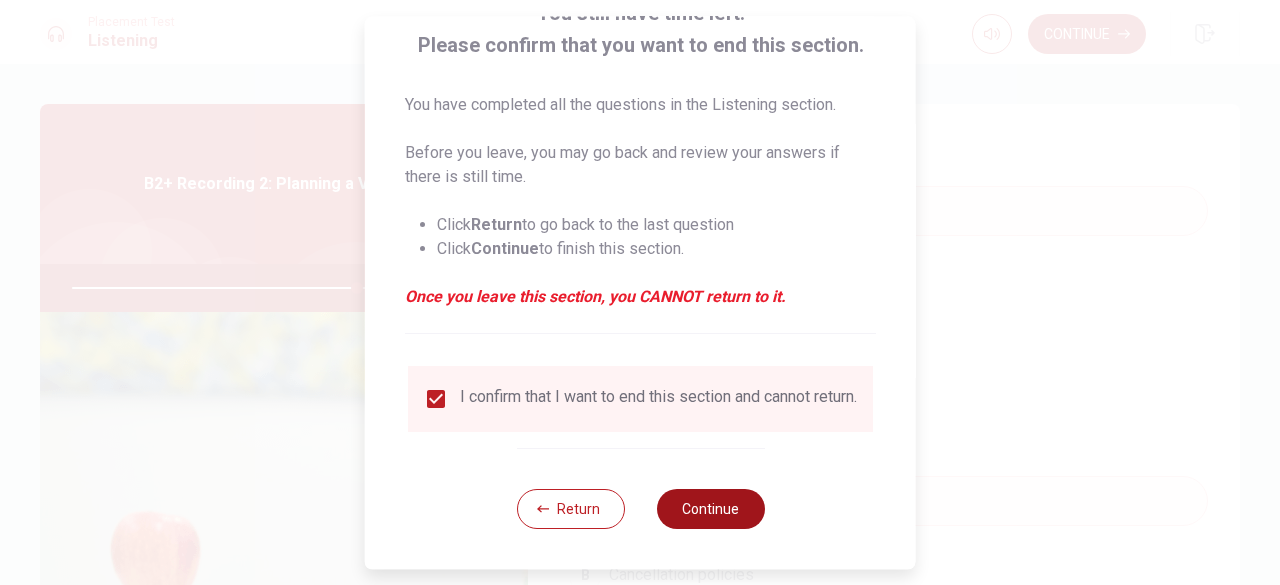 click on "Continue" at bounding box center (710, 509) 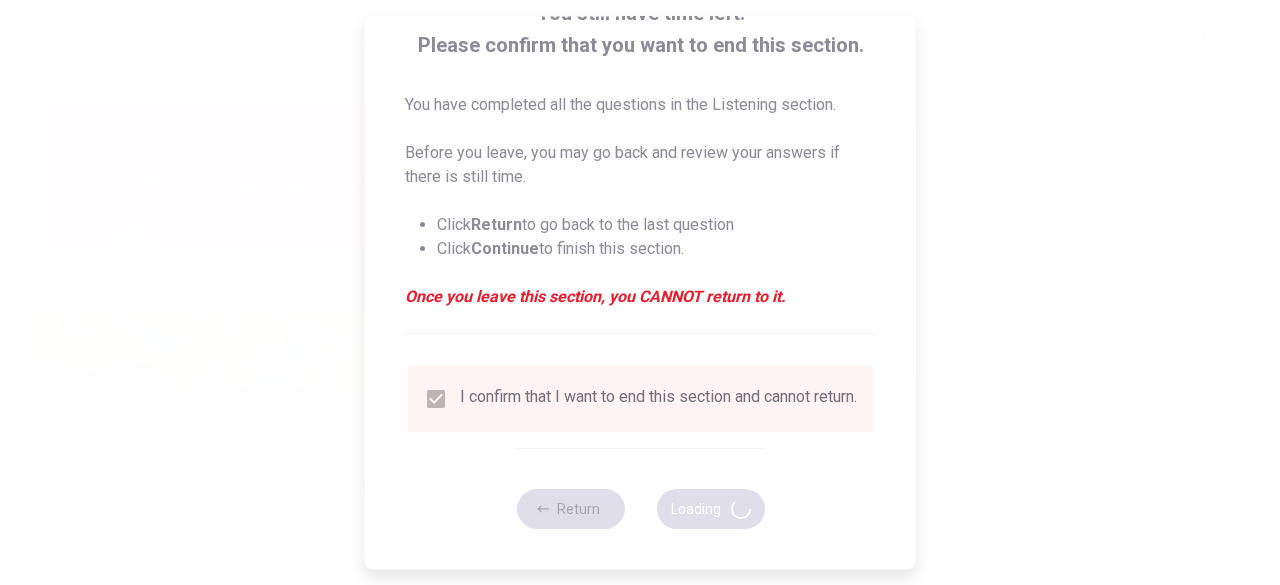 type on "80" 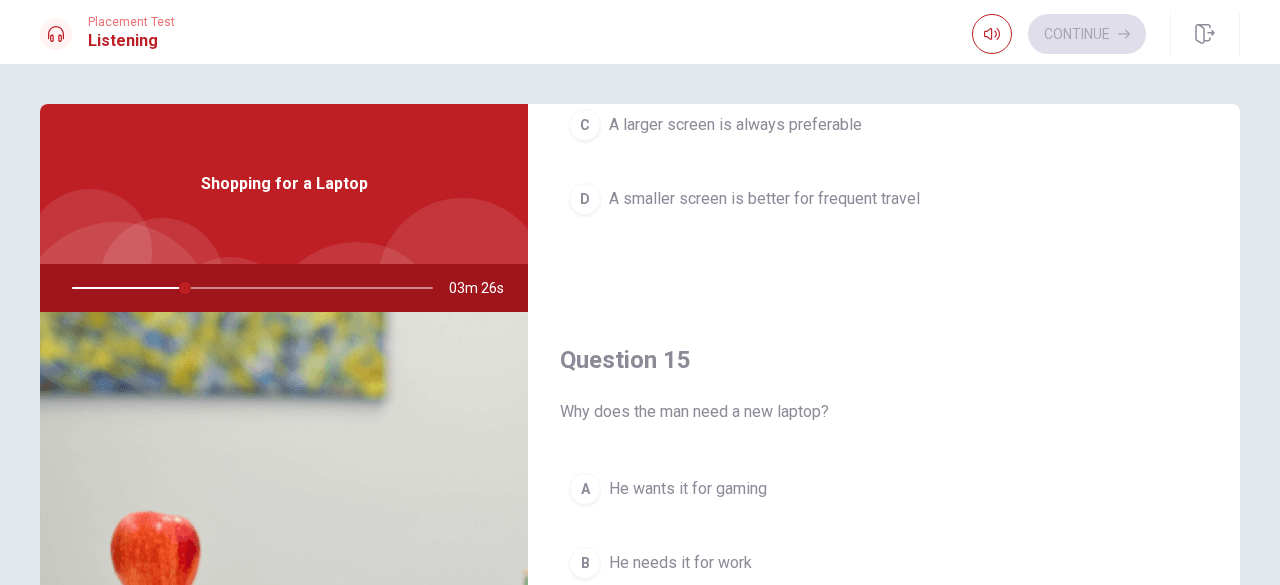 scroll, scrollTop: 1851, scrollLeft: 0, axis: vertical 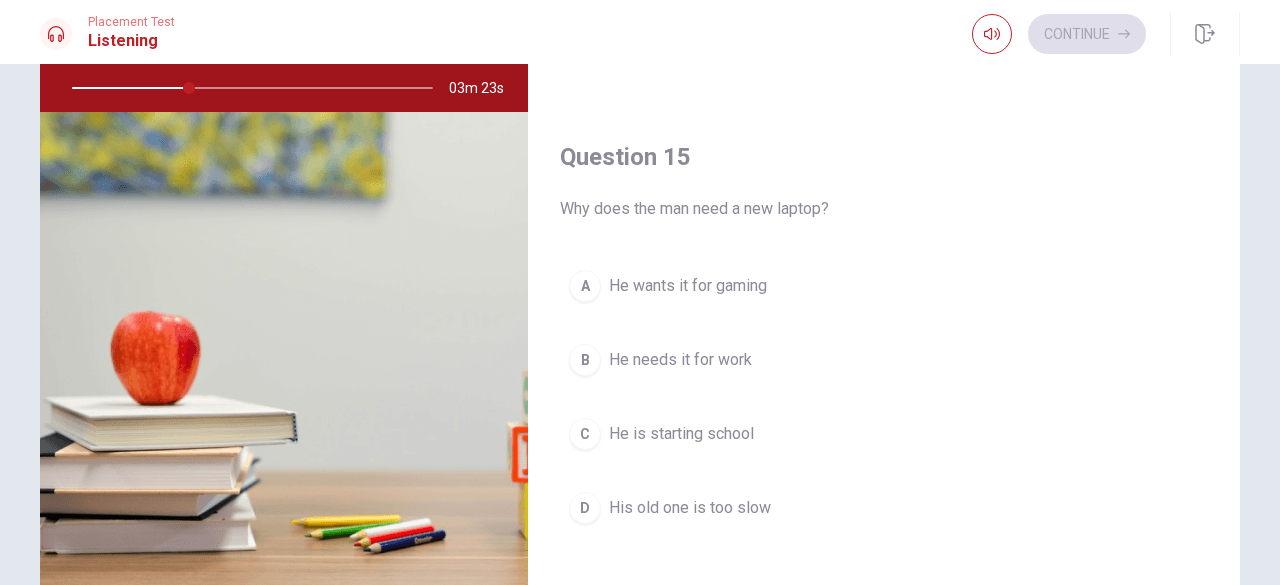 click on "He needs it for work" at bounding box center [680, 360] 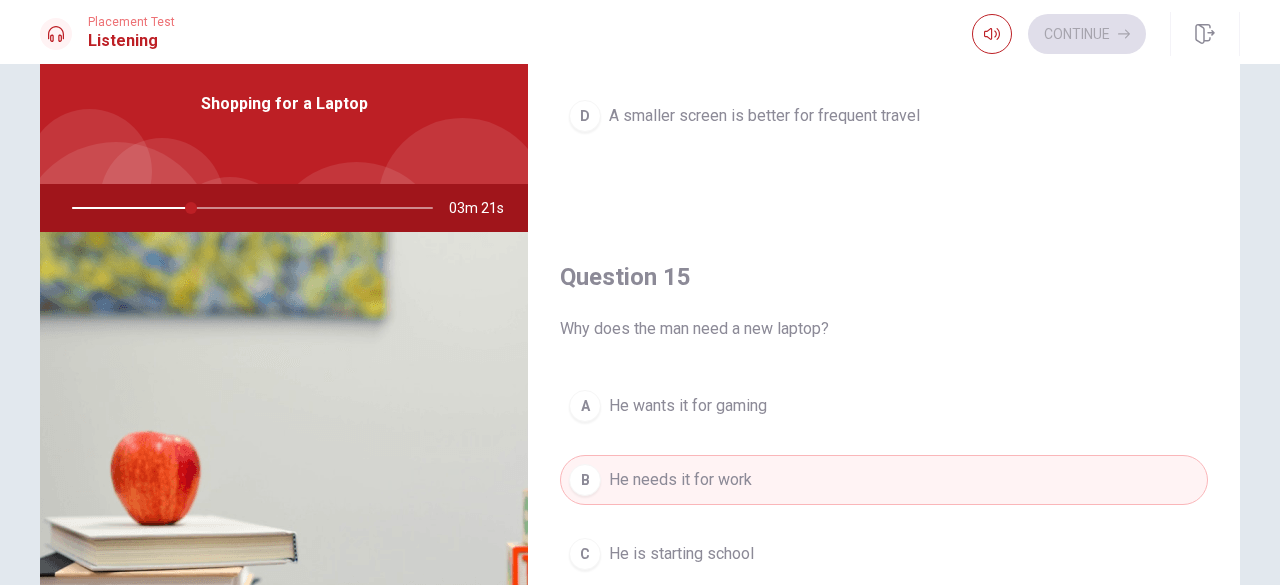 scroll, scrollTop: 0, scrollLeft: 0, axis: both 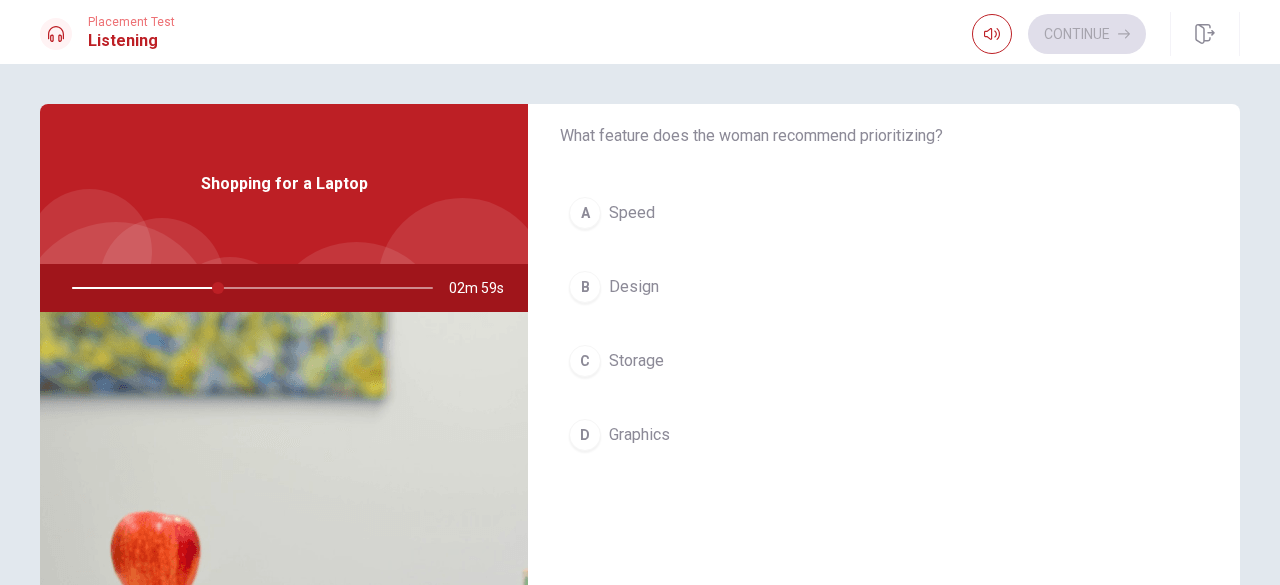 click on "A Speed B Design C Storage D Graphics" at bounding box center (884, 344) 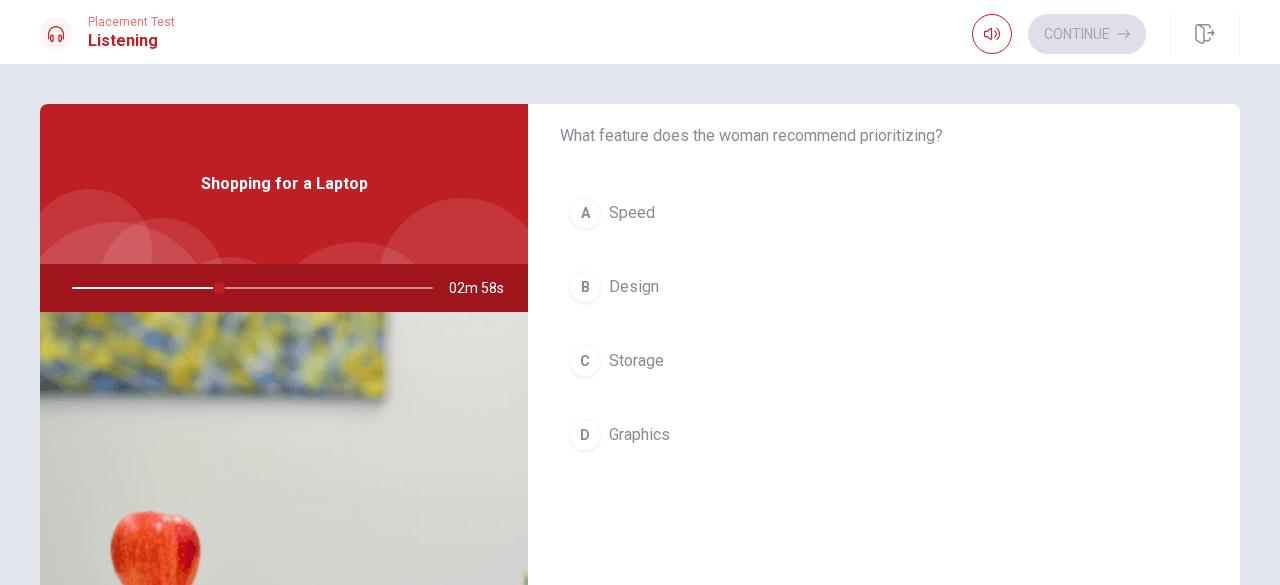 click on "Speed" at bounding box center (632, 213) 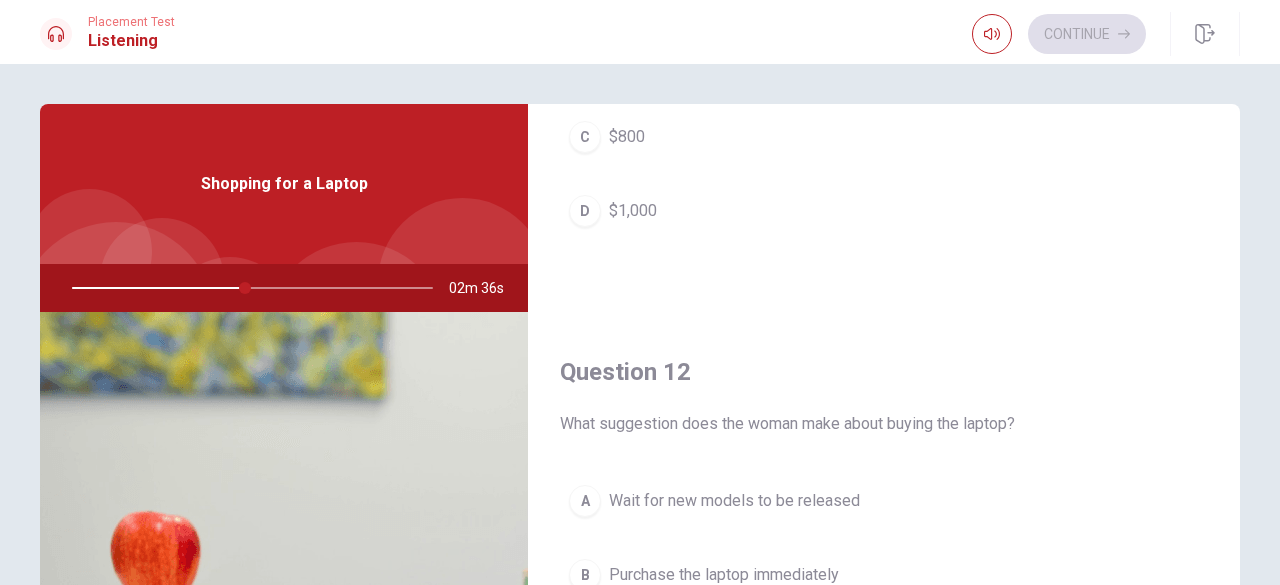 scroll, scrollTop: 100, scrollLeft: 0, axis: vertical 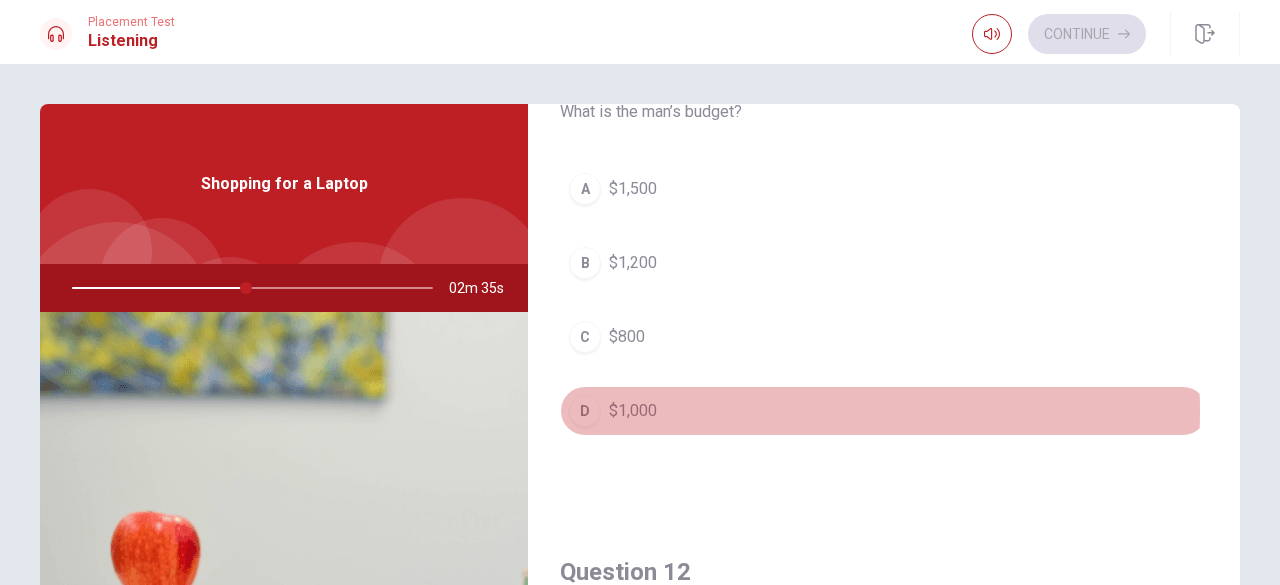 click on "D $1,000" at bounding box center (884, 411) 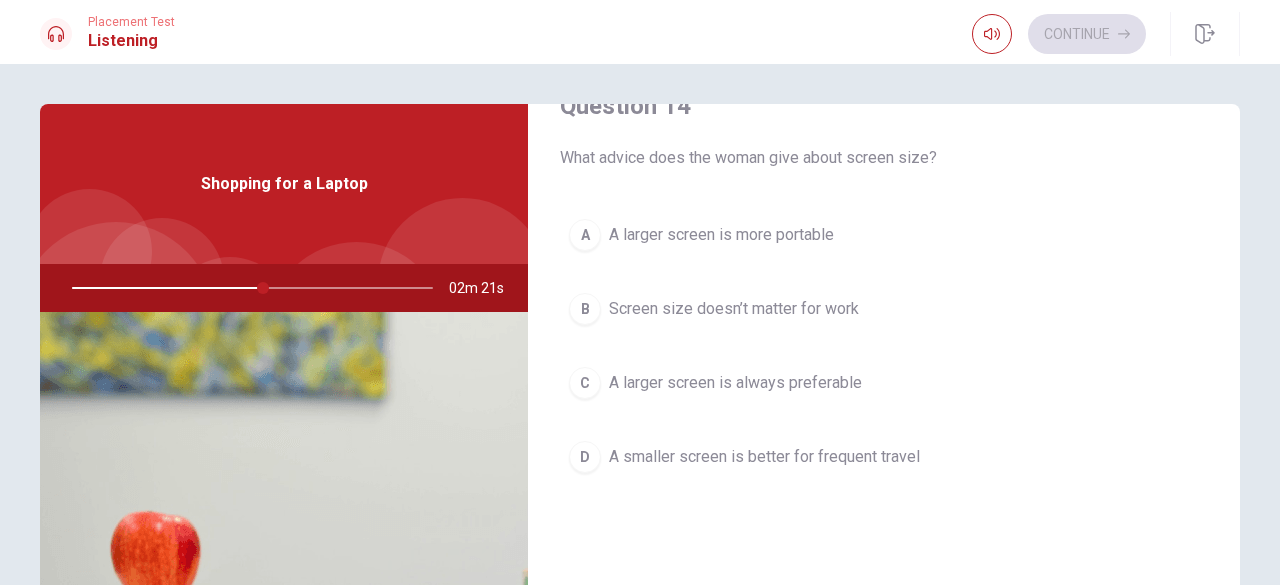 scroll, scrollTop: 1600, scrollLeft: 0, axis: vertical 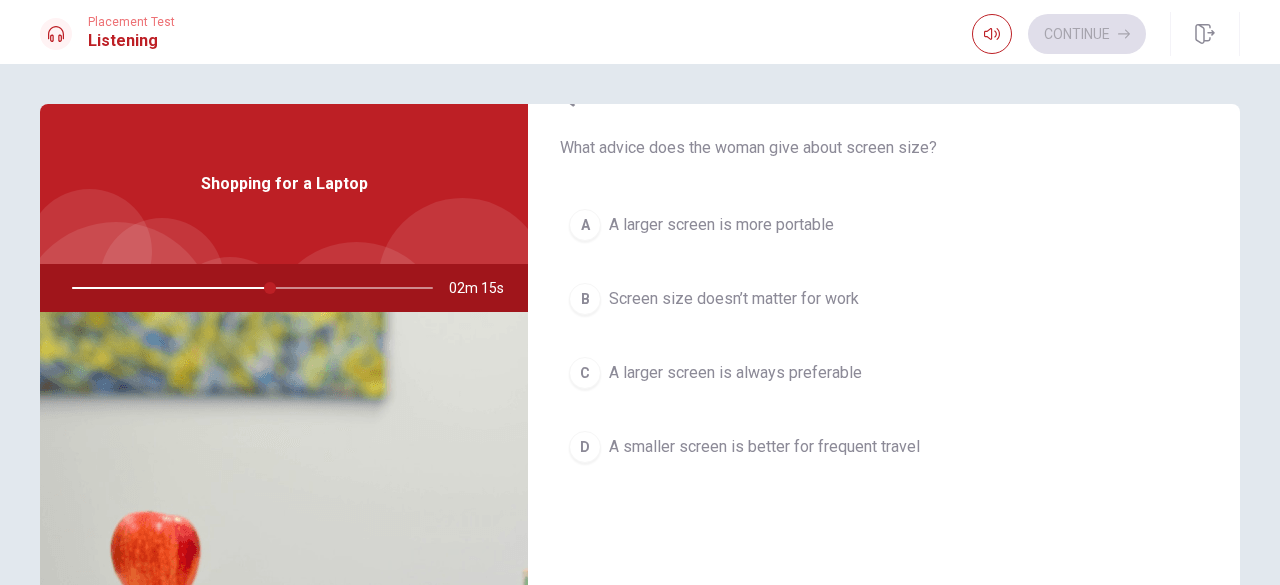 click on "A smaller screen is better for frequent travel" at bounding box center (764, 447) 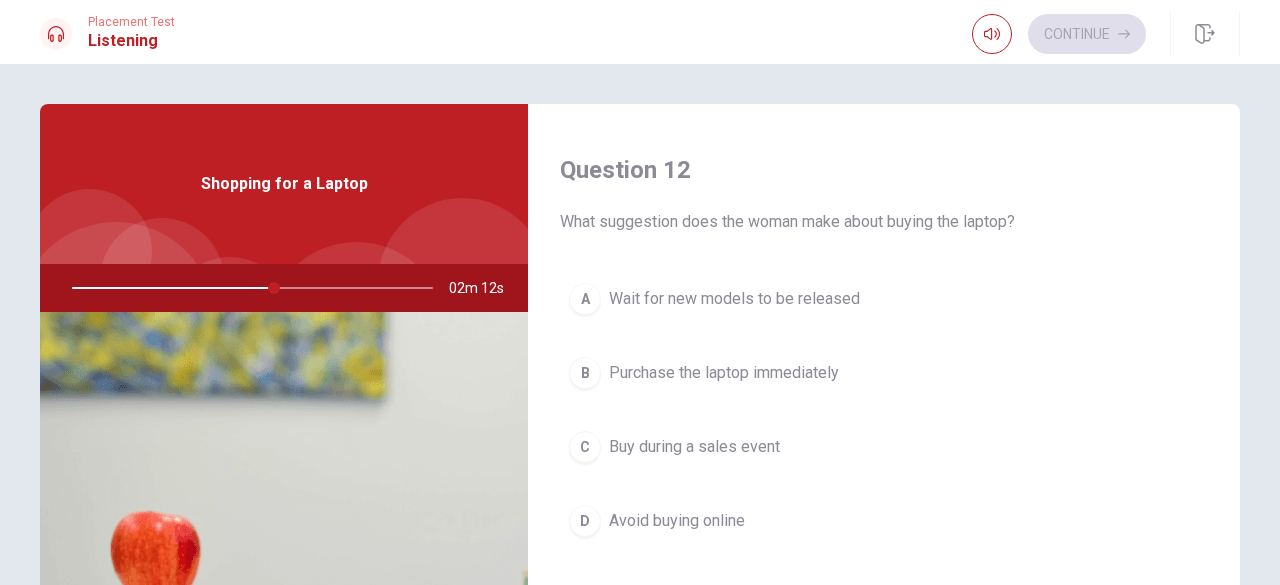scroll, scrollTop: 500, scrollLeft: 0, axis: vertical 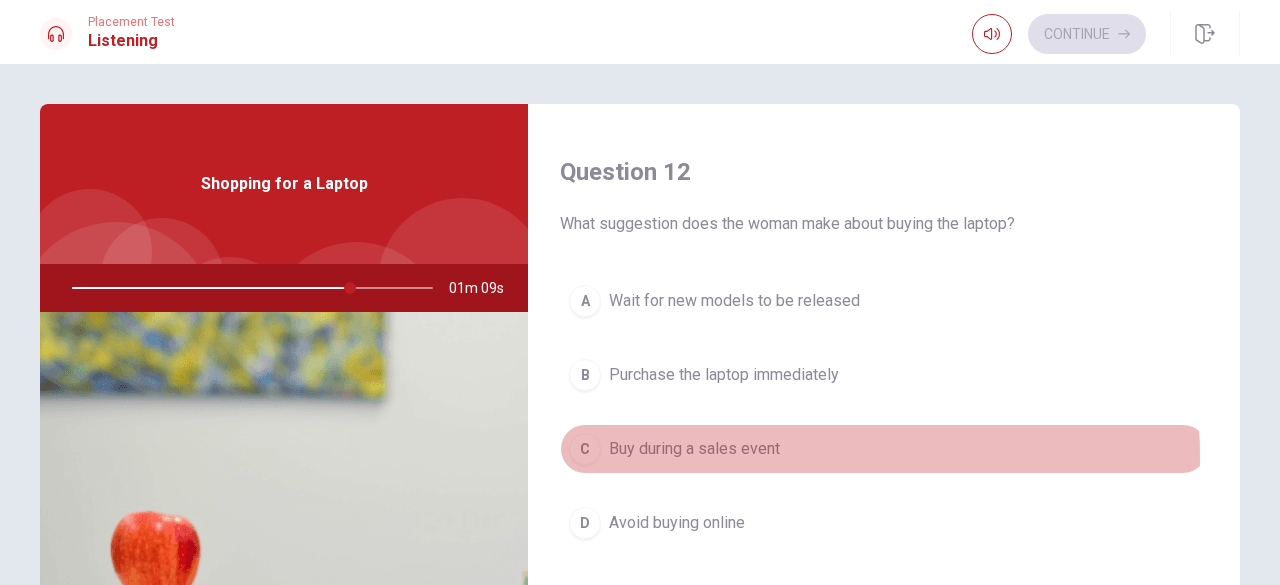 click on "Buy during a sales event" at bounding box center [694, 449] 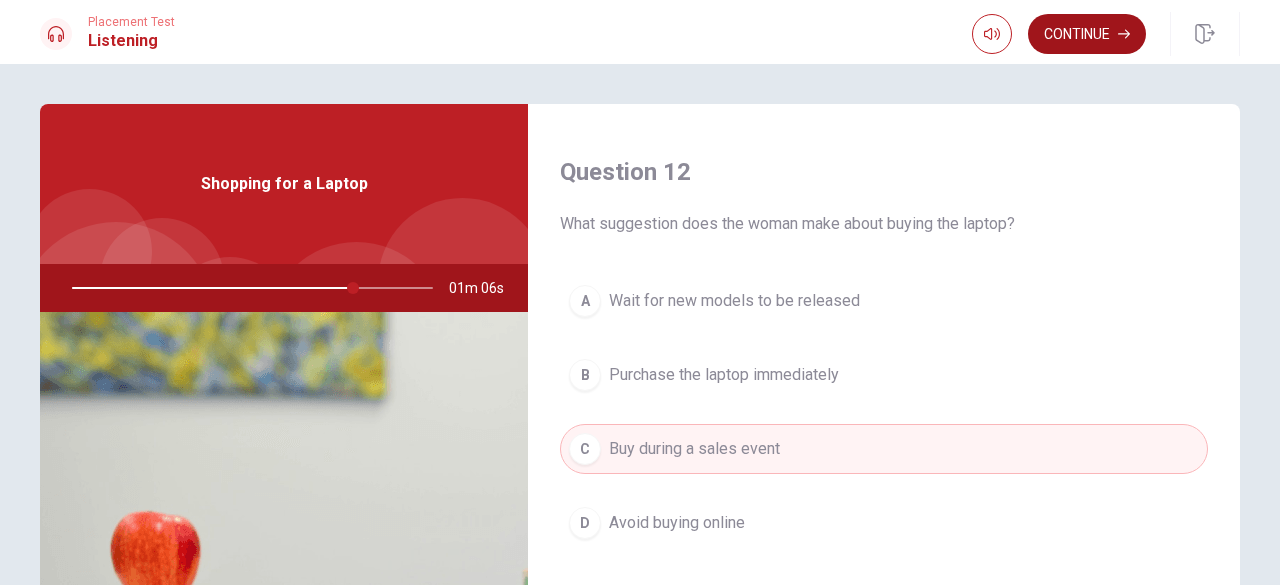 click on "Continue" at bounding box center (1087, 34) 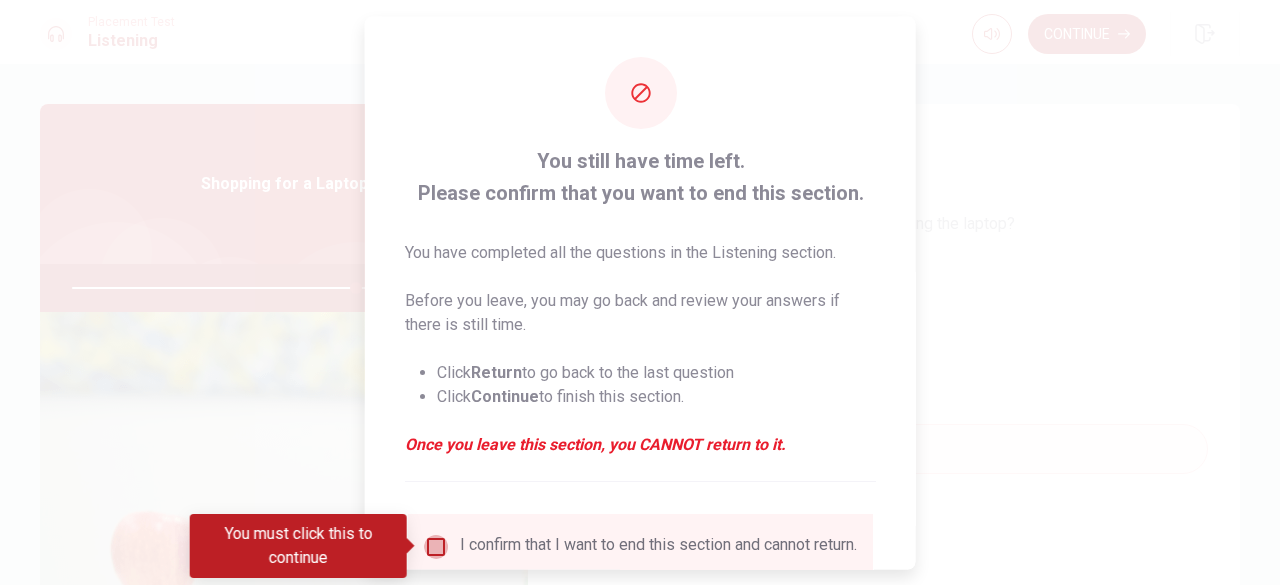 click at bounding box center [436, 546] 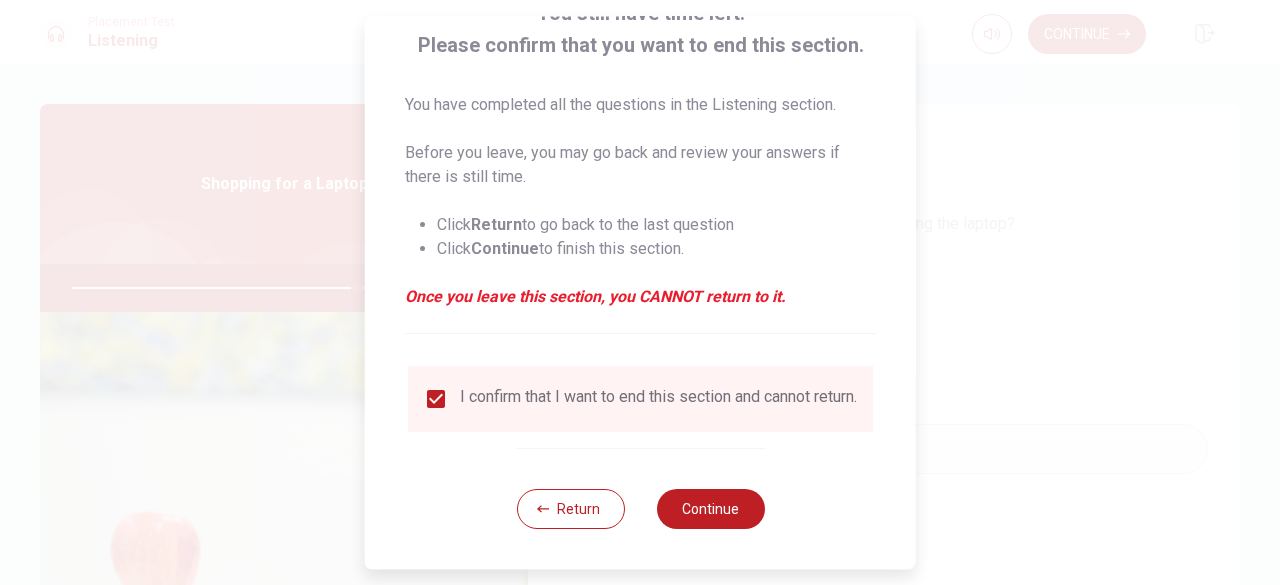 scroll, scrollTop: 160, scrollLeft: 0, axis: vertical 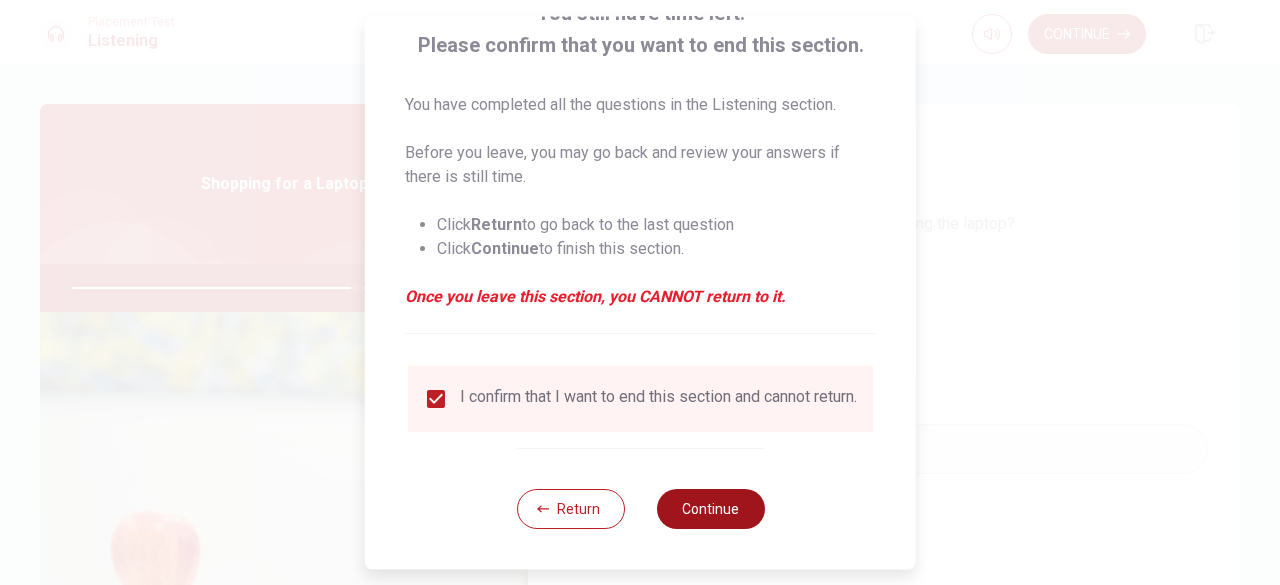 click on "Continue" at bounding box center [710, 509] 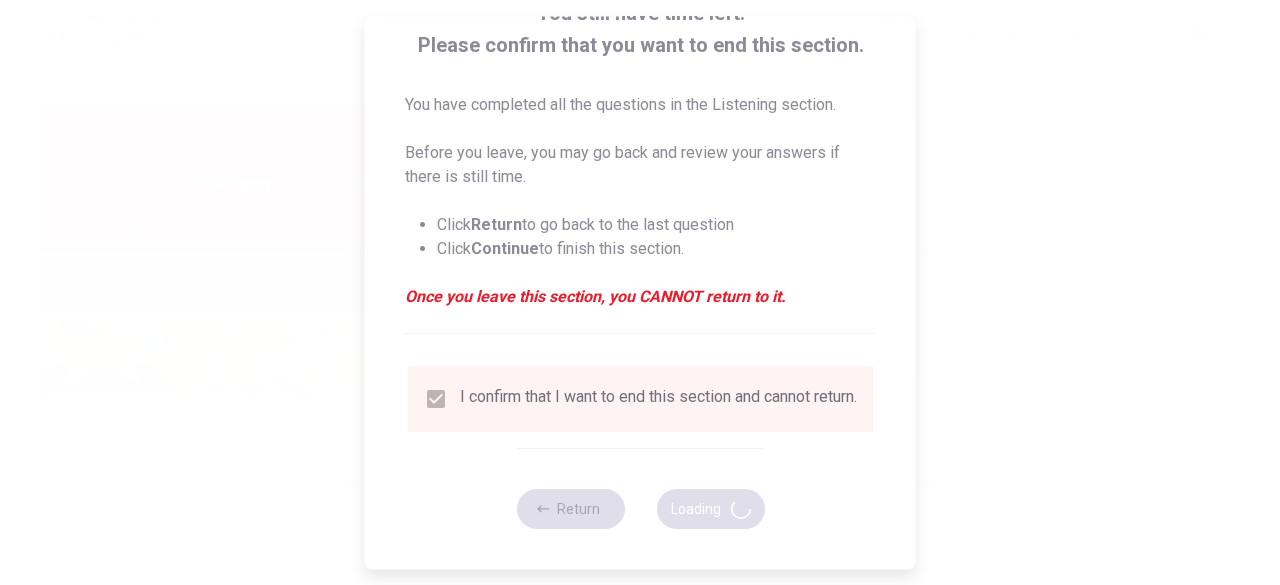 type on "80" 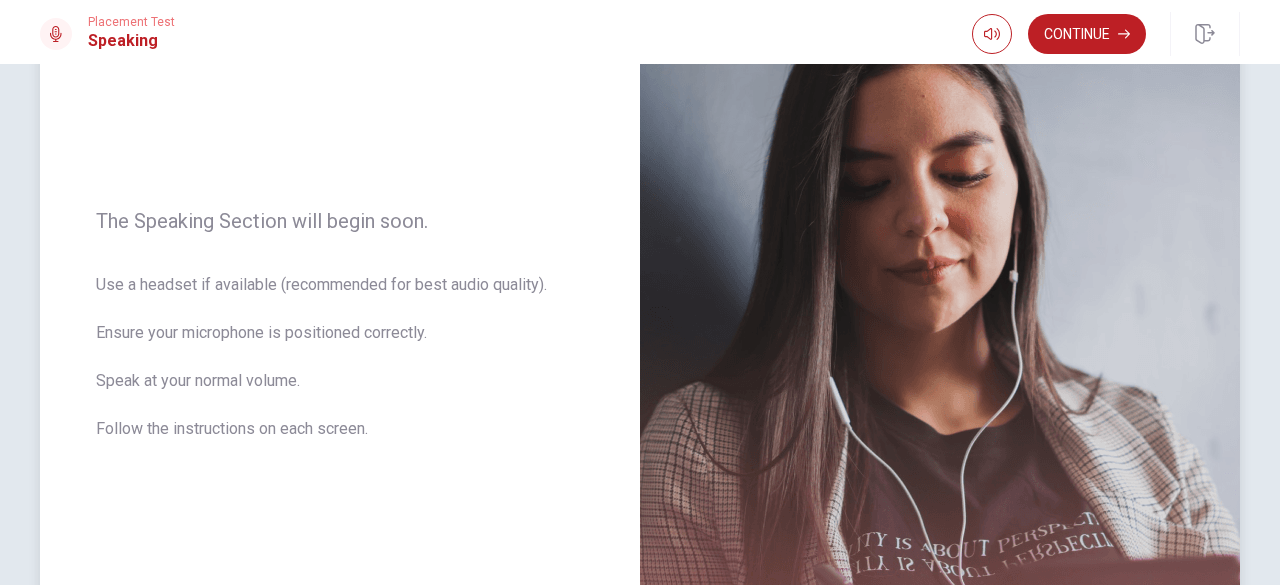 scroll, scrollTop: 200, scrollLeft: 0, axis: vertical 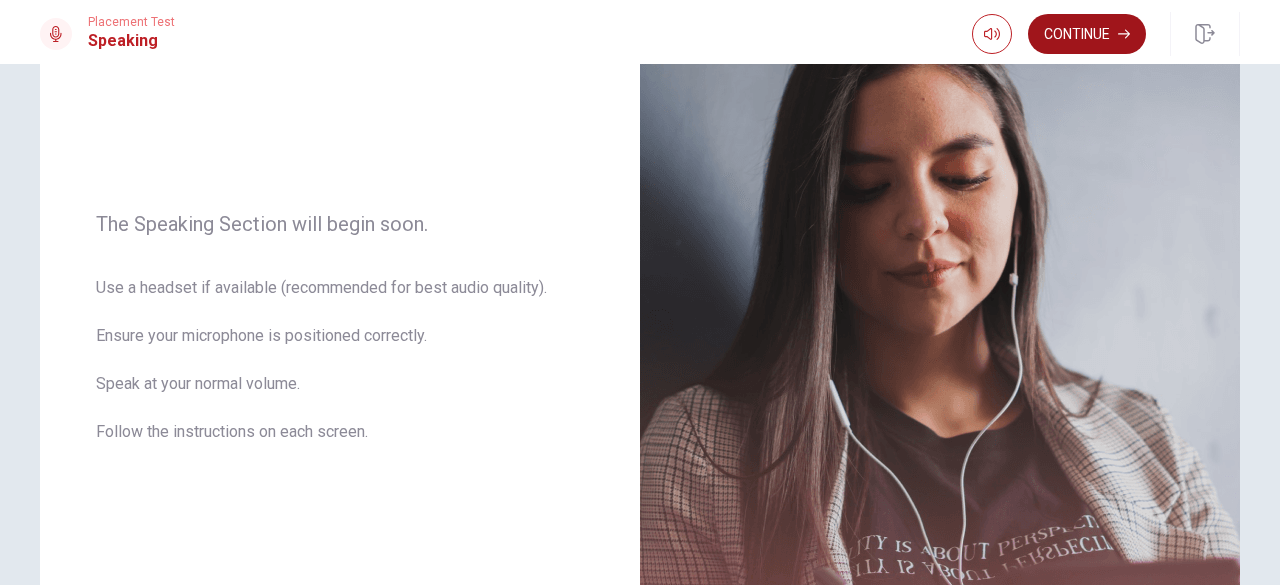 click on "Continue" at bounding box center (1087, 34) 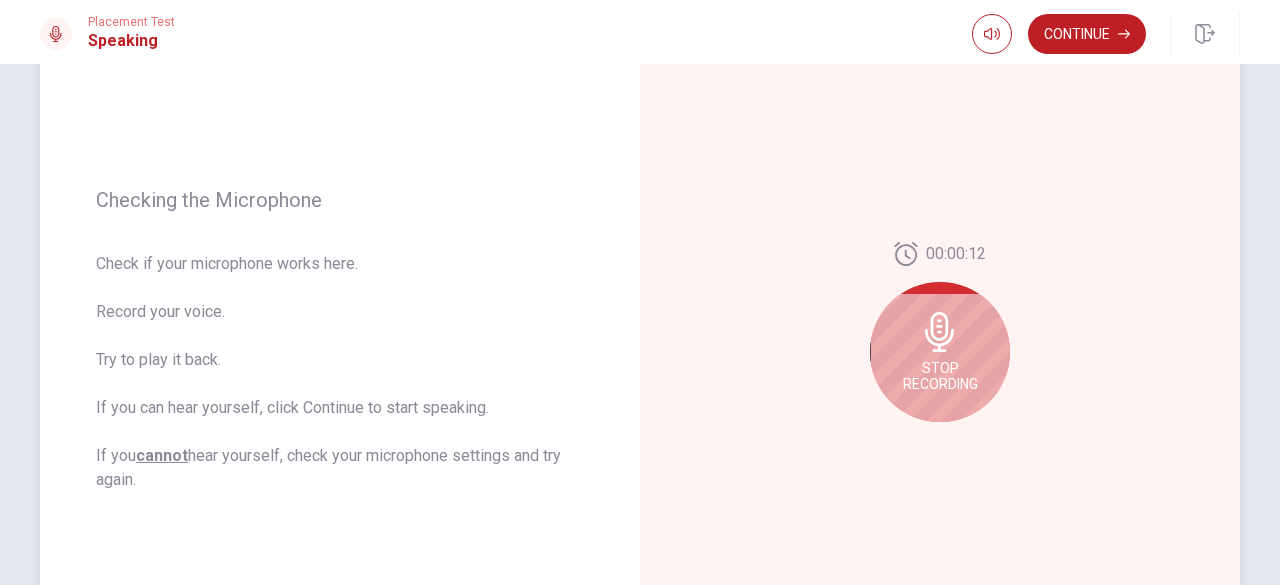 click on "Stop   Recording" at bounding box center (940, 376) 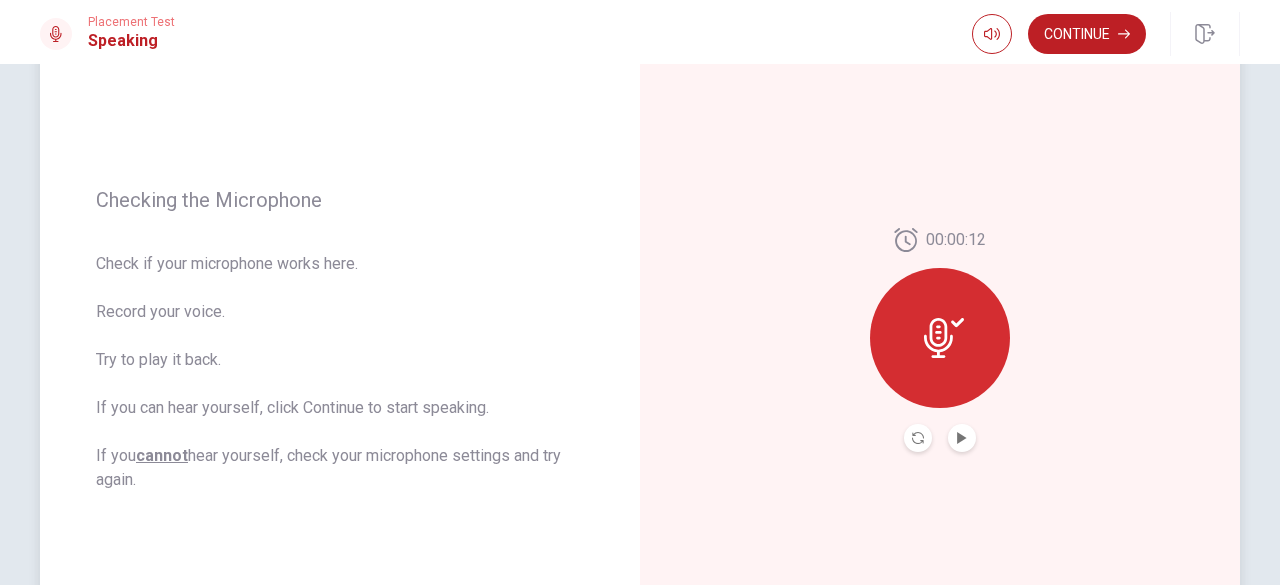 click at bounding box center [940, 338] 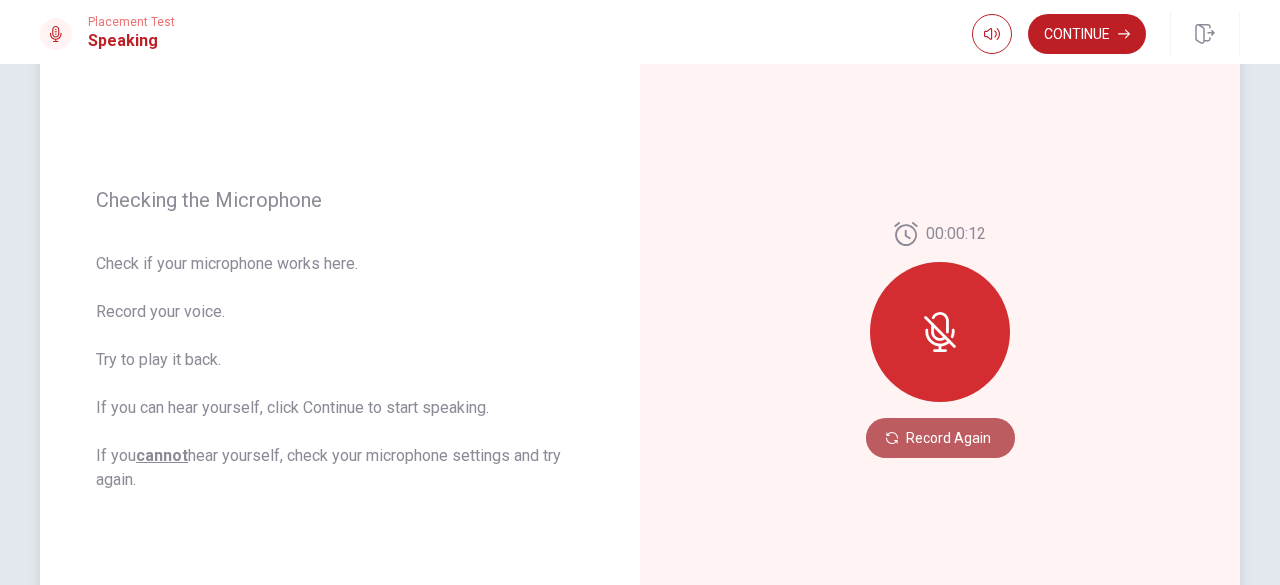 click on "Record Again" at bounding box center (940, 438) 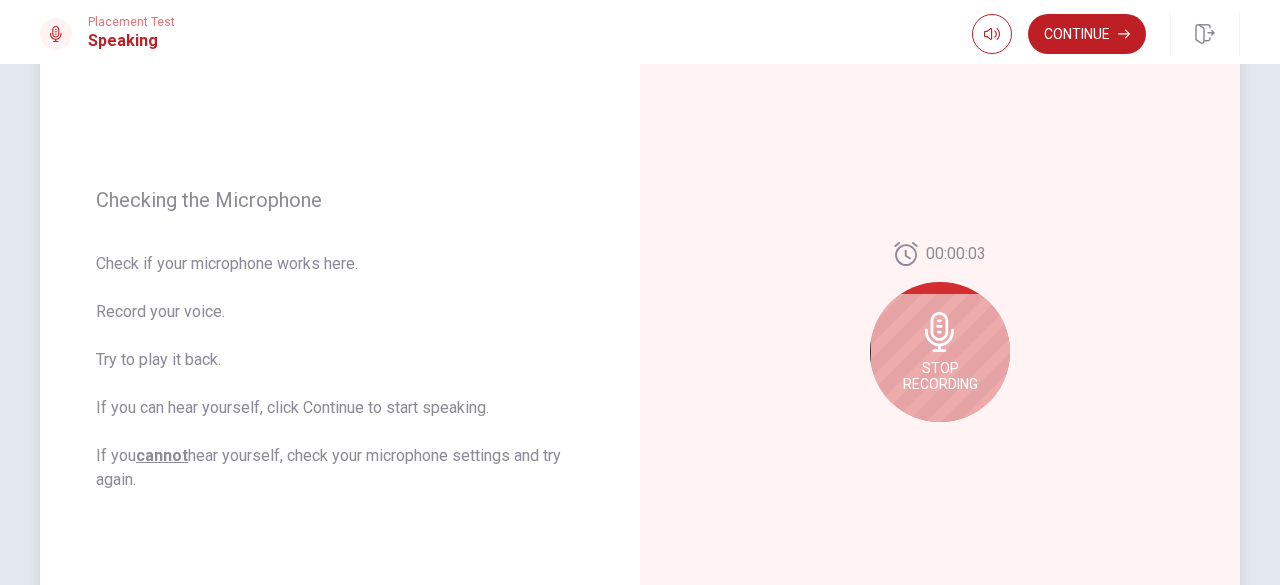 click on "Stop   Recording" at bounding box center [940, 376] 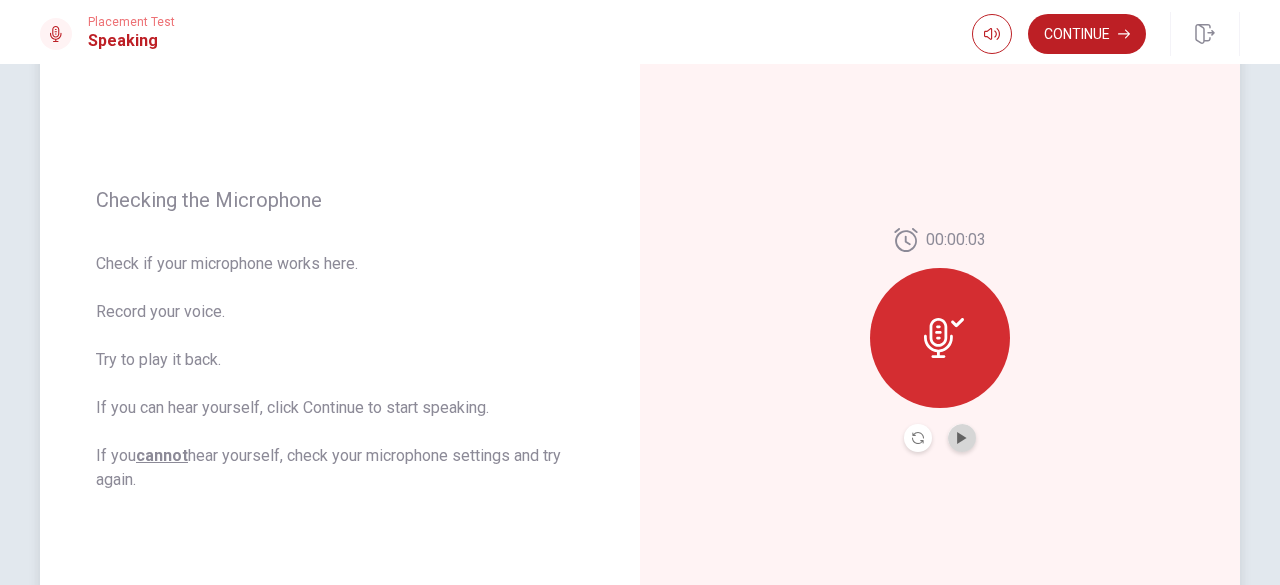click at bounding box center (962, 438) 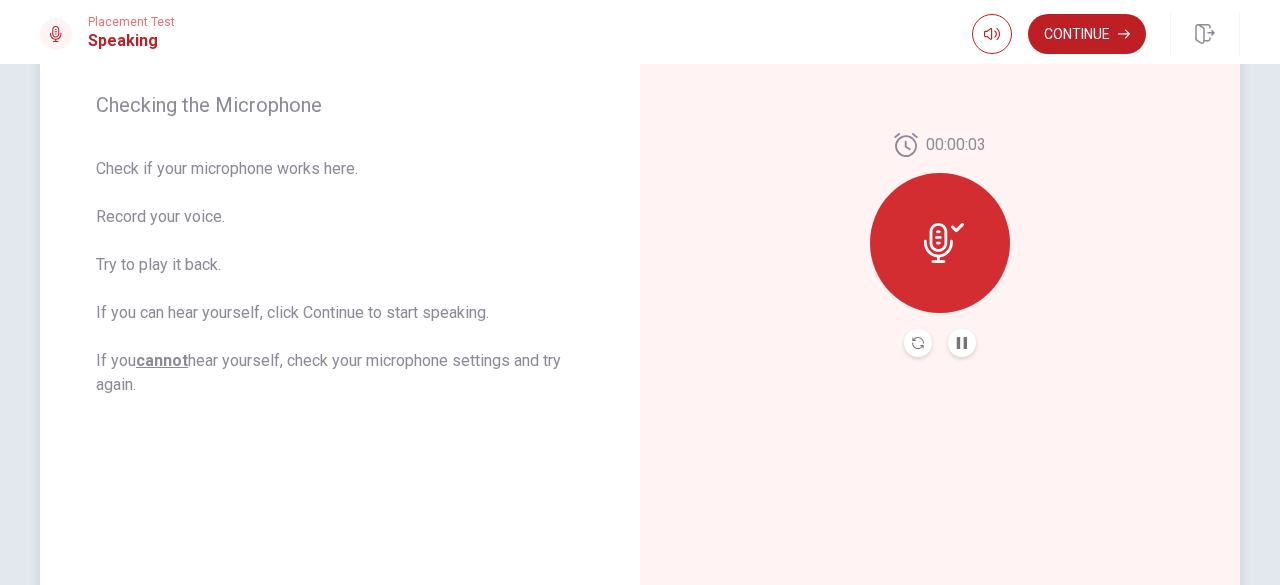 scroll, scrollTop: 294, scrollLeft: 0, axis: vertical 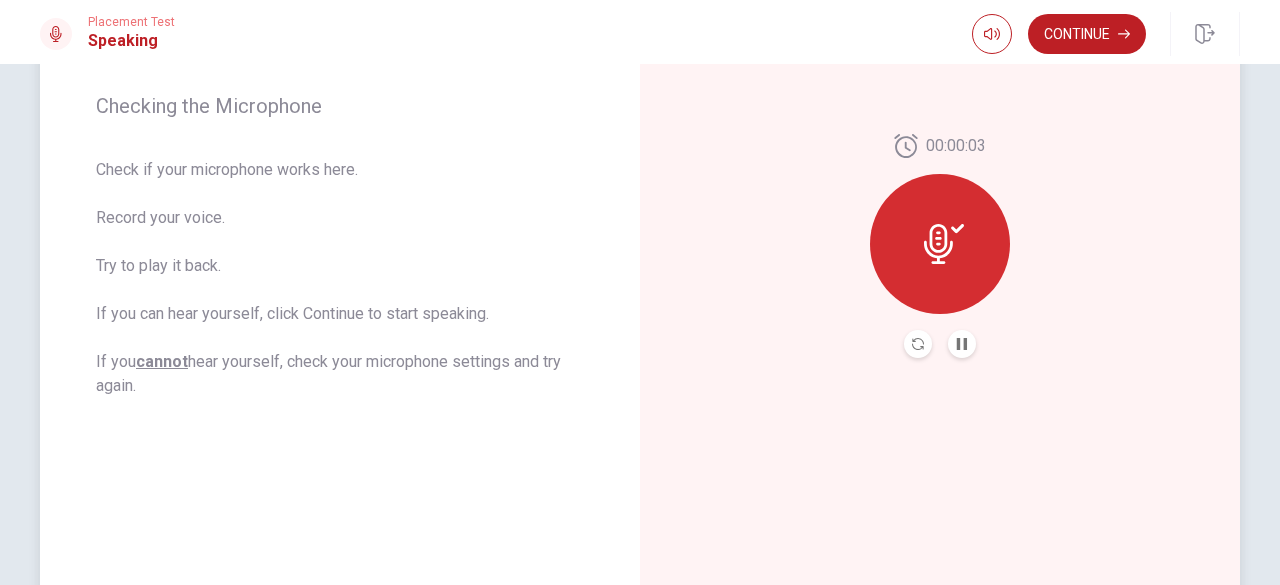click at bounding box center (962, 344) 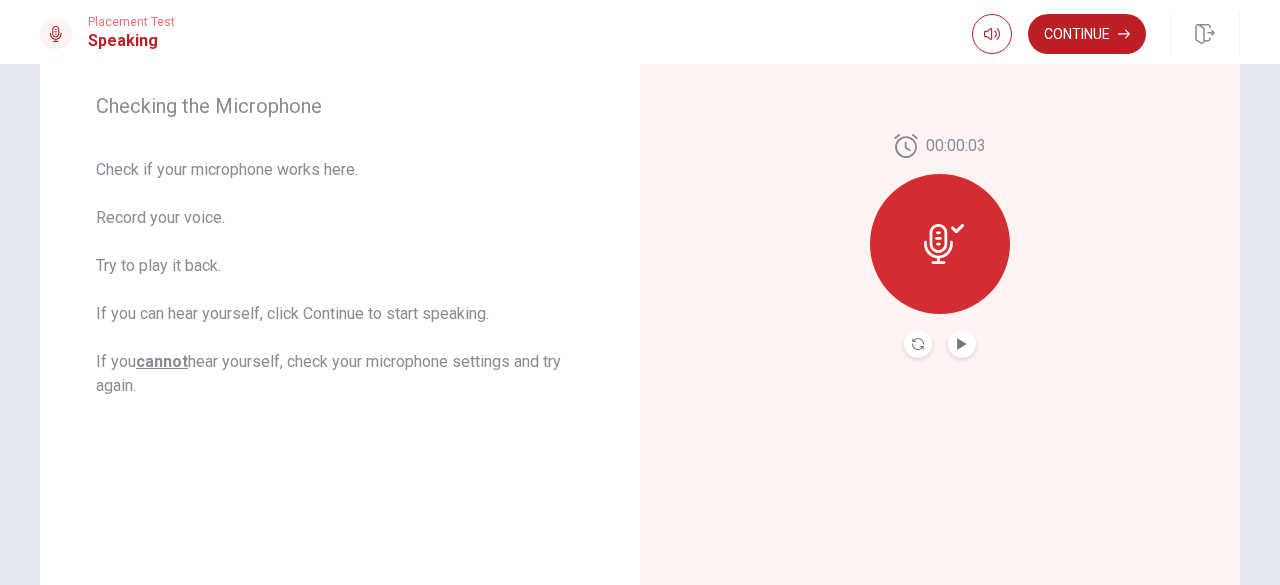 click at bounding box center (940, 244) 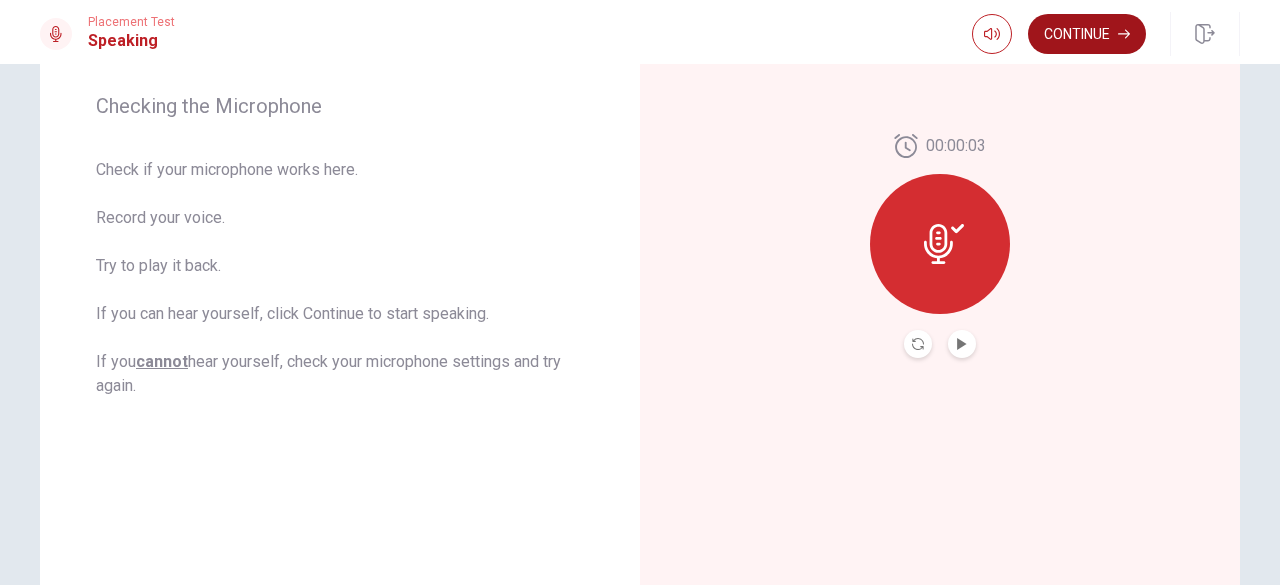 click on "Continue" at bounding box center [1087, 34] 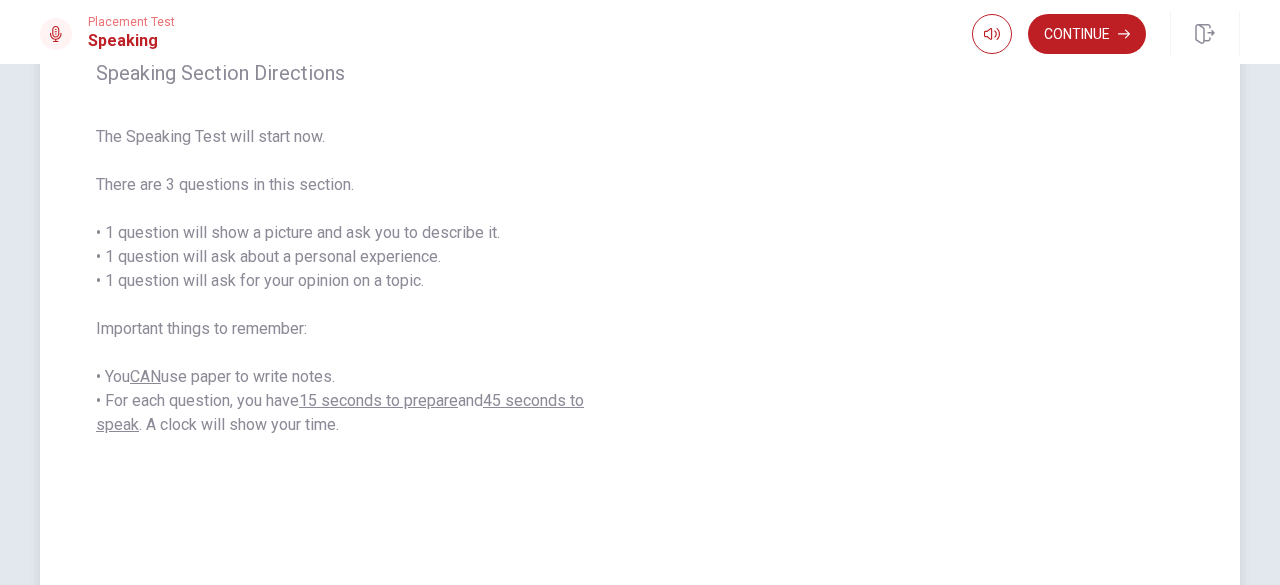 scroll, scrollTop: 294, scrollLeft: 0, axis: vertical 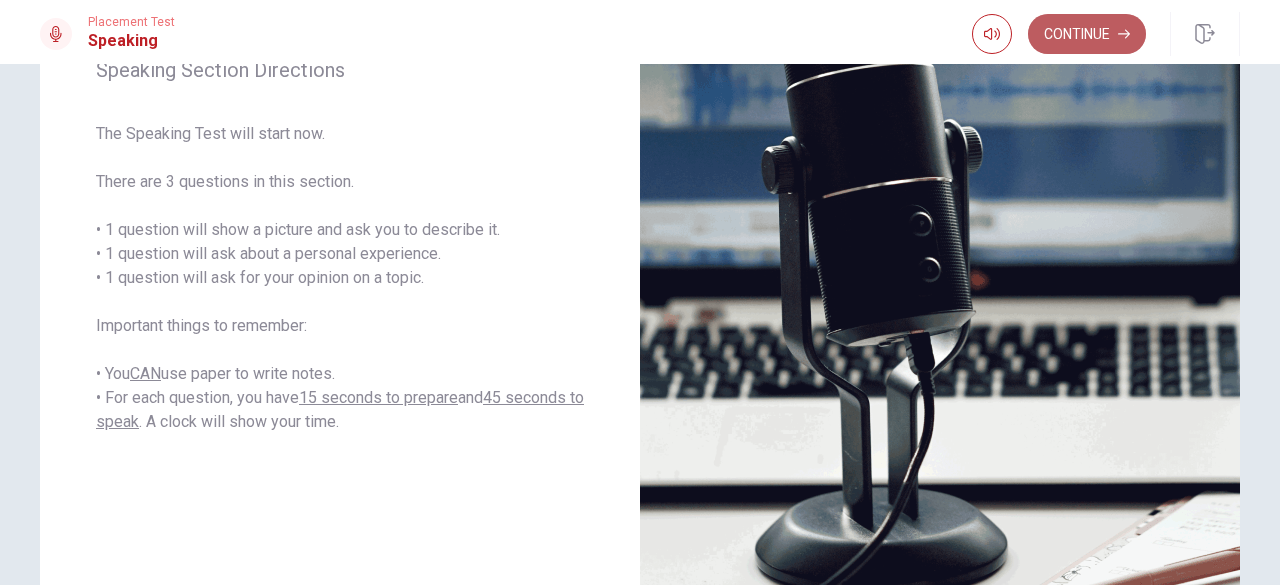 click on "Continue" at bounding box center [1087, 34] 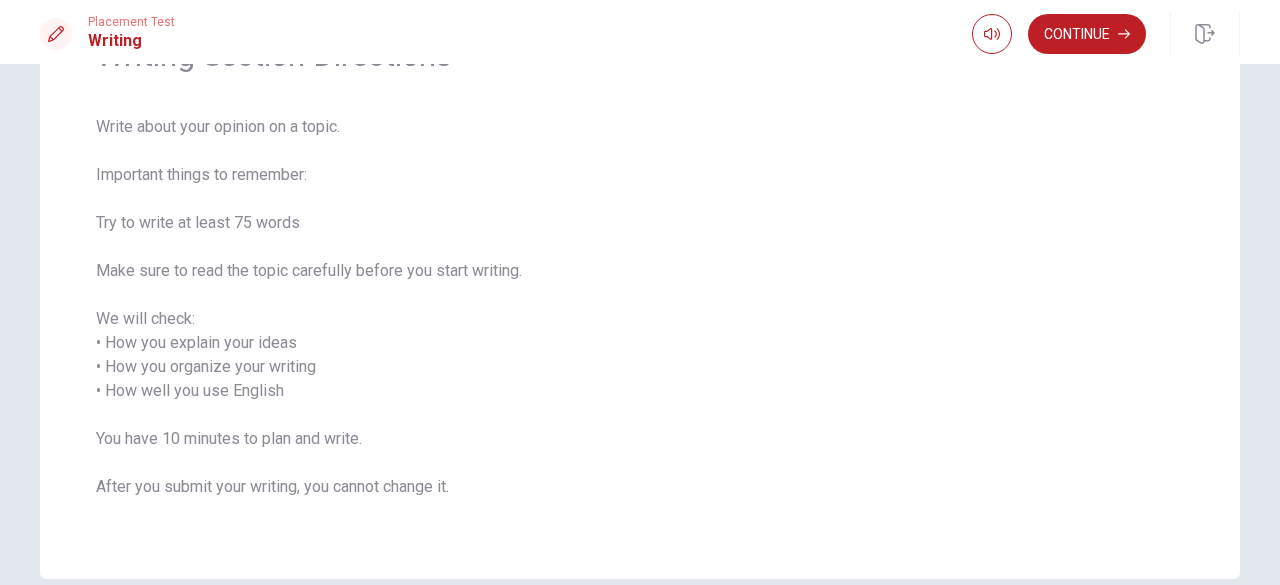 scroll, scrollTop: 122, scrollLeft: 0, axis: vertical 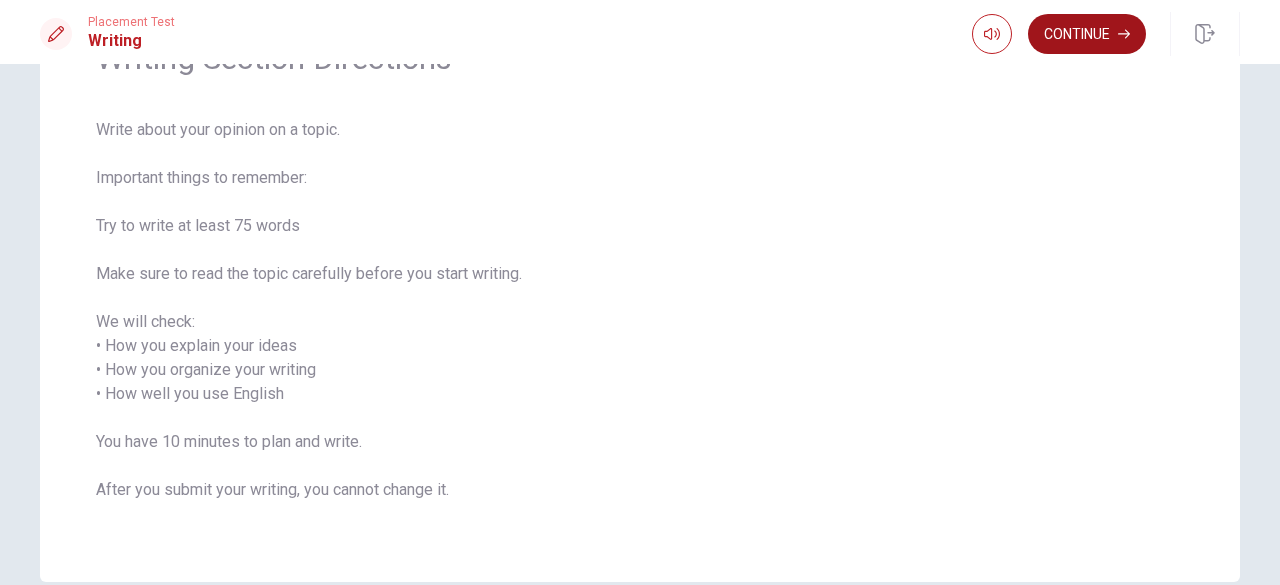 click on "Continue" at bounding box center (1087, 34) 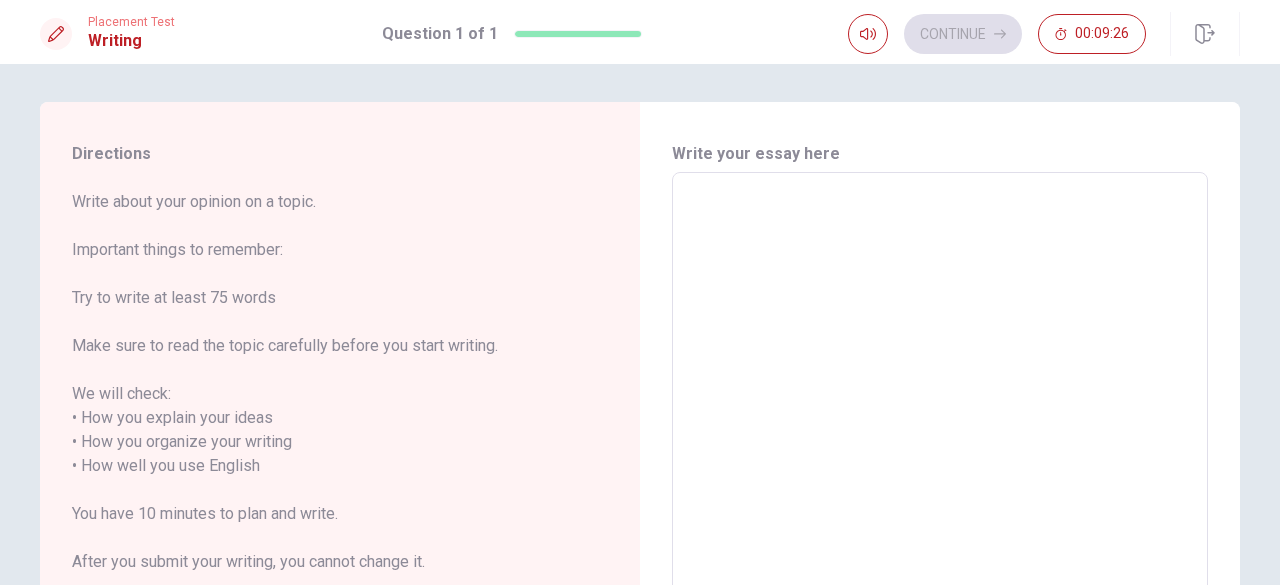 scroll, scrollTop: 0, scrollLeft: 0, axis: both 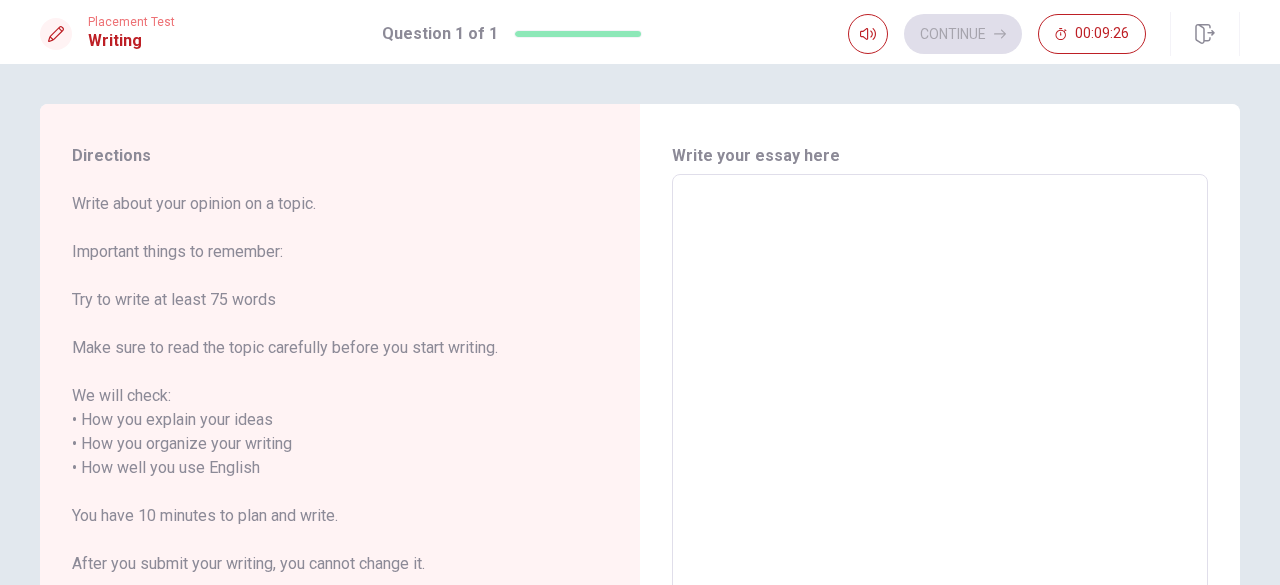 click at bounding box center [940, 468] 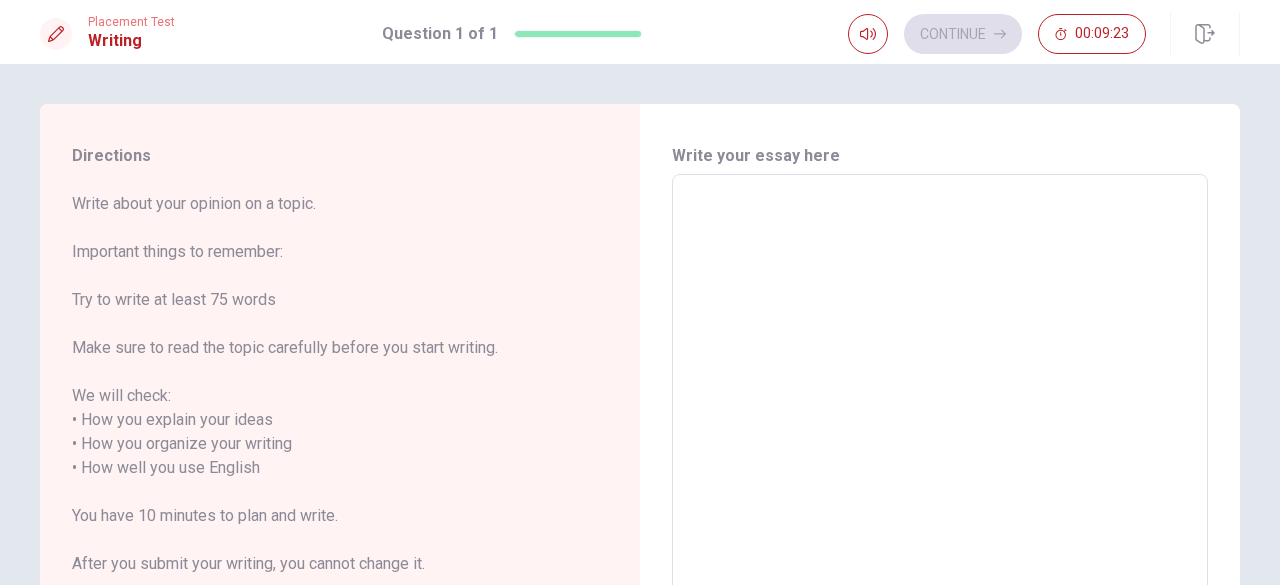 type on "T" 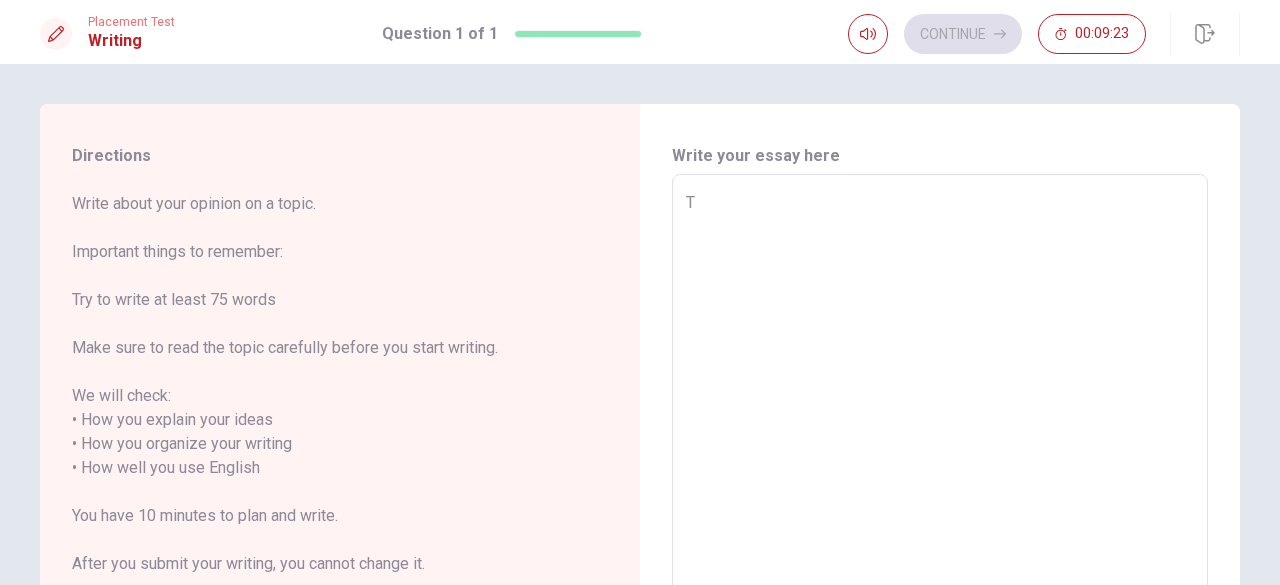 type on "x" 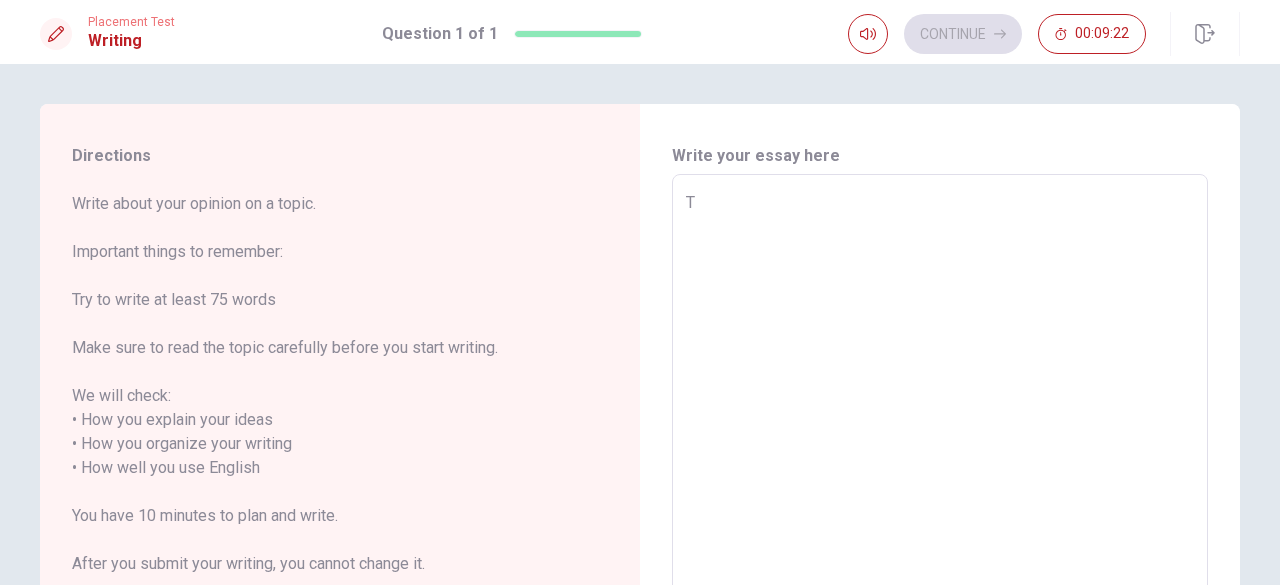 type on "Th" 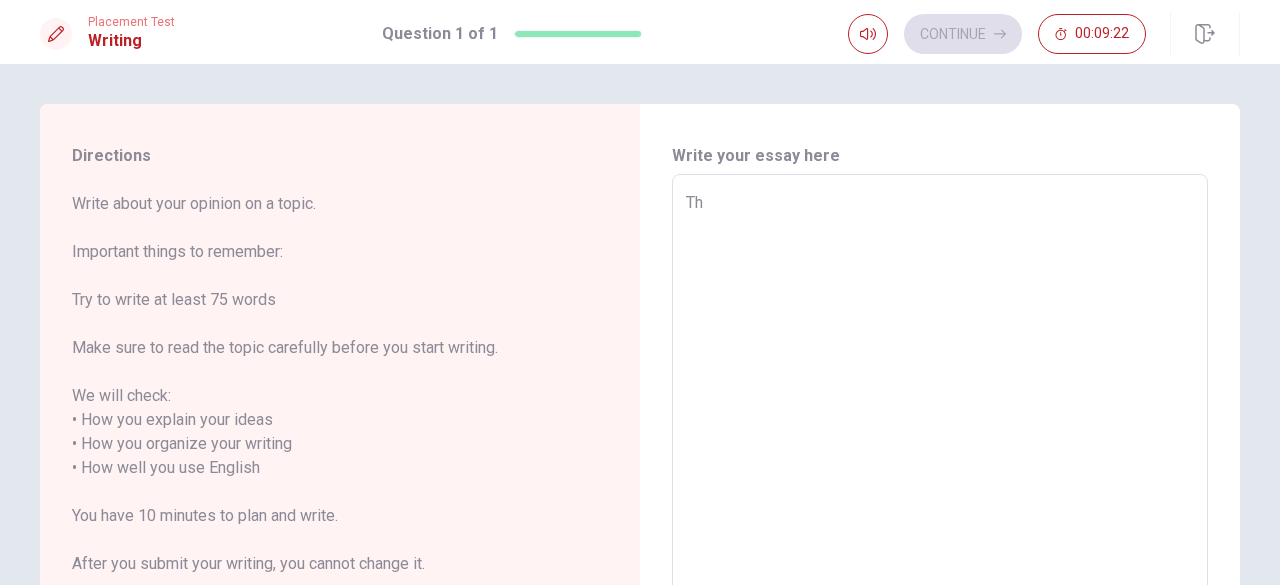 type on "x" 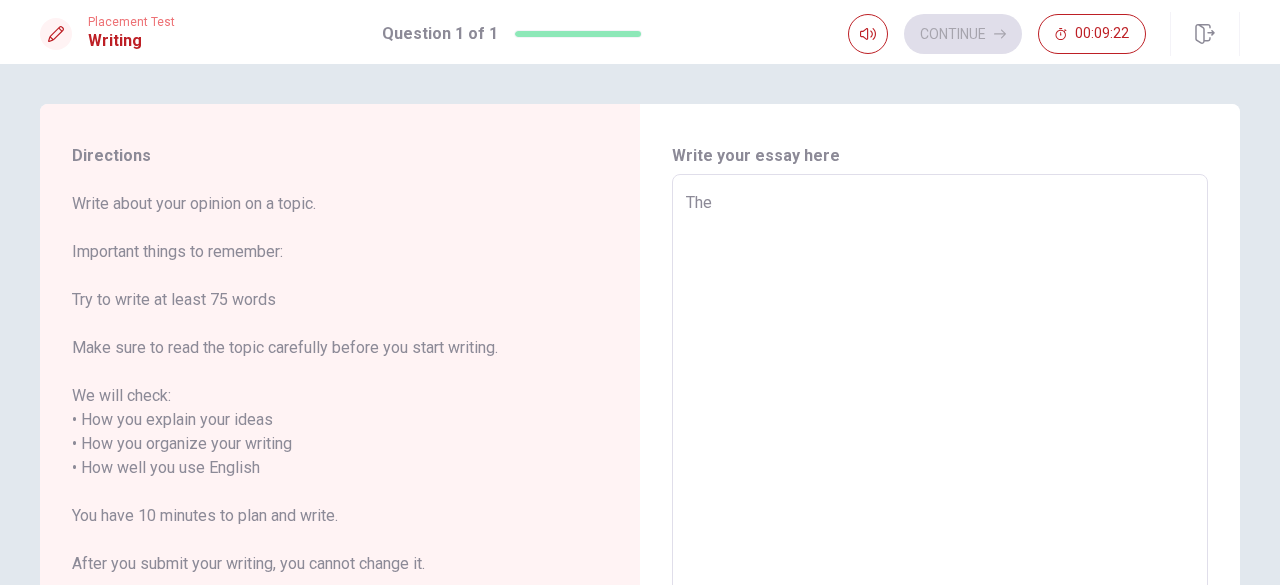 type on "The" 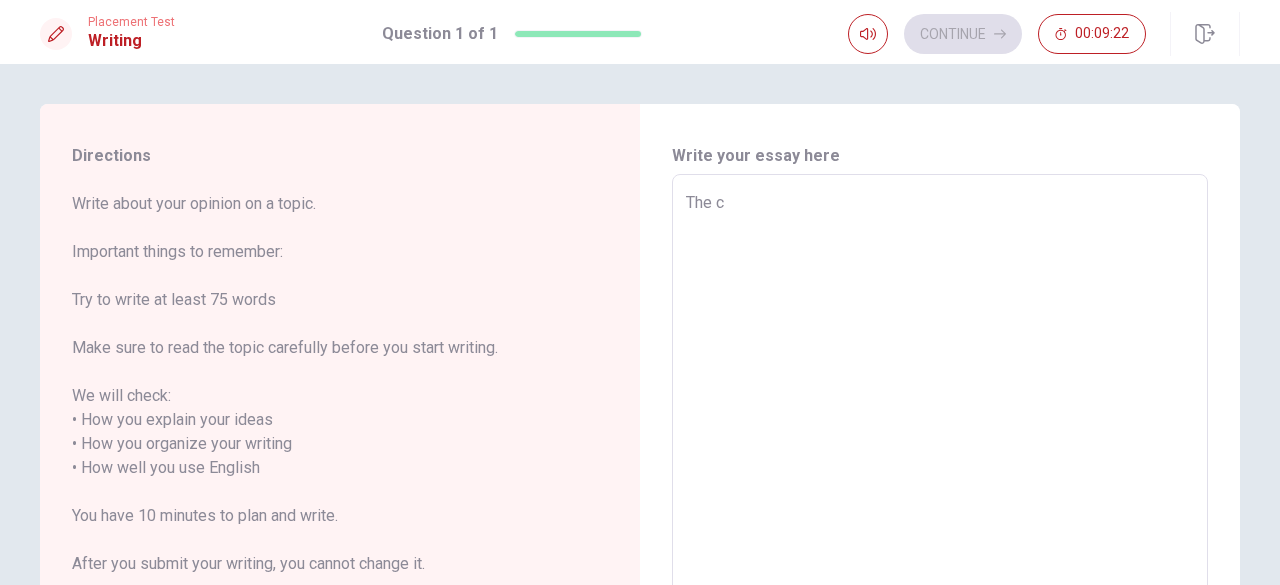 type on "x" 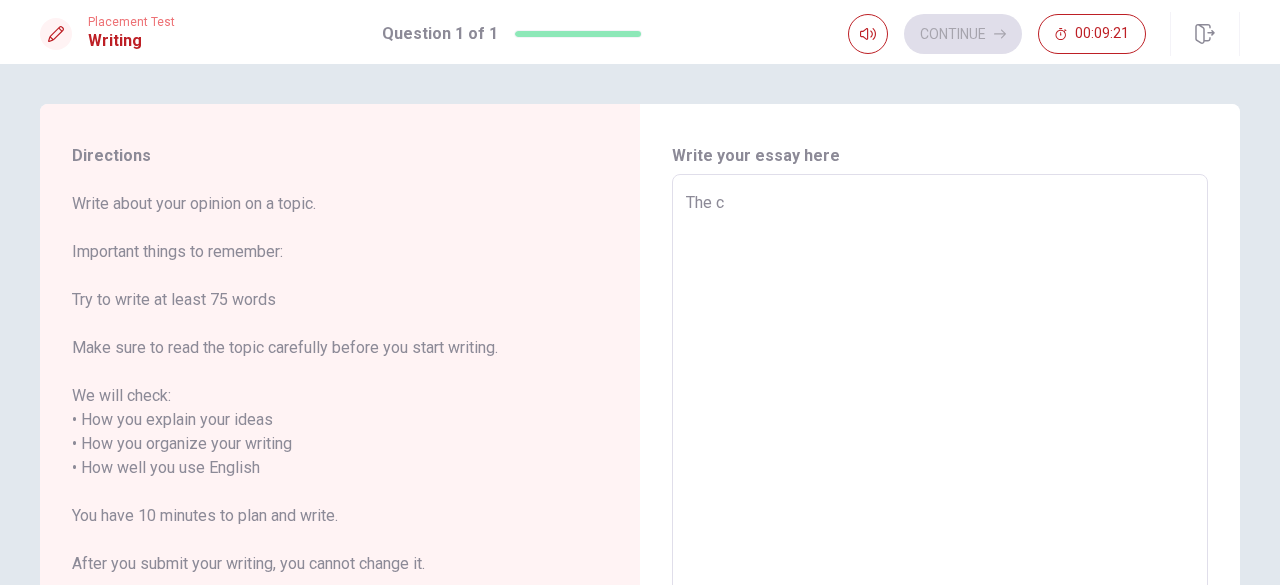 type on "The cr" 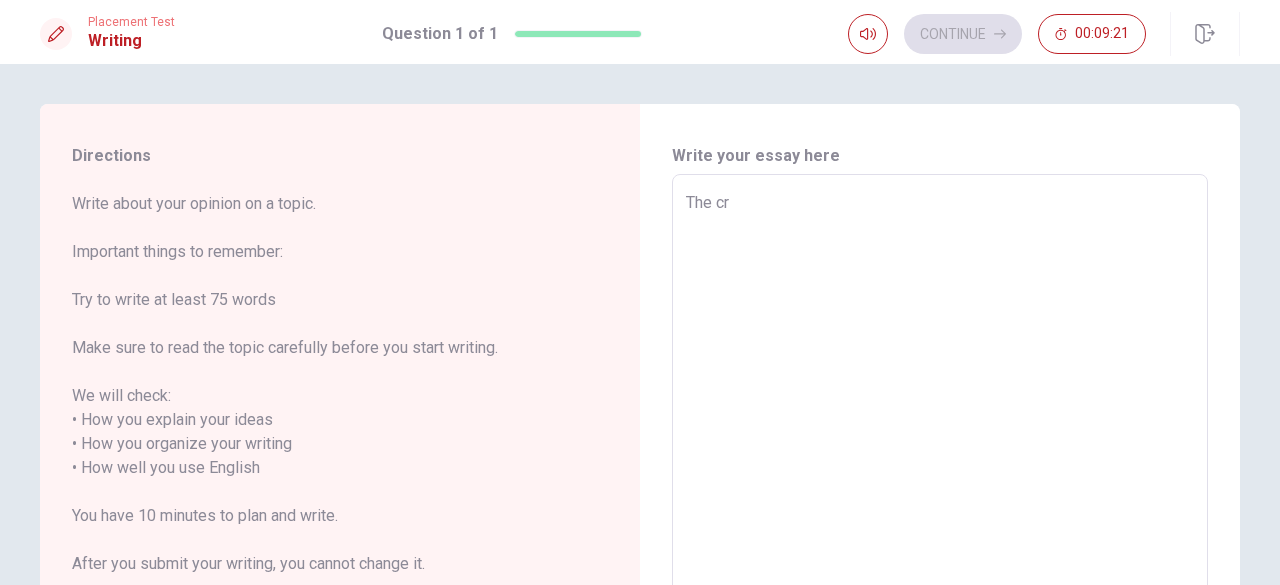 type on "x" 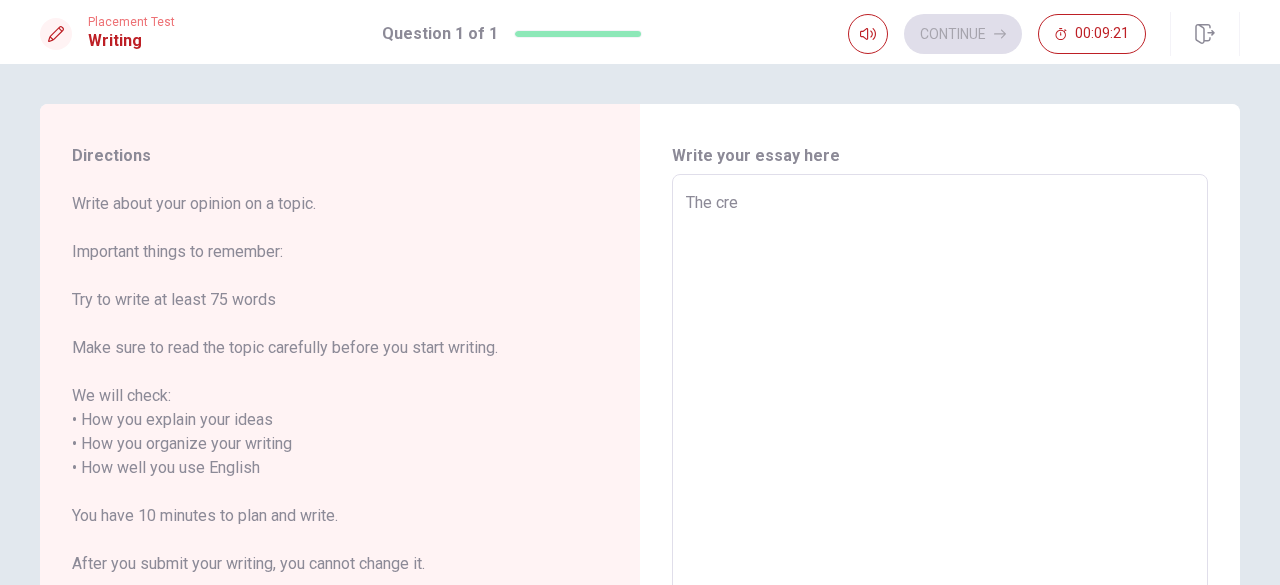 type on "x" 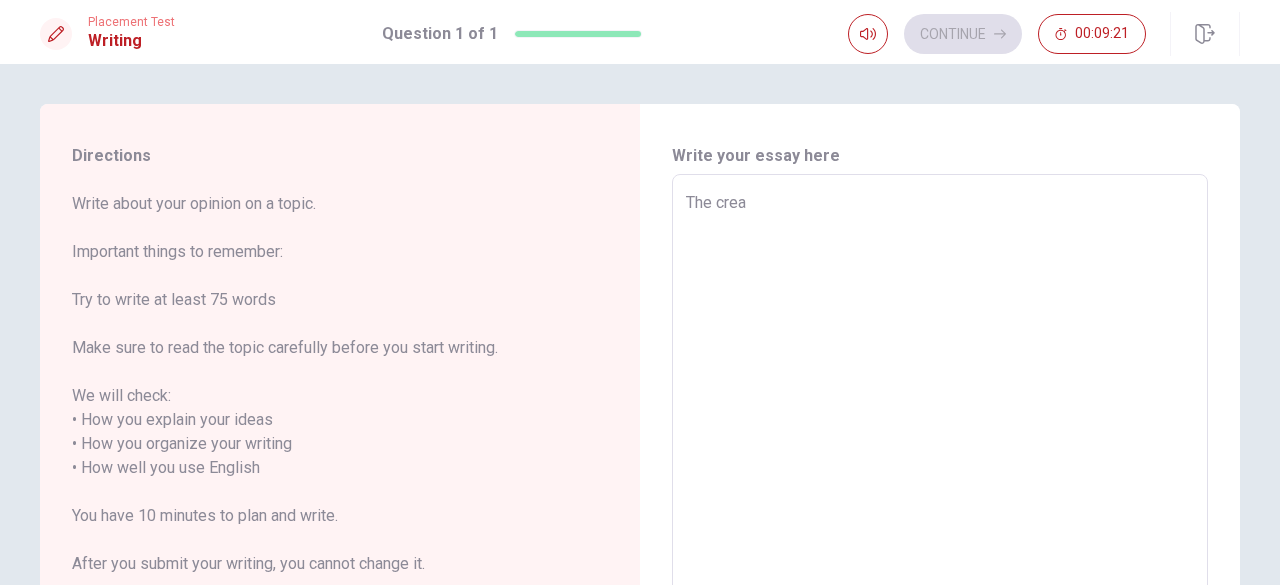 type on "x" 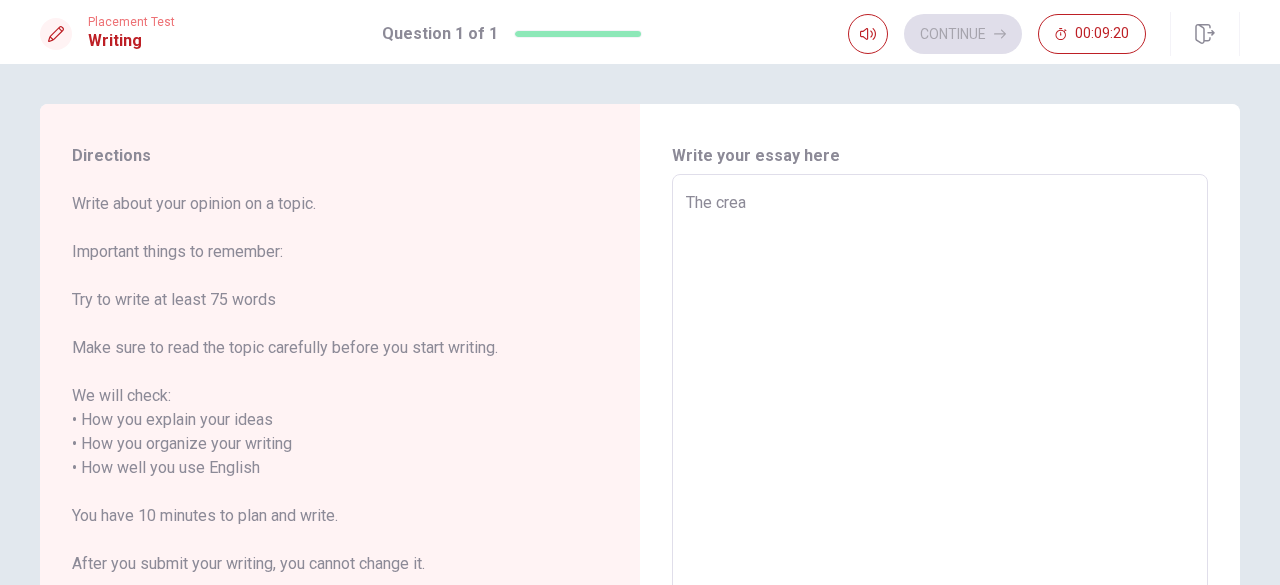 type on "The creat" 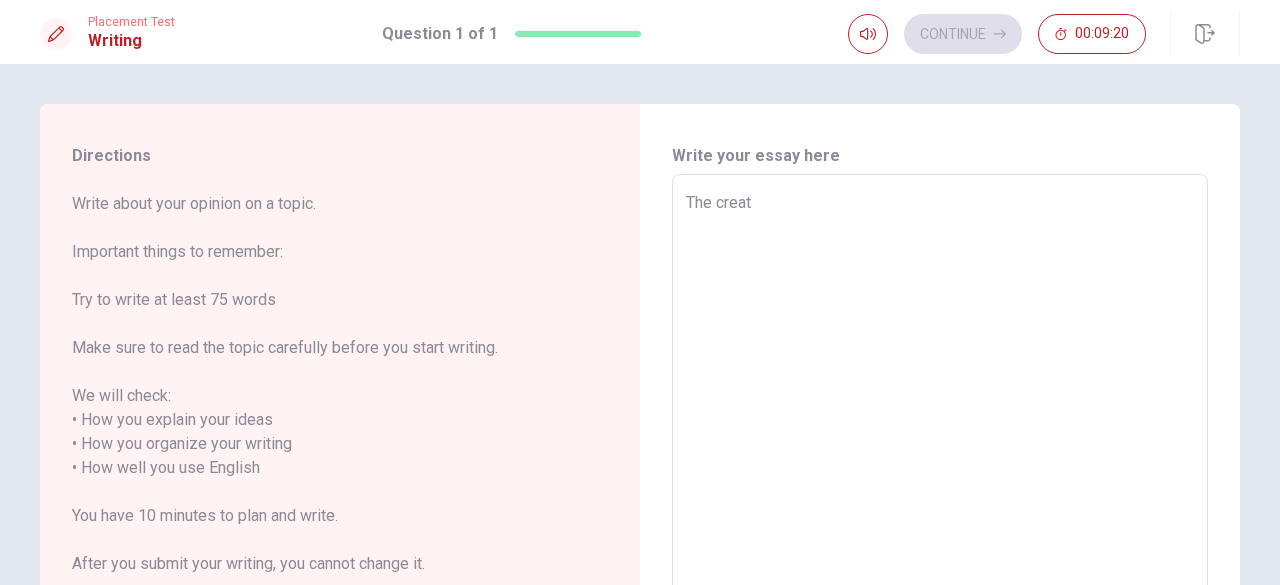 type on "x" 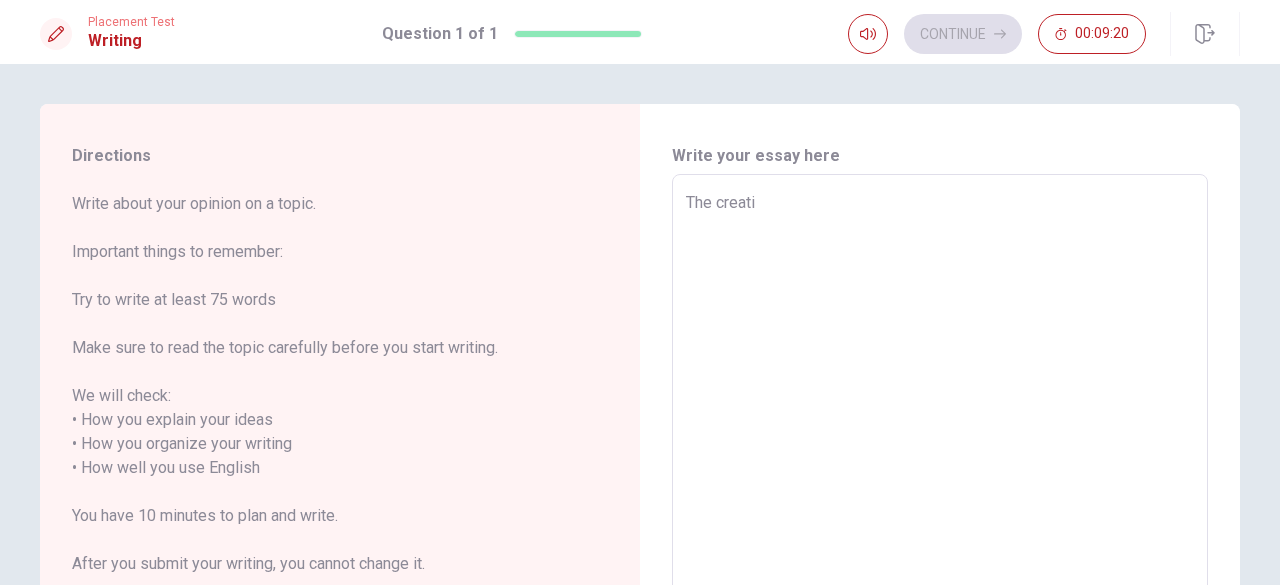 type on "x" 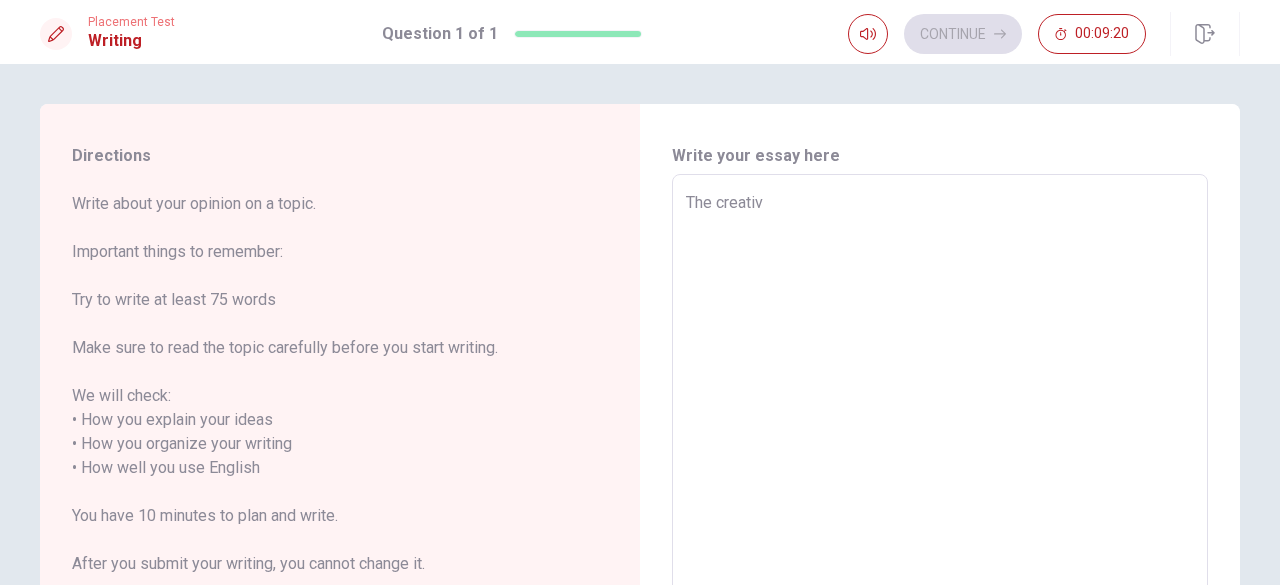 type on "x" 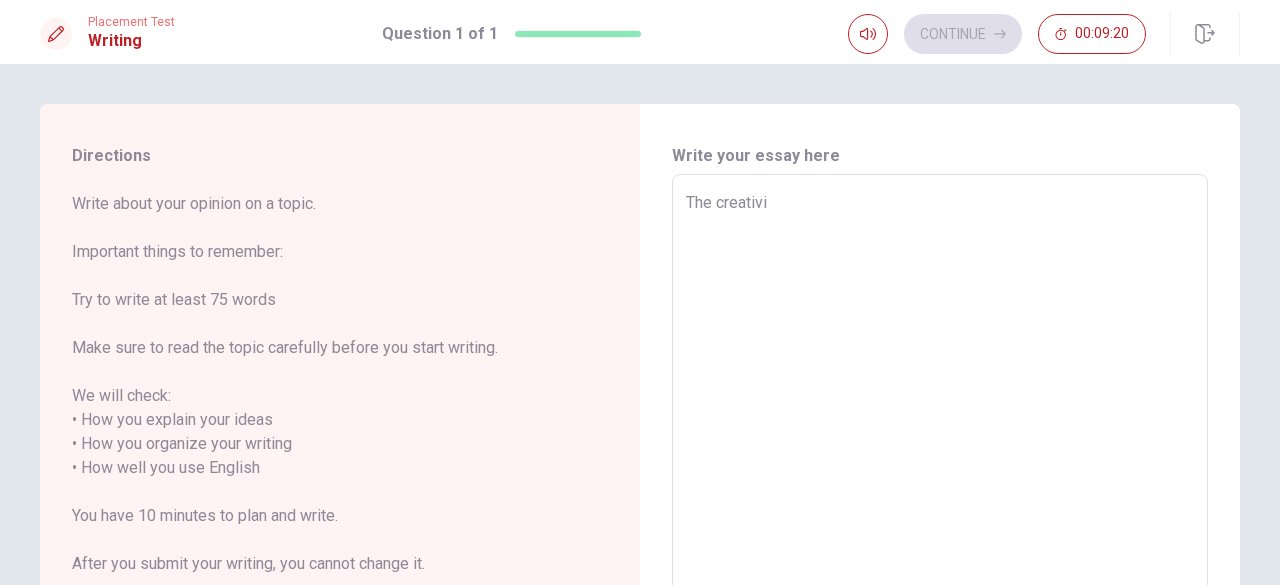 type on "x" 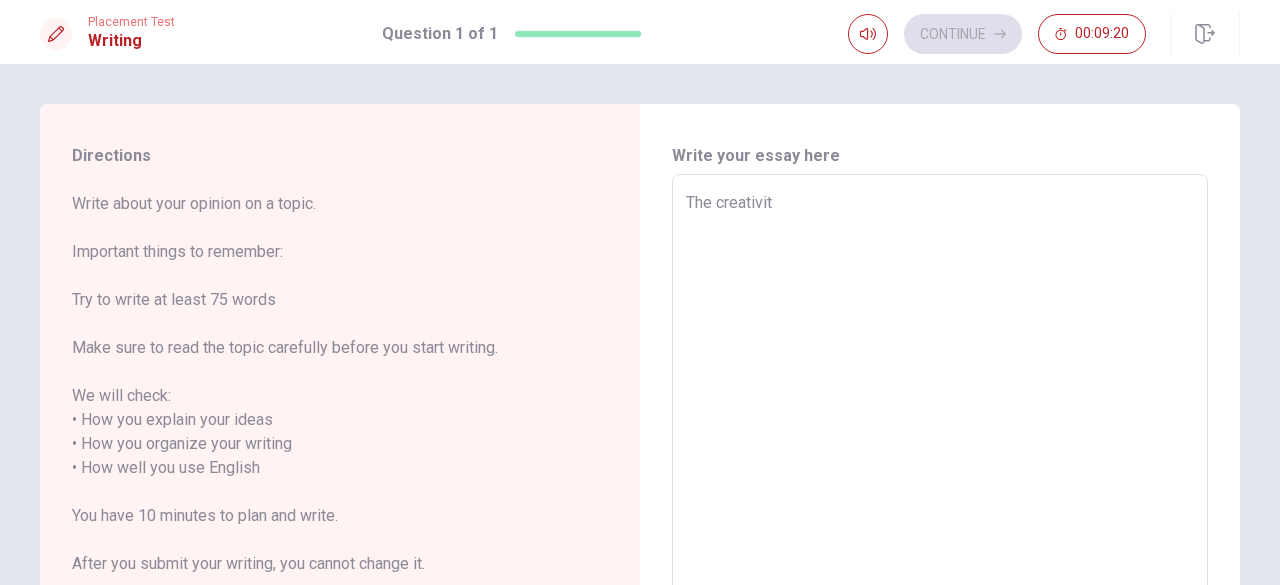 type on "x" 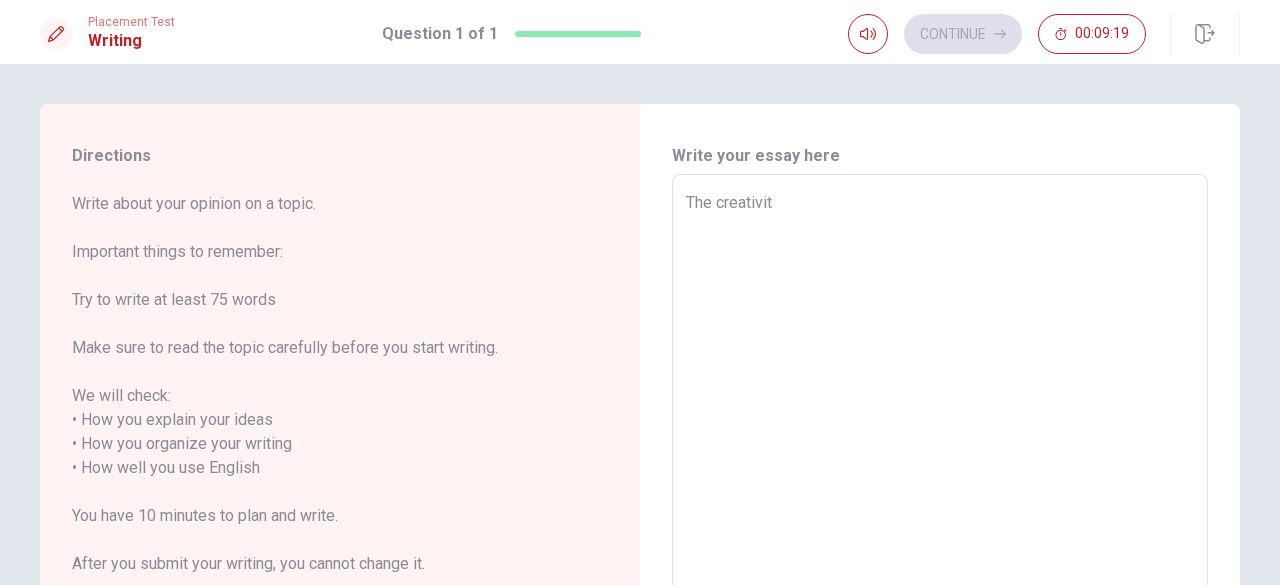 type on "The creativity" 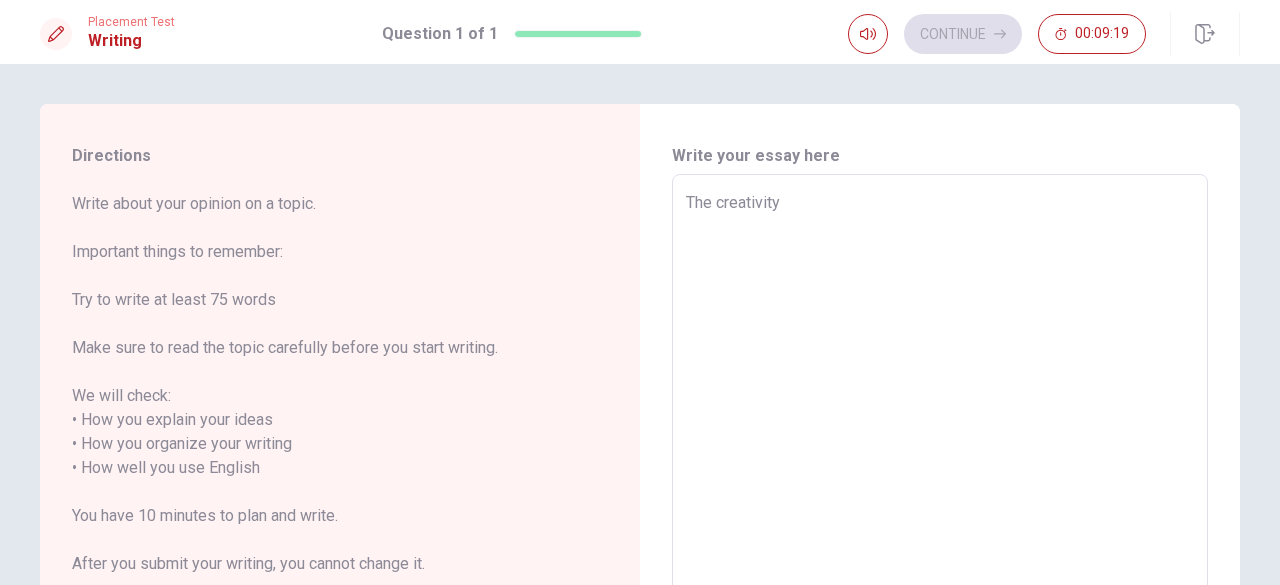 type on "x" 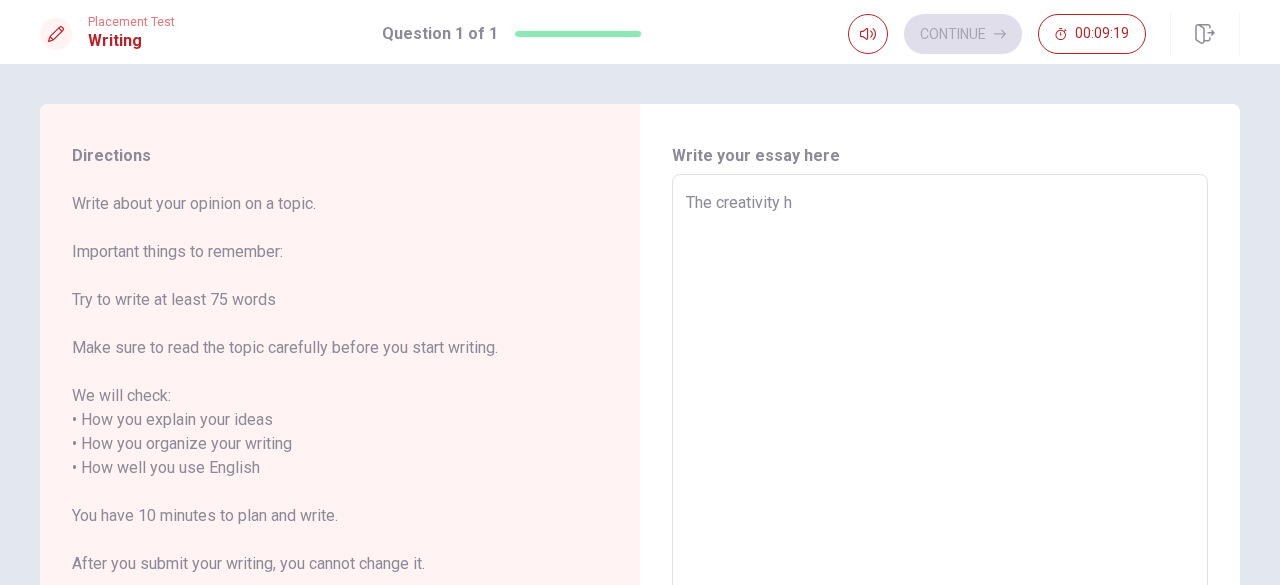 type on "x" 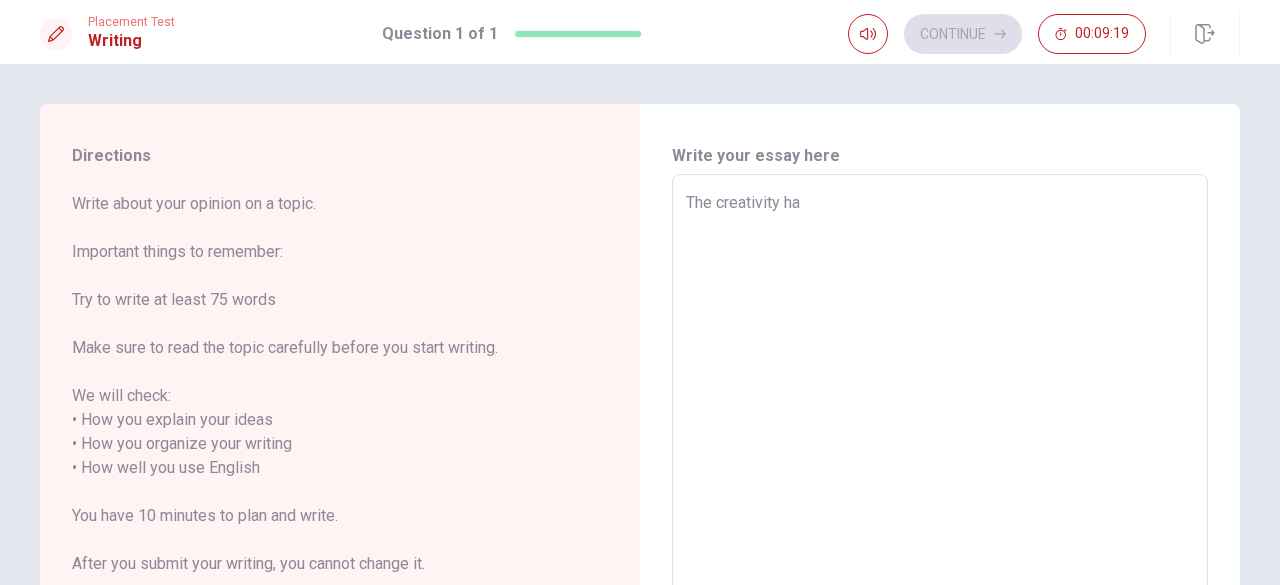 type on "x" 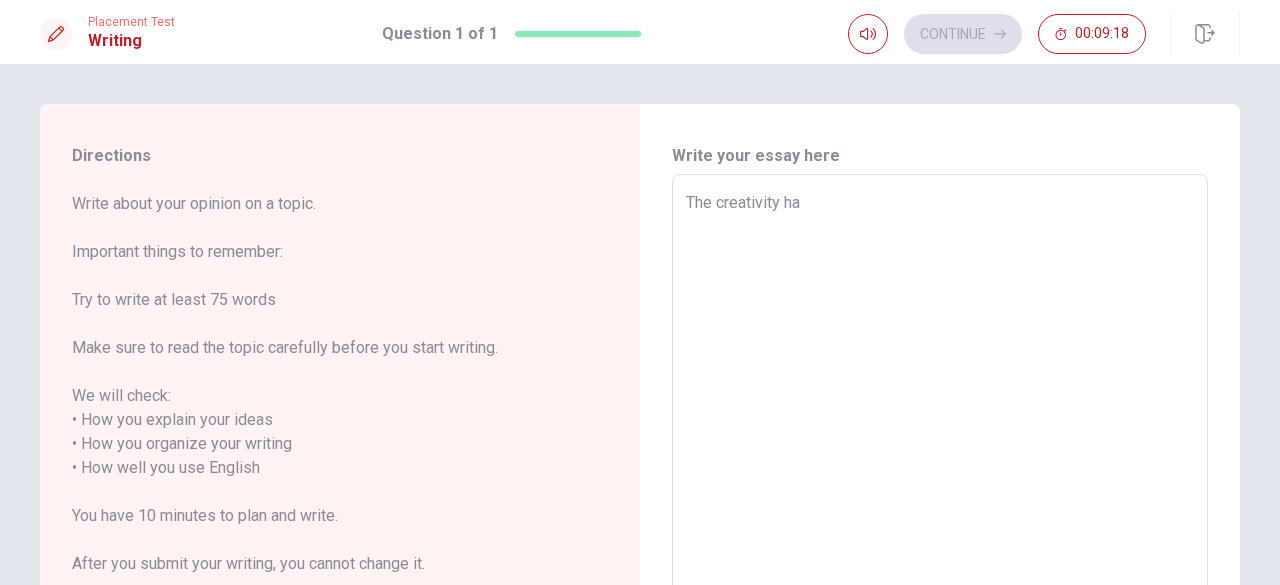 type on "The creativity has" 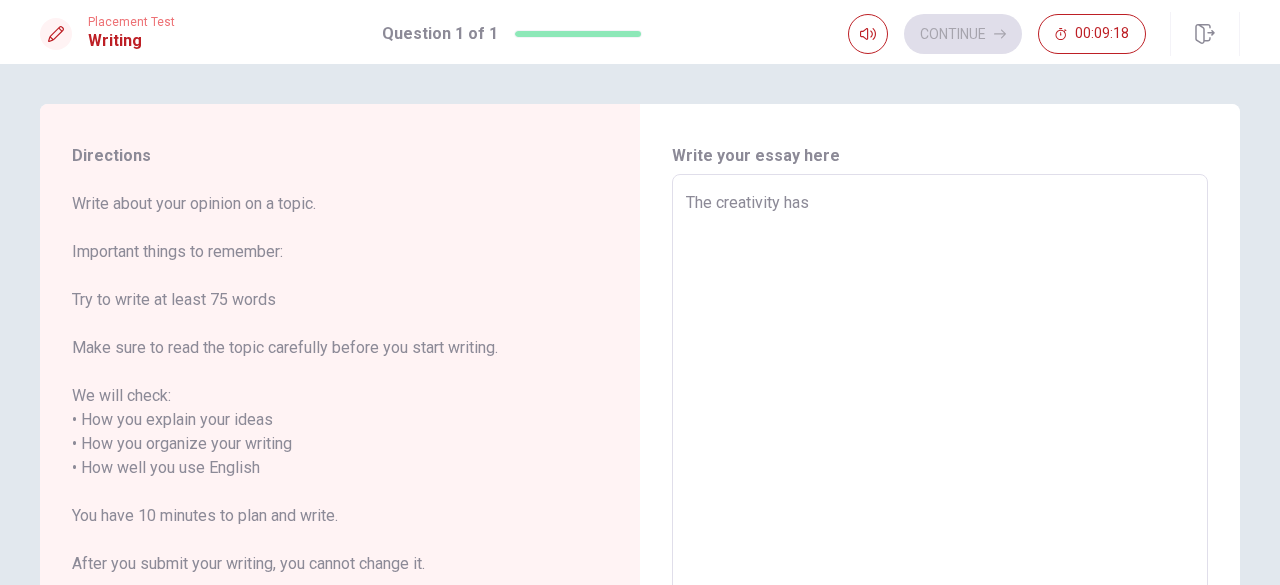 type on "x" 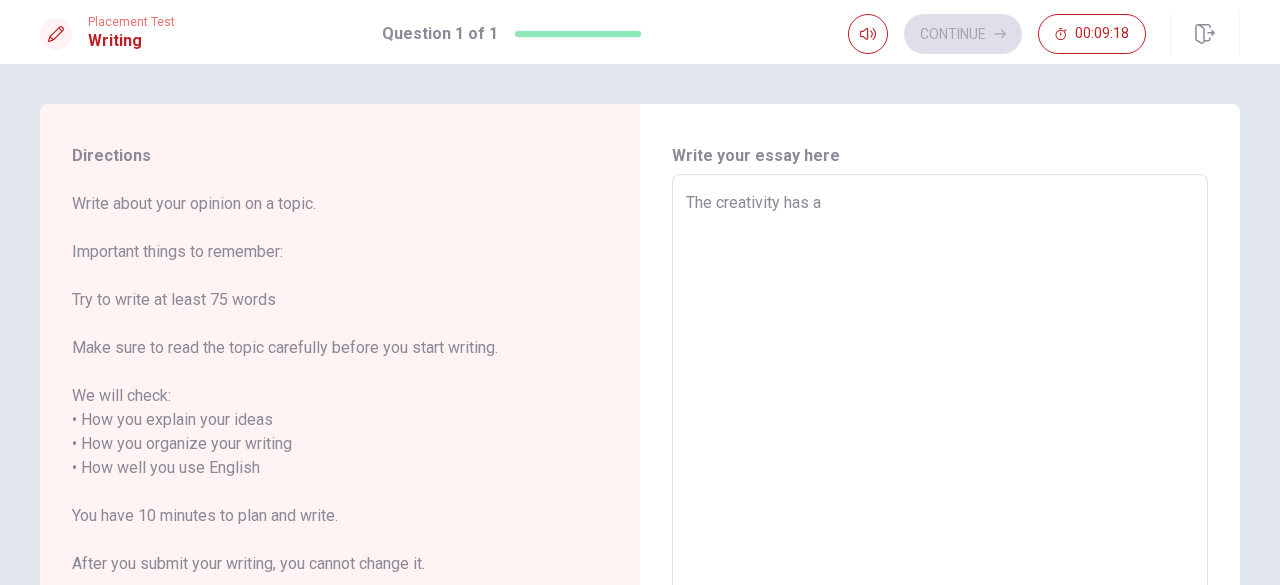 type on "x" 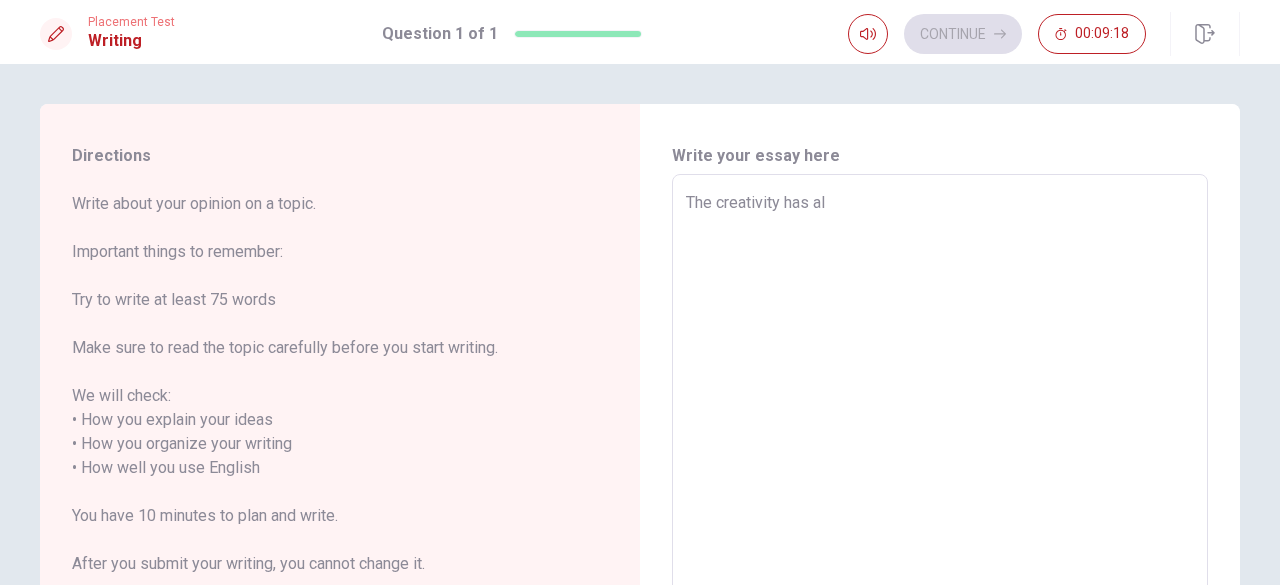 type on "x" 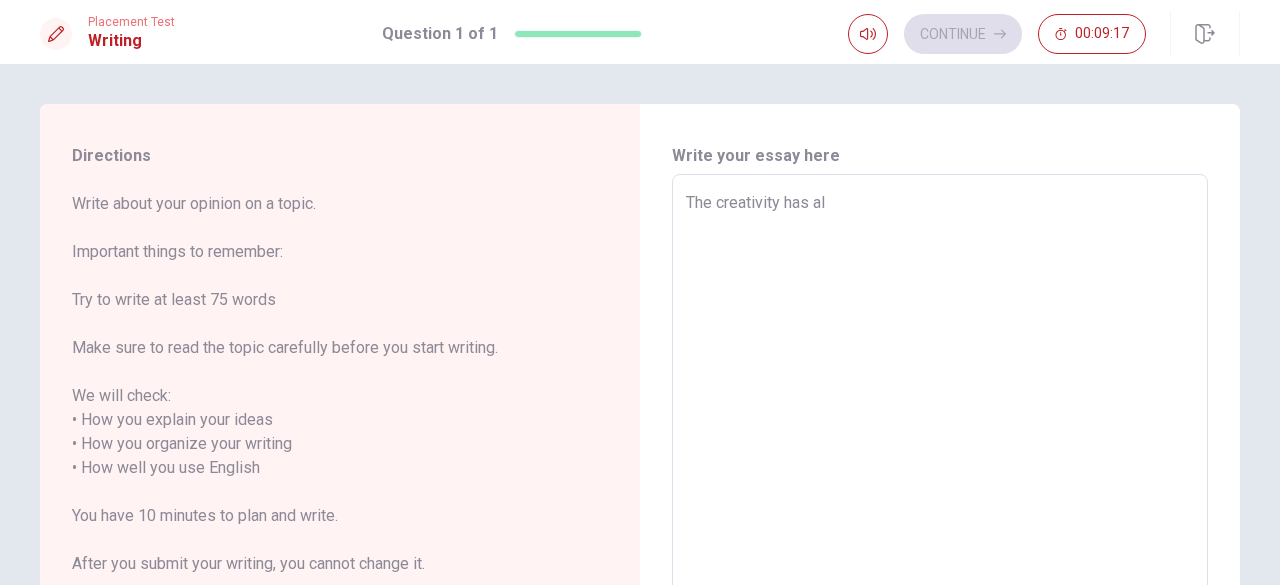 type on "The creativity has alw" 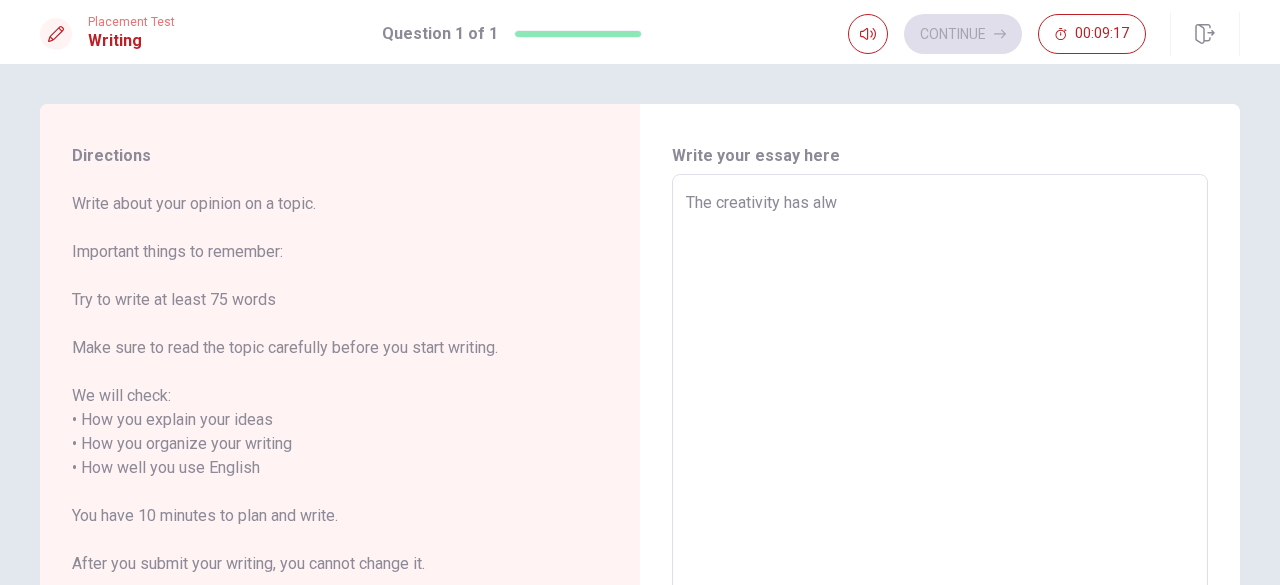 type on "x" 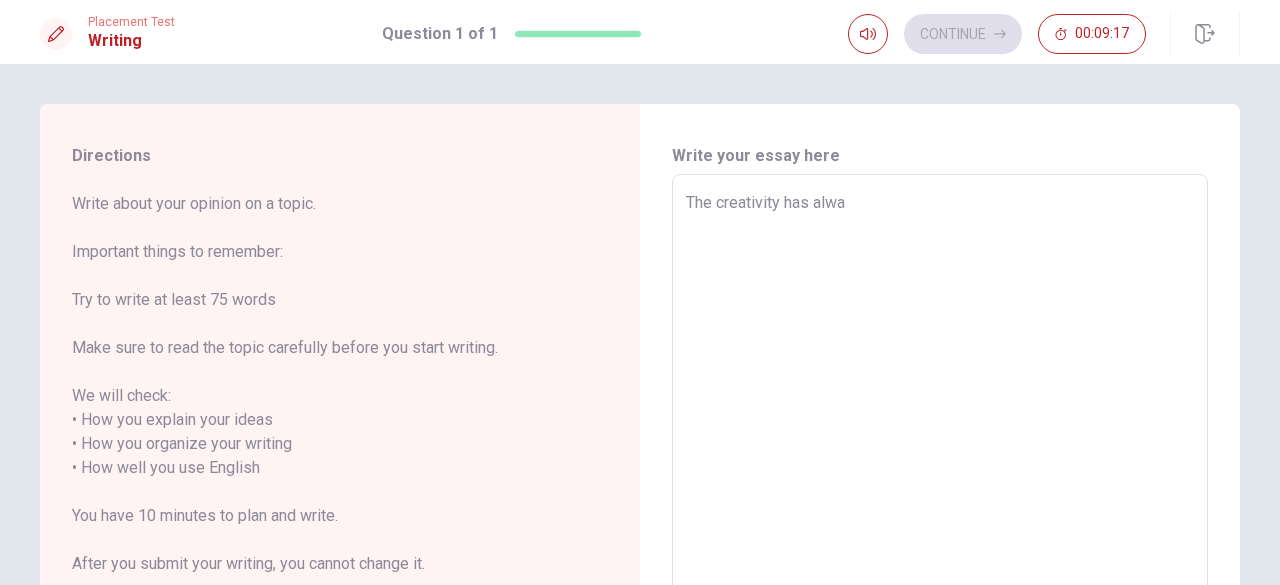 type on "x" 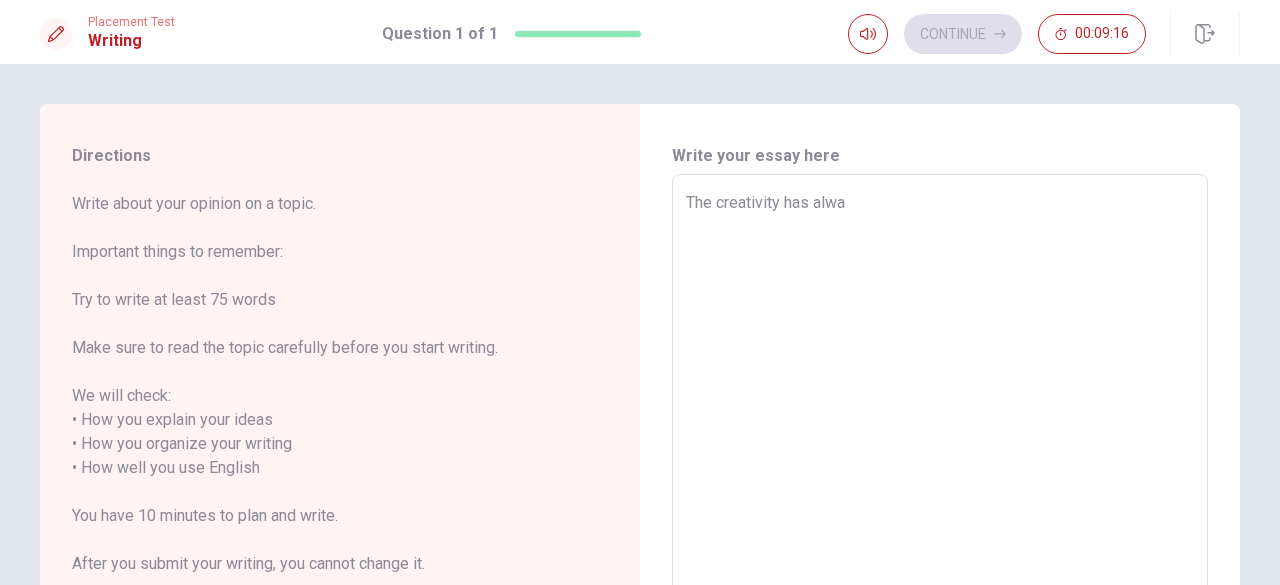 type on "The creativity has alwas" 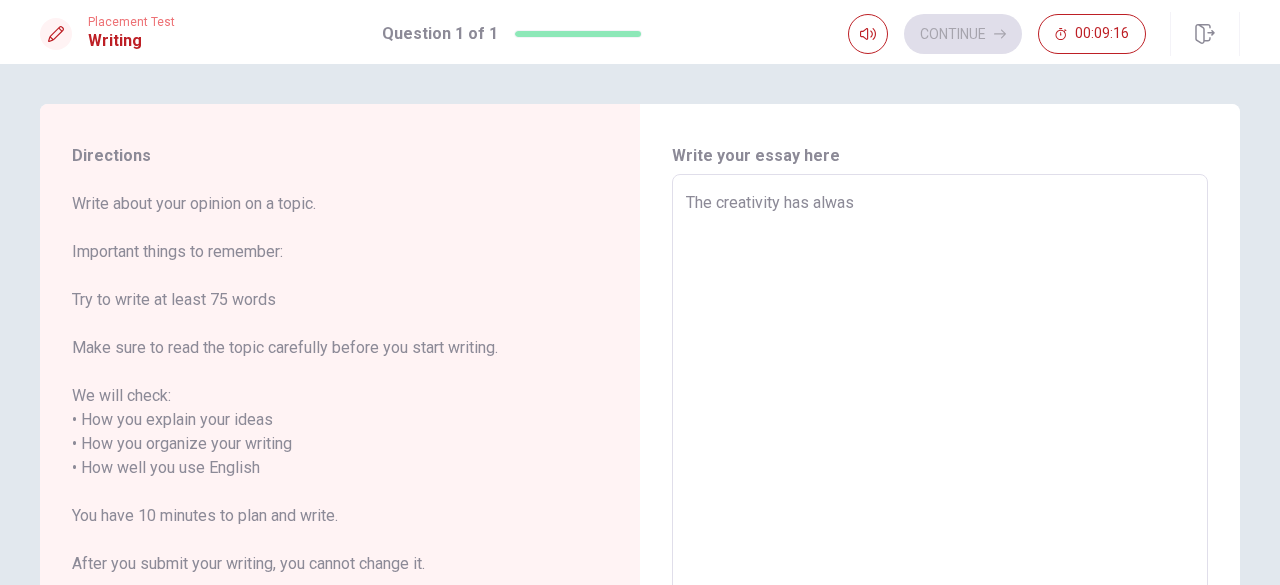 type on "x" 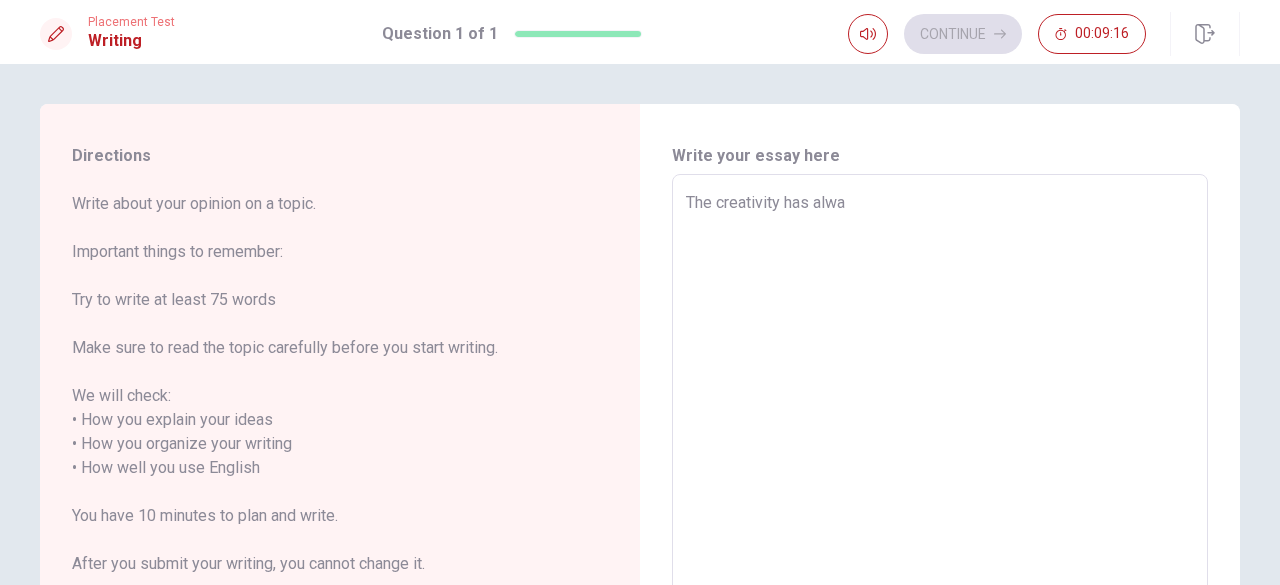 type on "x" 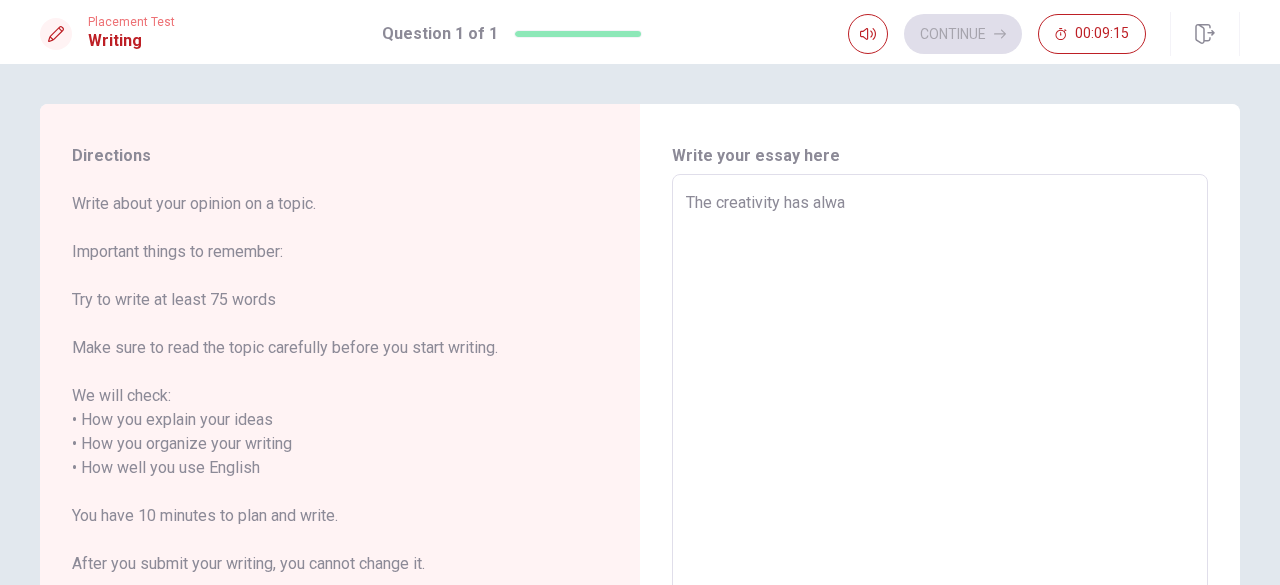 type on "The creativity has alway" 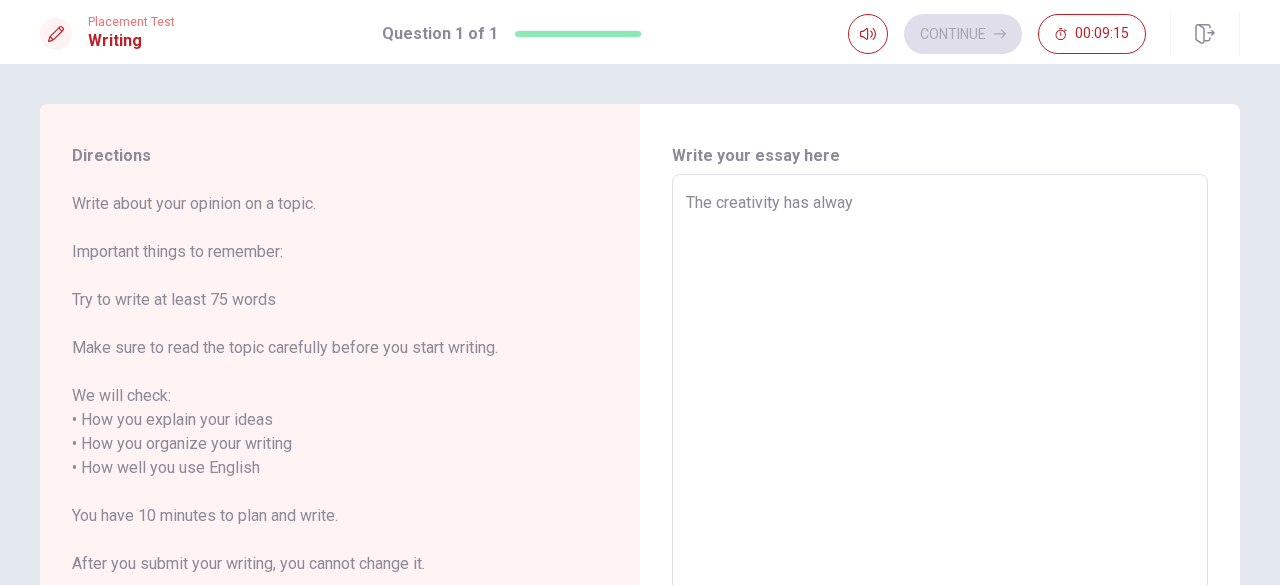 type on "x" 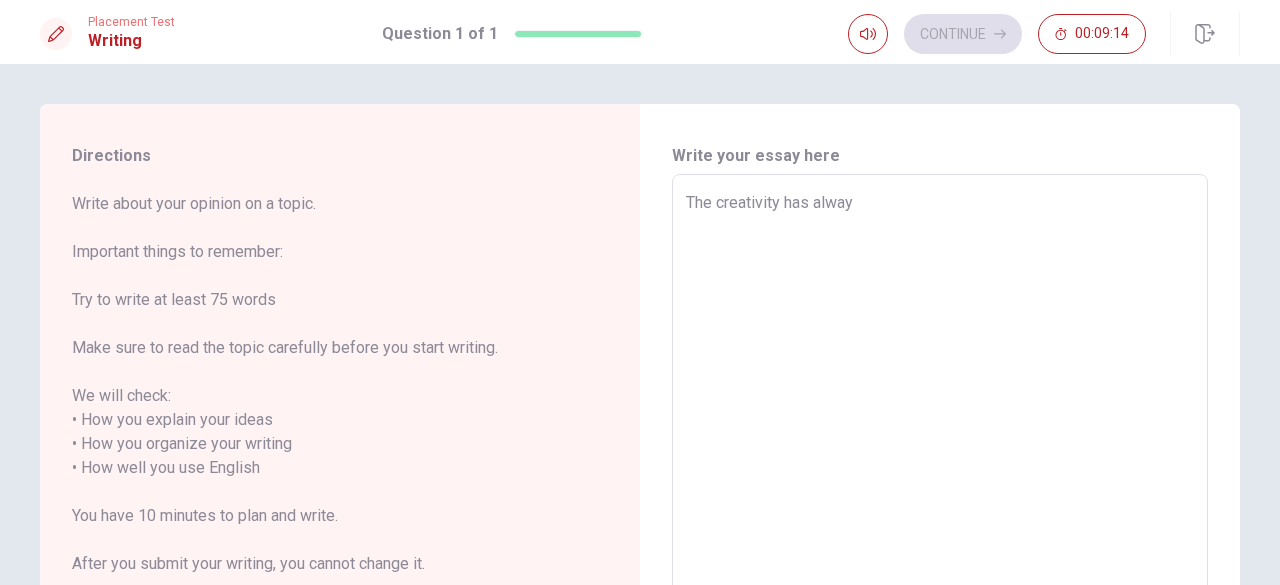 type on "The creativity has alwaya" 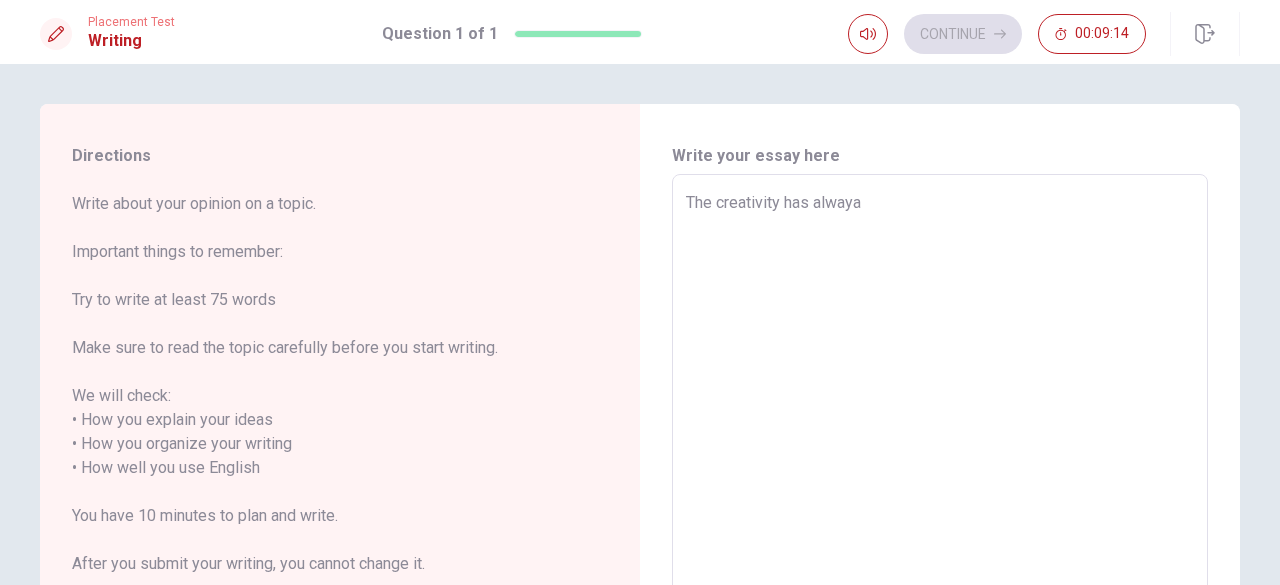 type on "x" 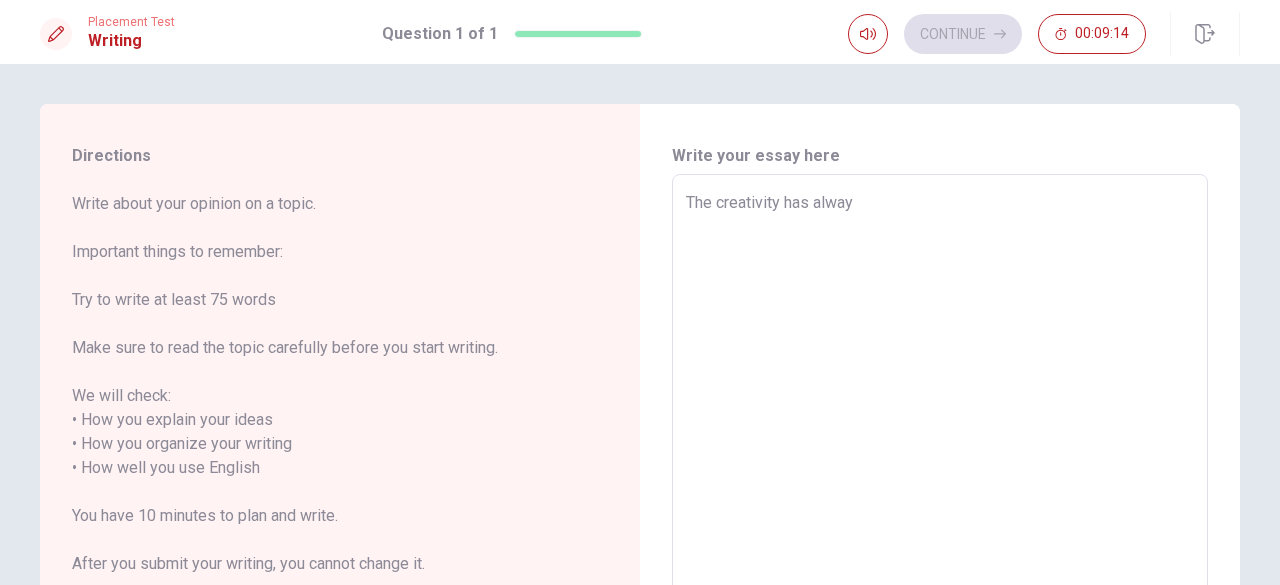 type on "x" 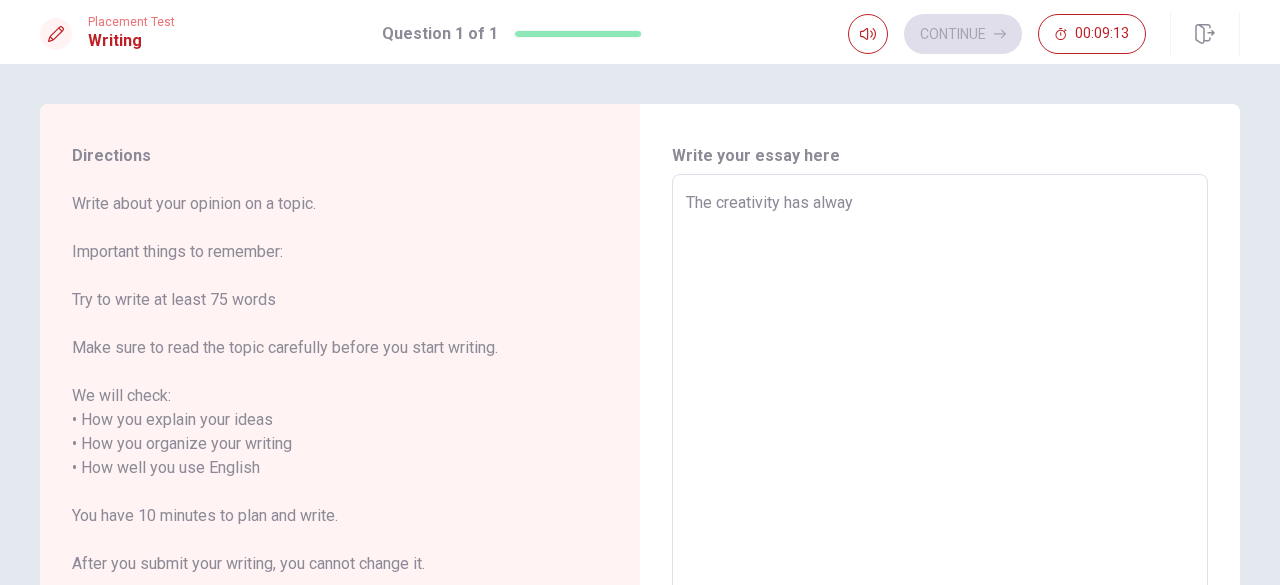 type on "The creativity has always" 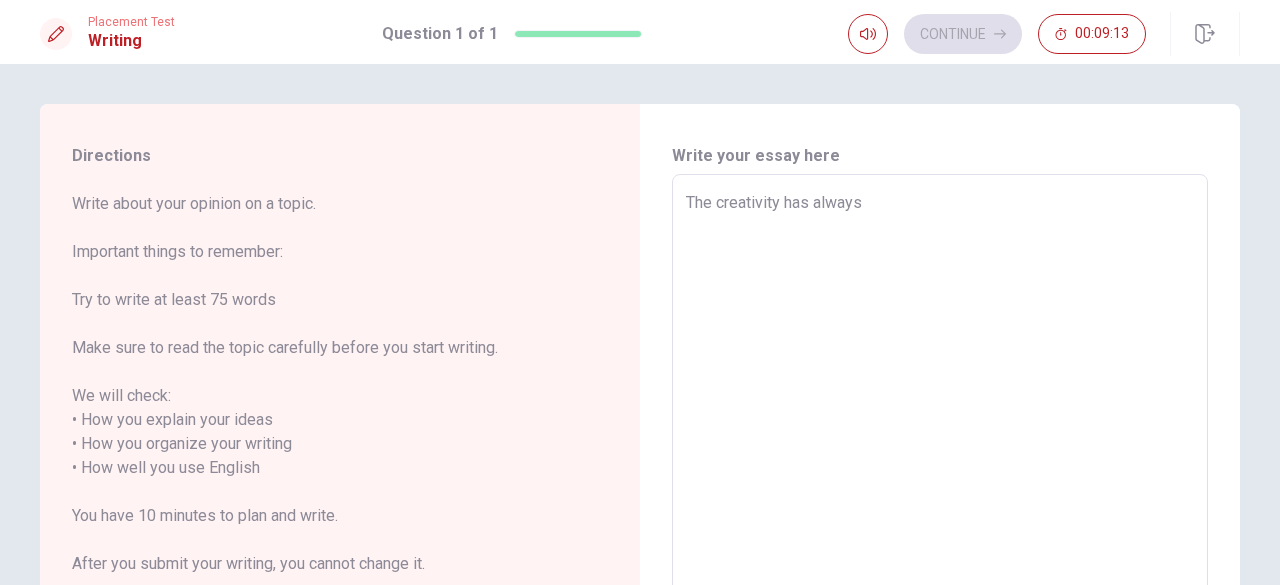 type on "x" 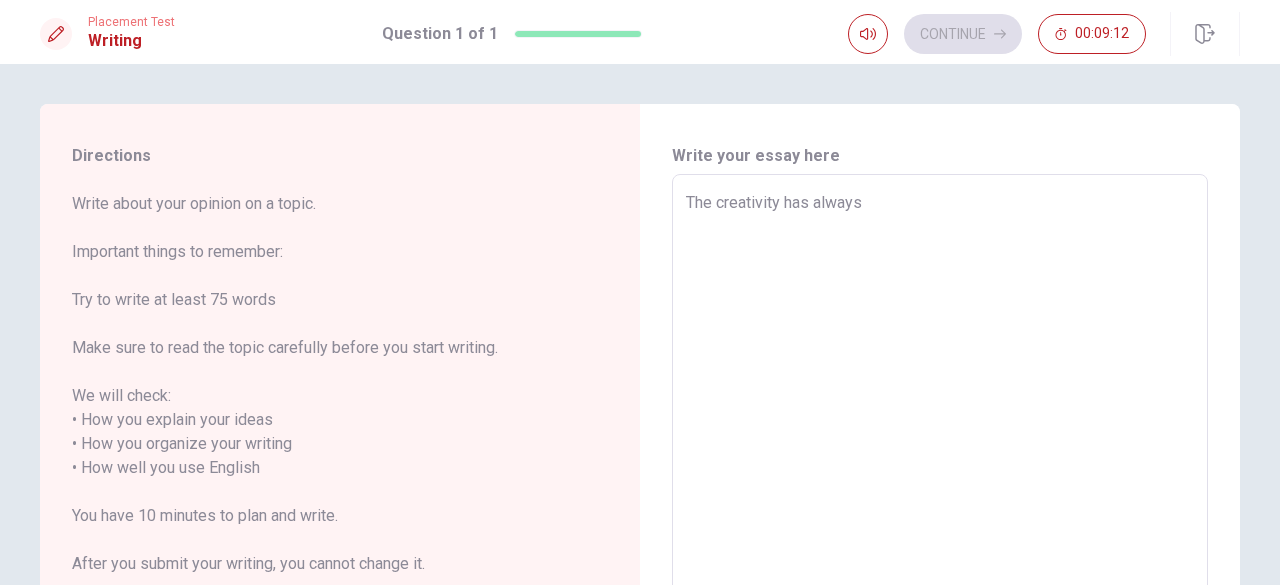 type on "The creativity has always b" 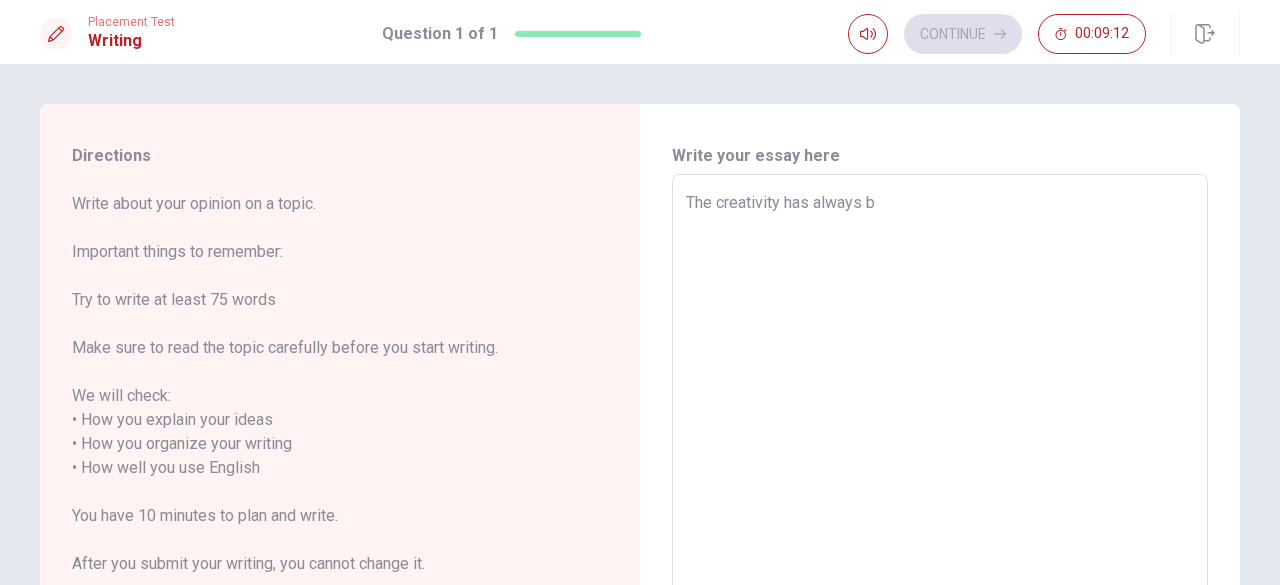 type on "x" 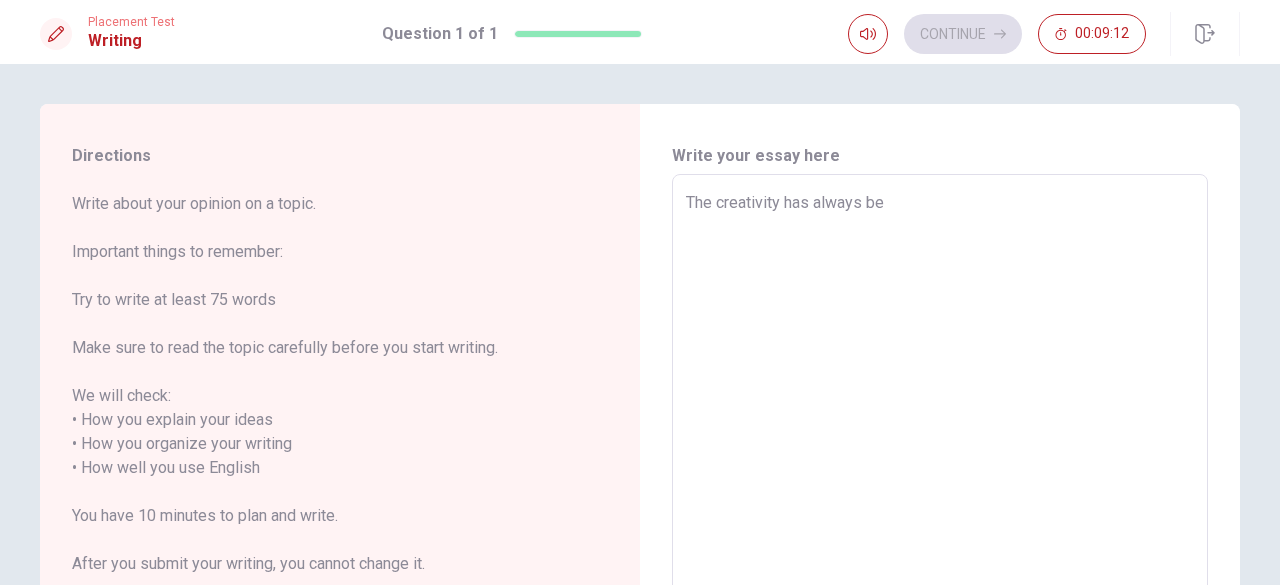 type on "The creativity has always bee" 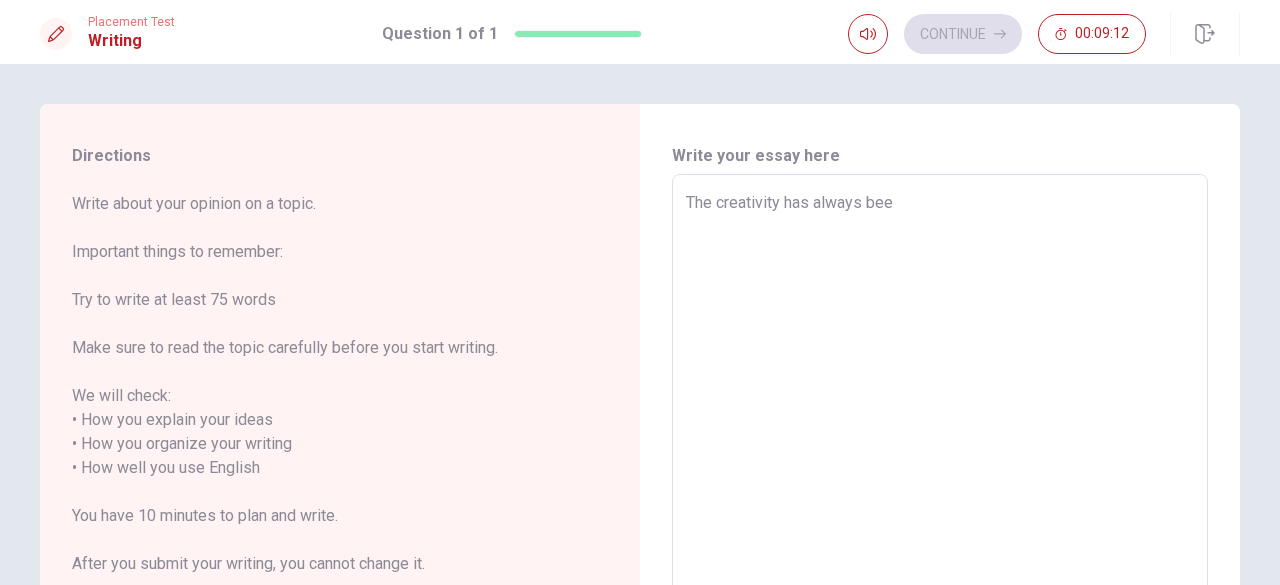 type on "The creativity has always been" 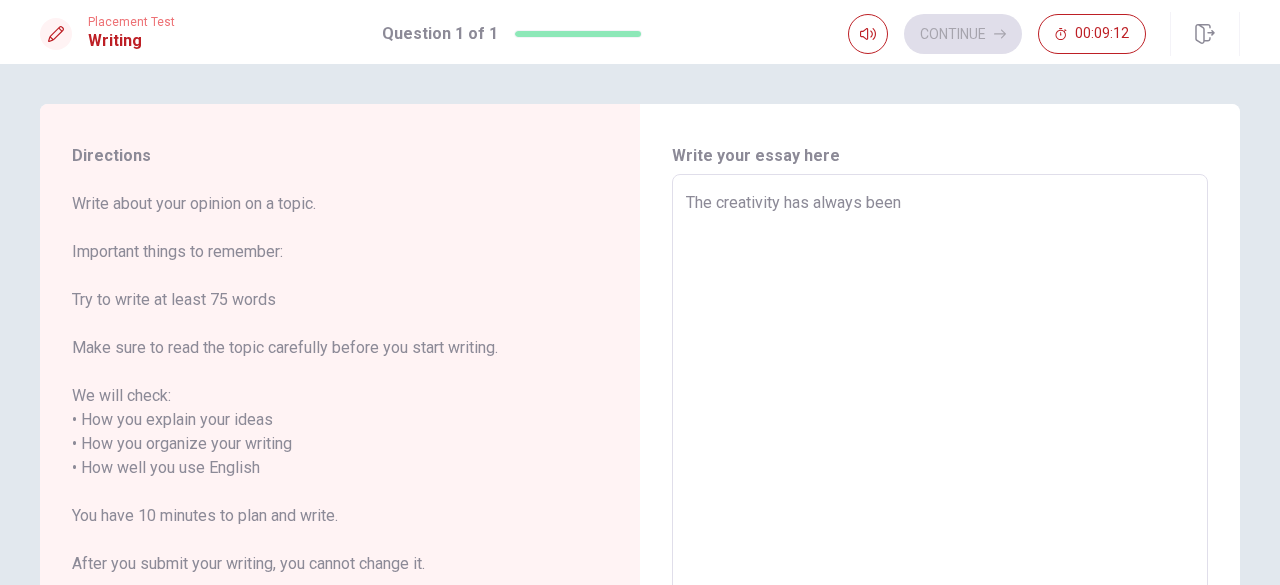 type on "x" 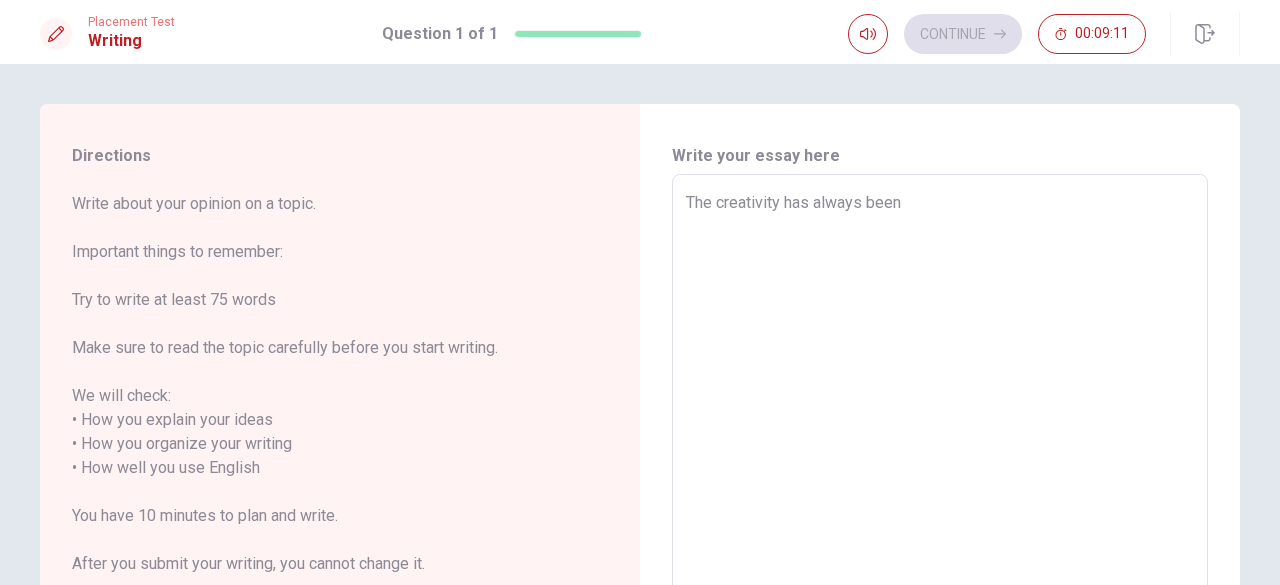 type on "The creativity has always been a" 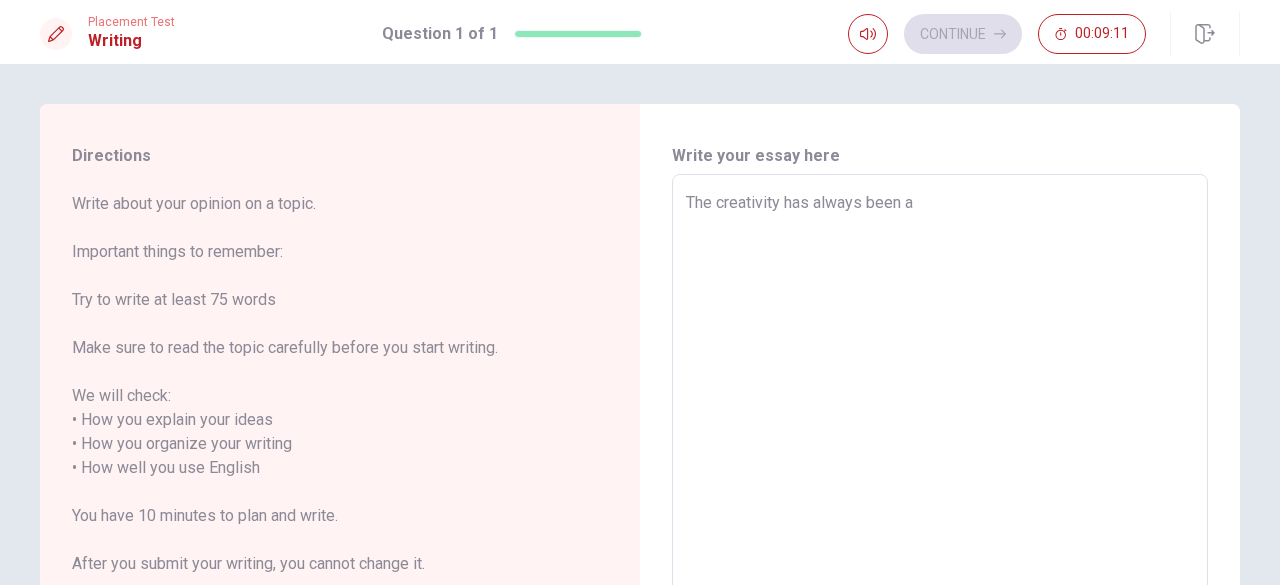 type on "x" 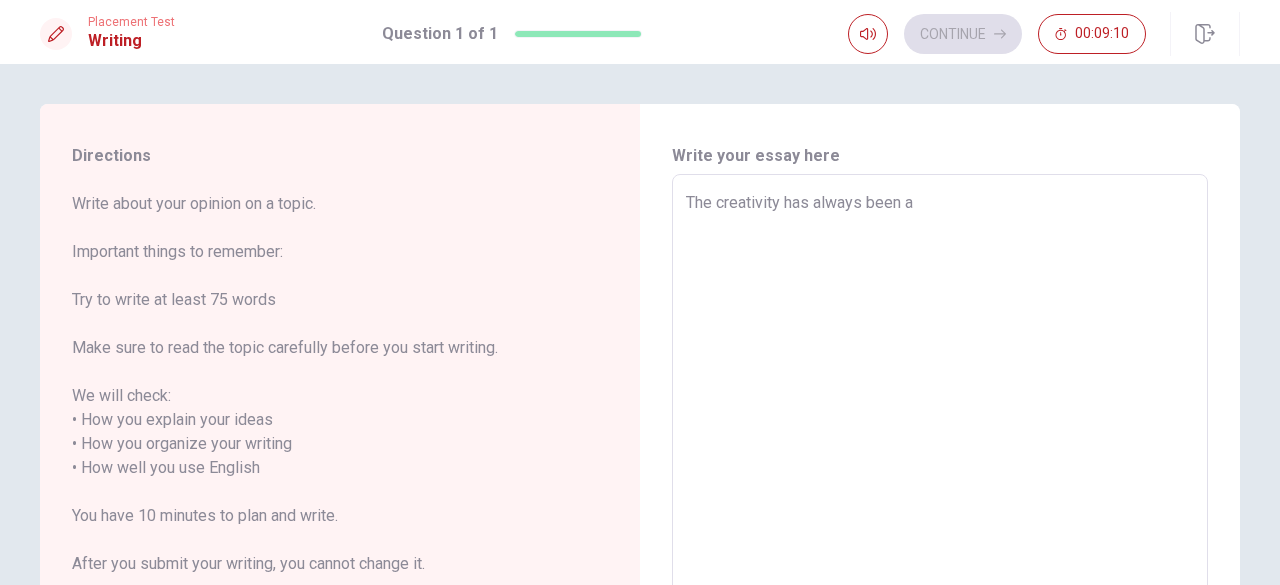 type on "The creativity has always been a v" 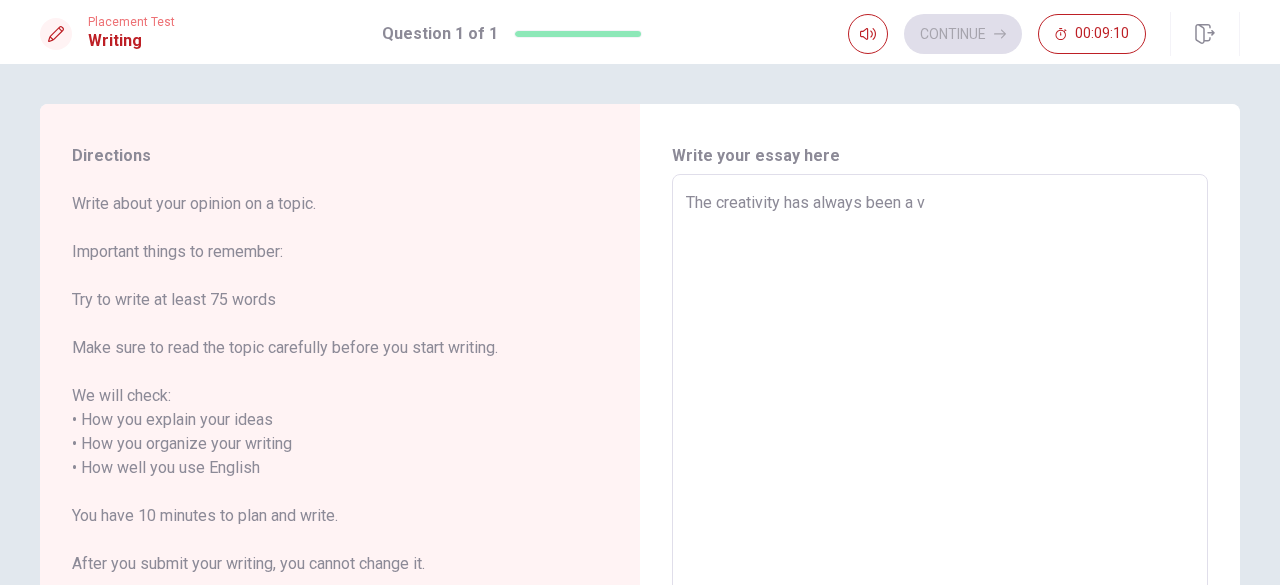 type on "x" 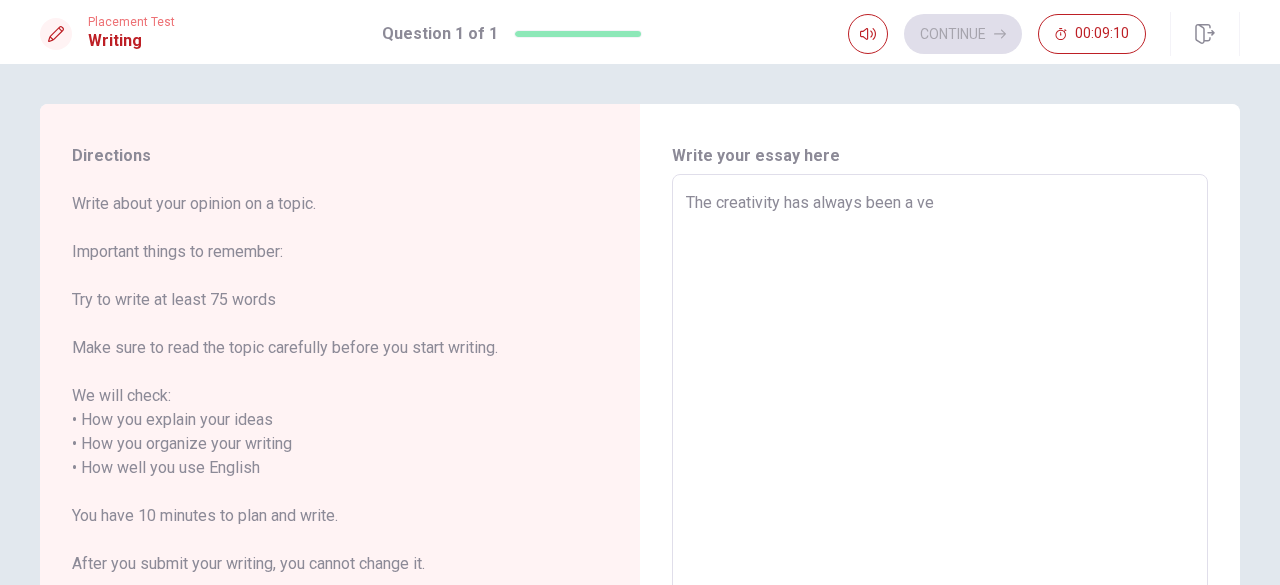 type on "x" 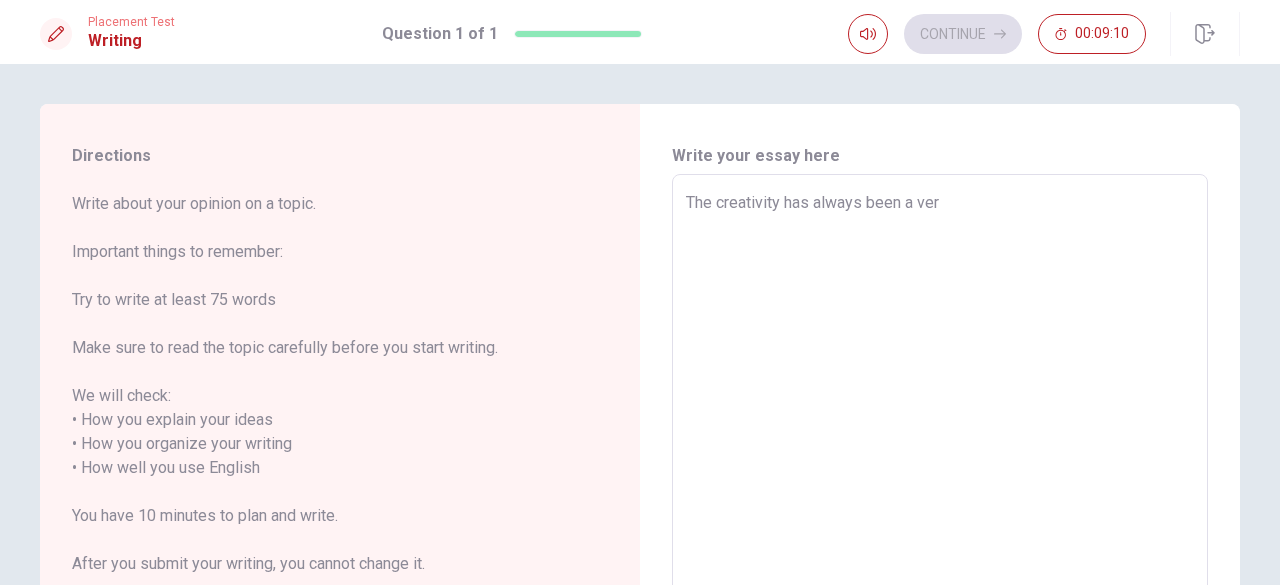 type on "x" 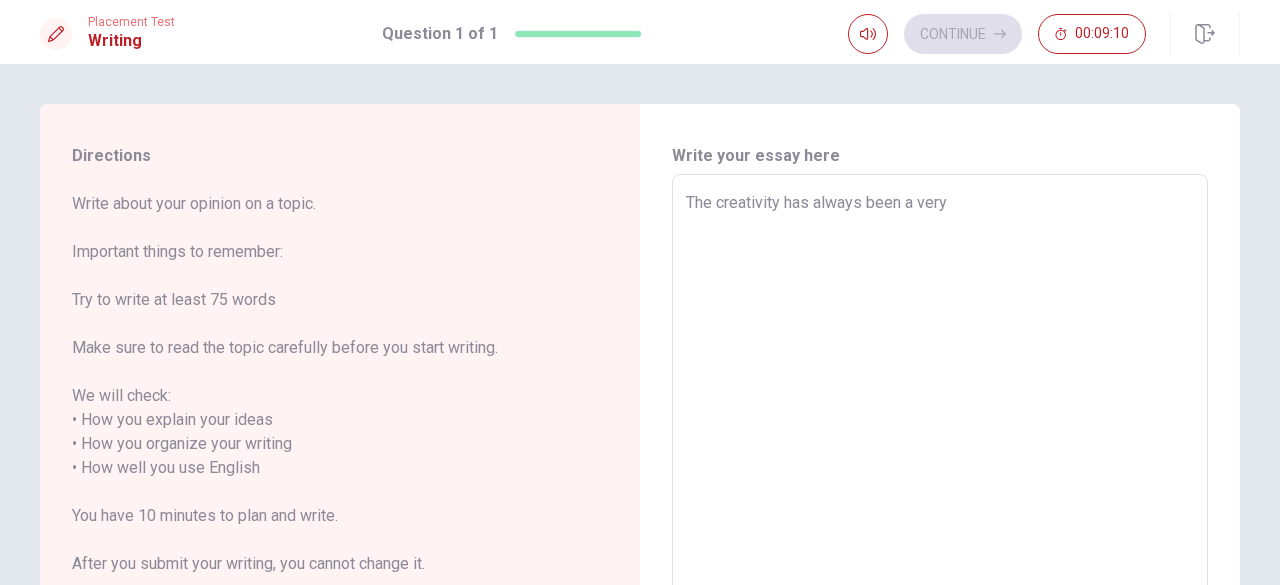 type on "x" 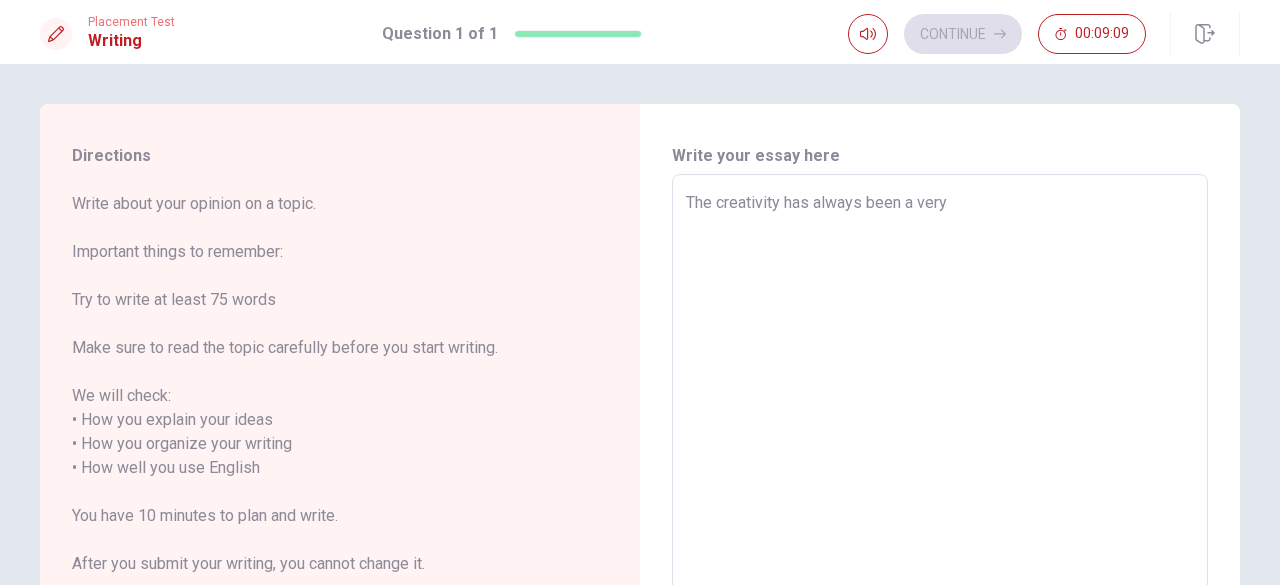 type on "The creativity has always been a very i" 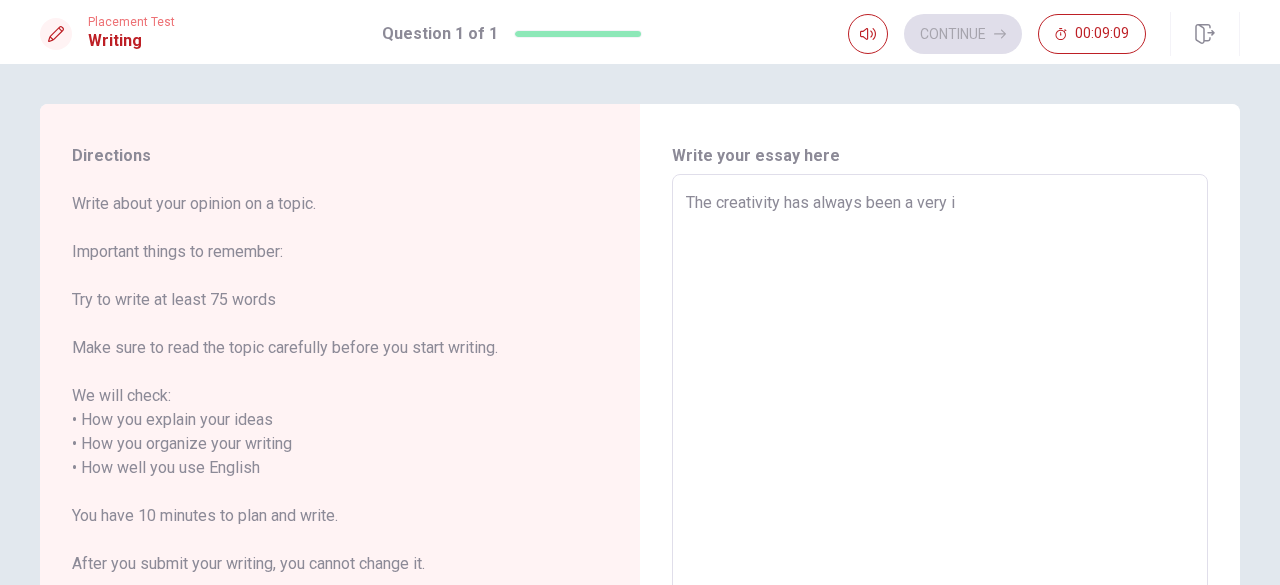 type on "x" 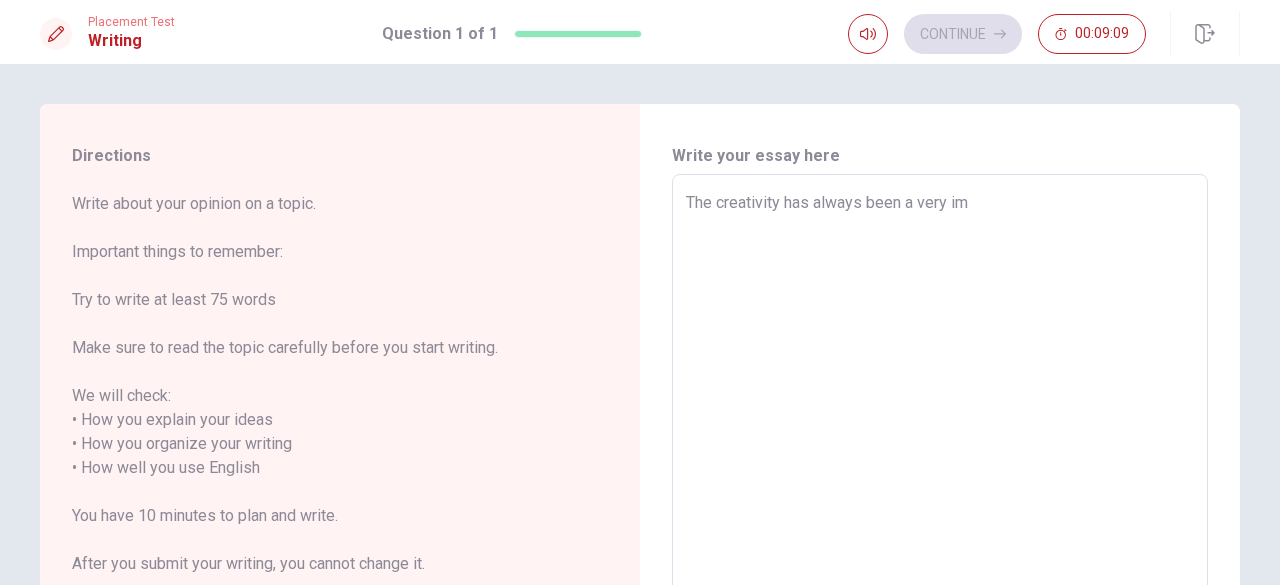 type on "x" 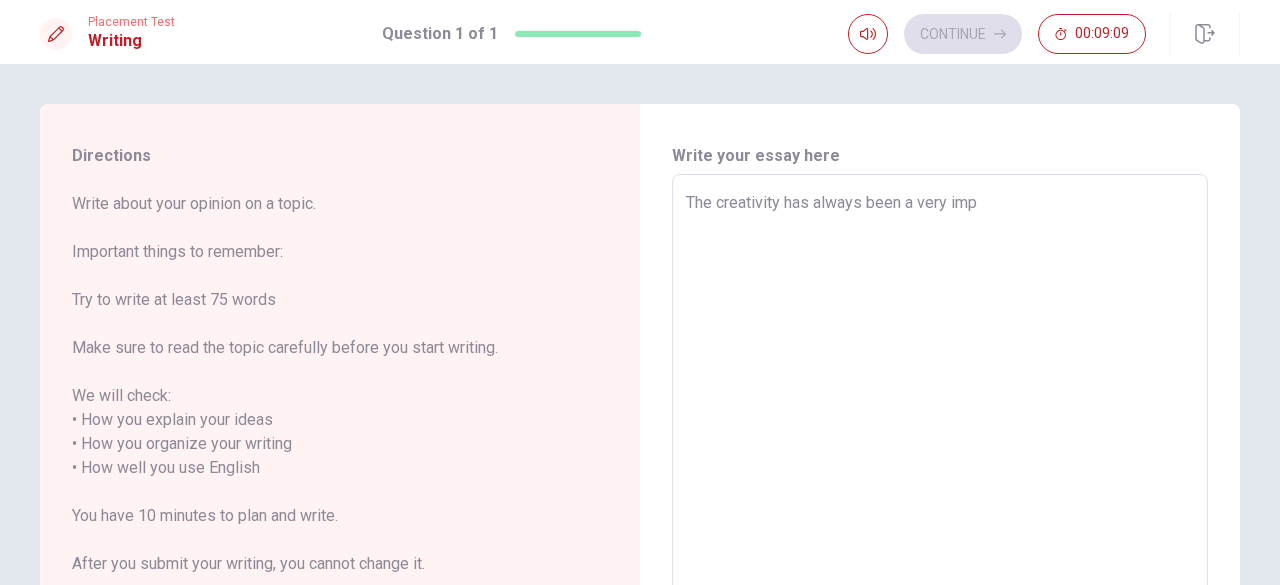type on "x" 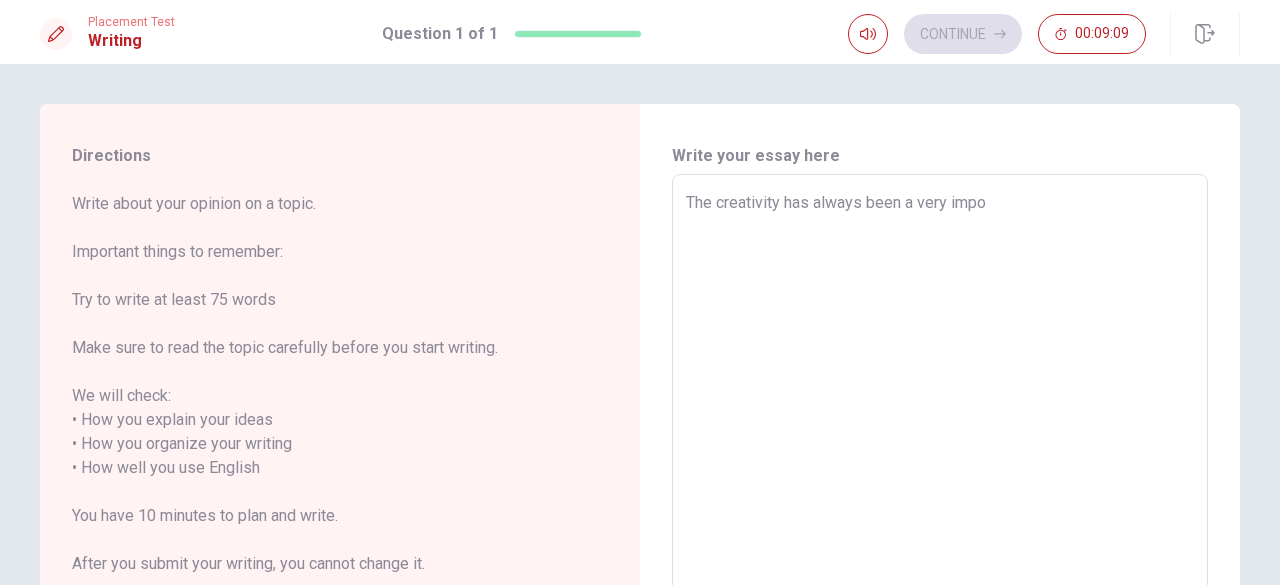 type on "x" 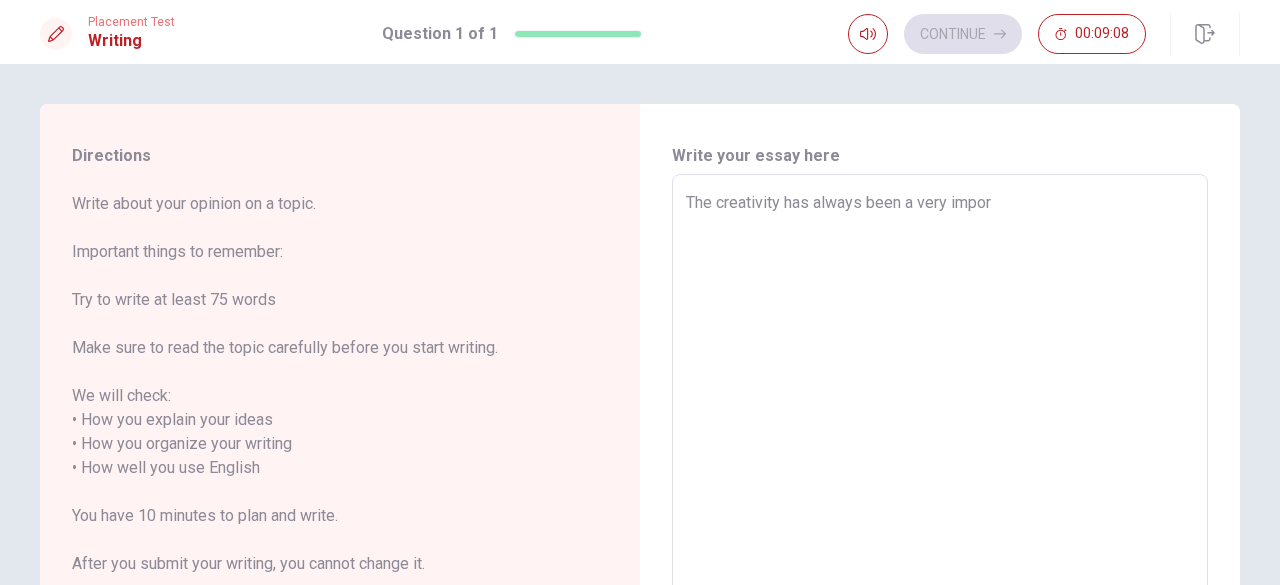 type on "x" 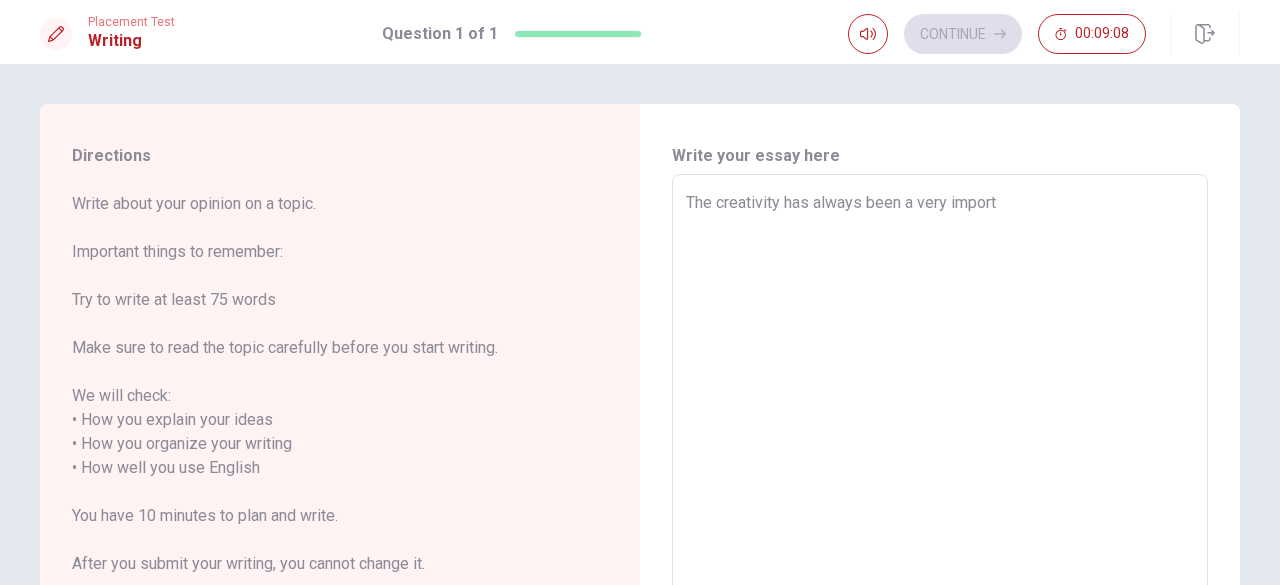 type on "x" 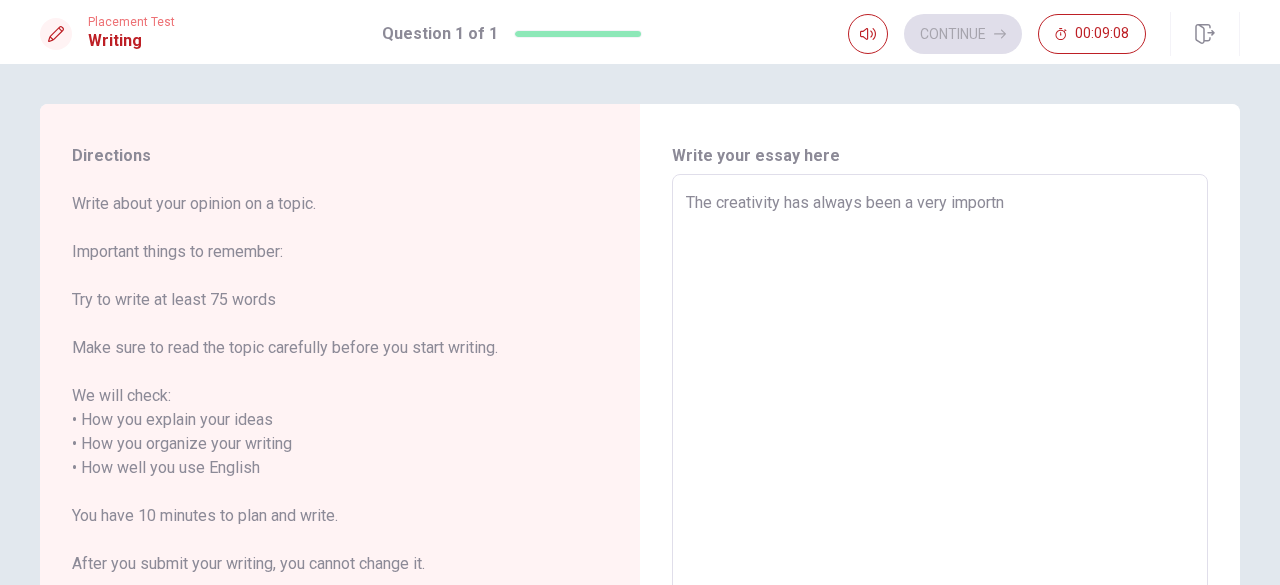 type on "x" 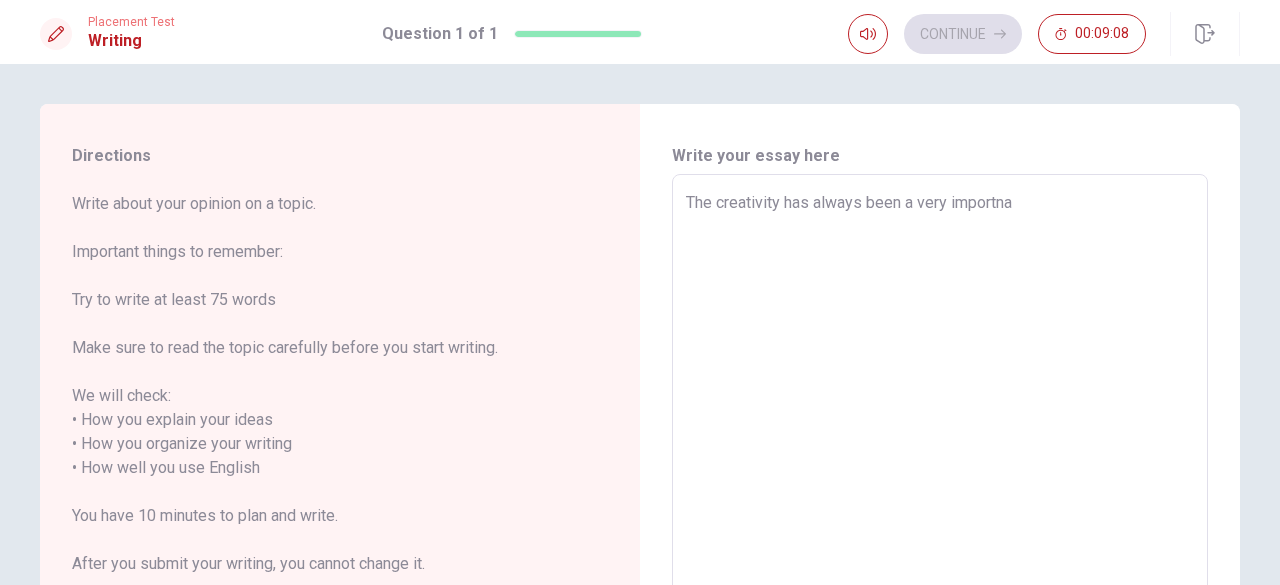 type on "x" 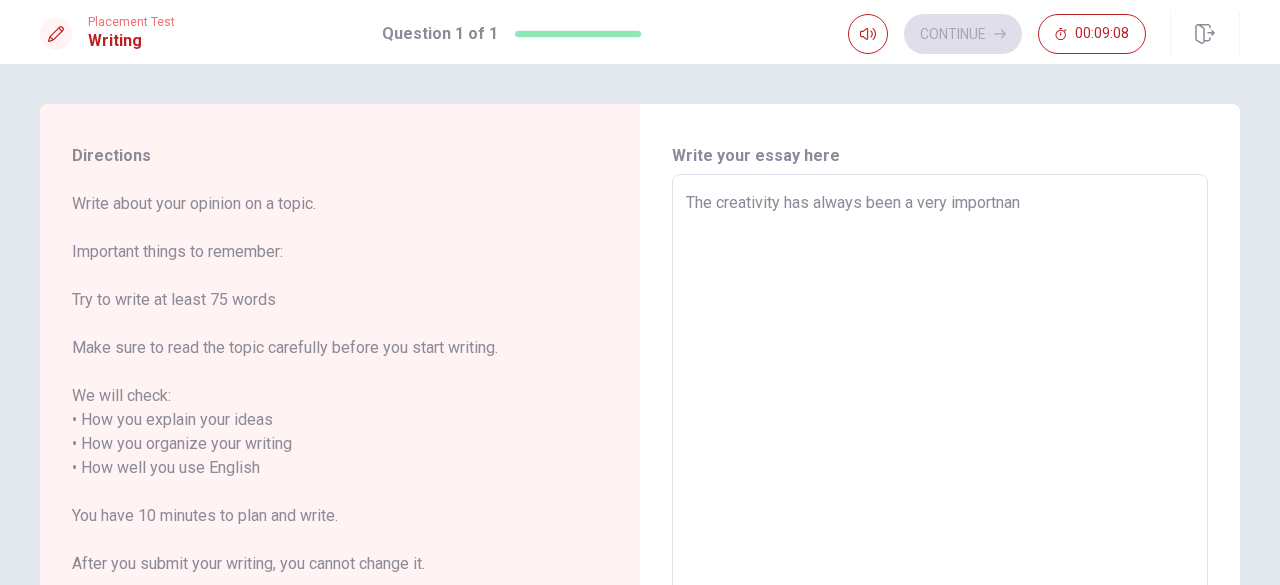 type on "x" 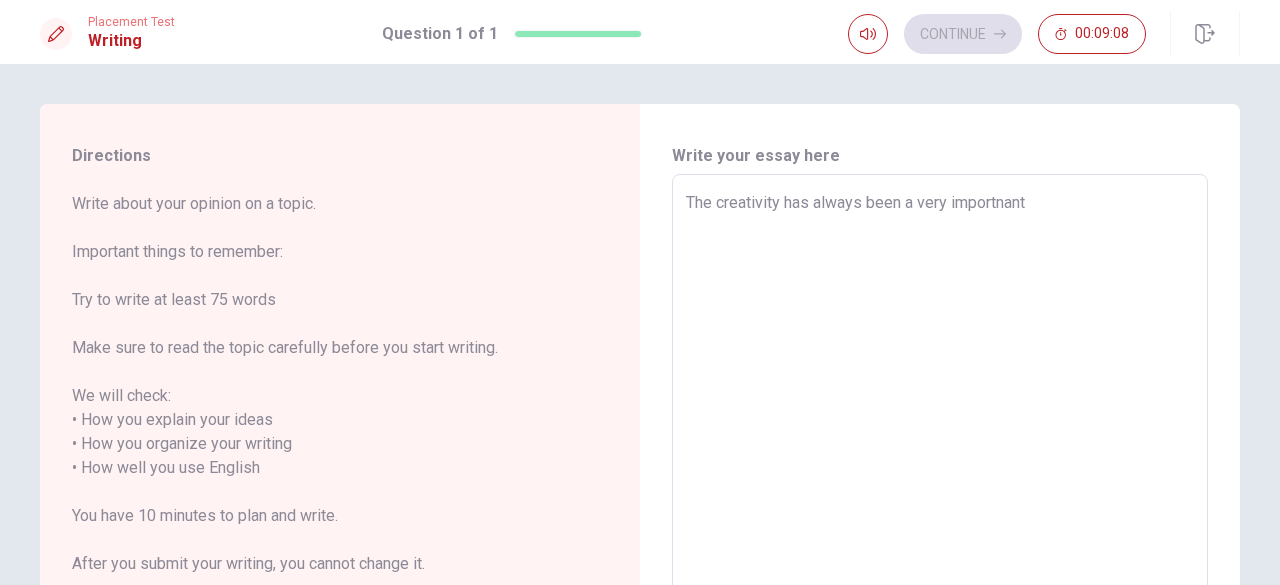 type on "x" 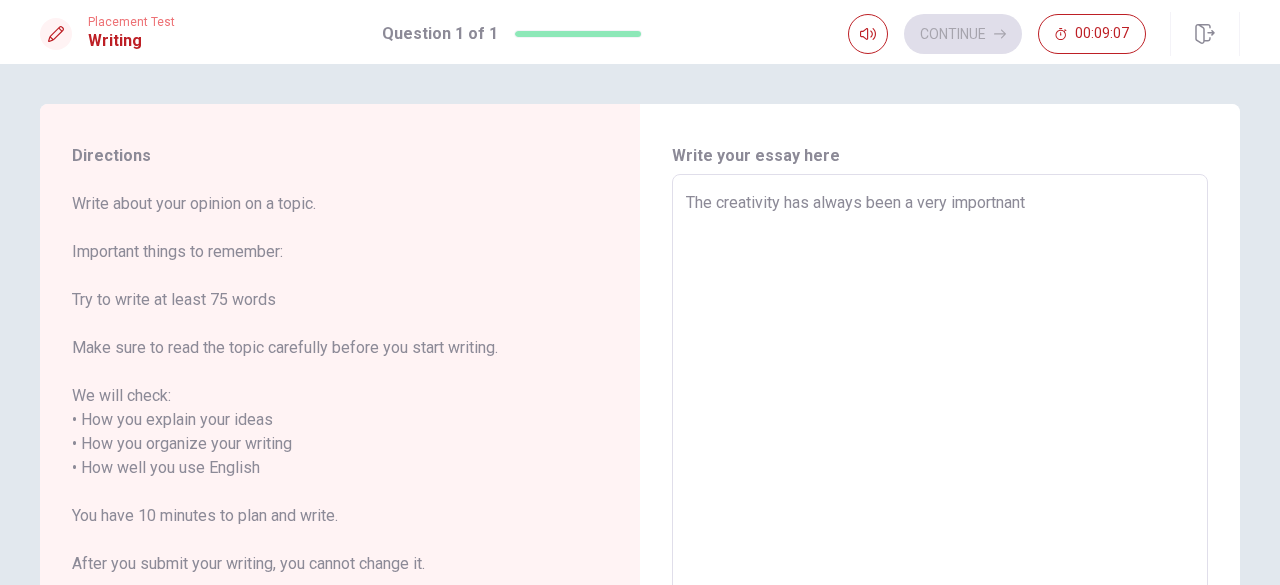 type on "The creativity has always been a very importnant" 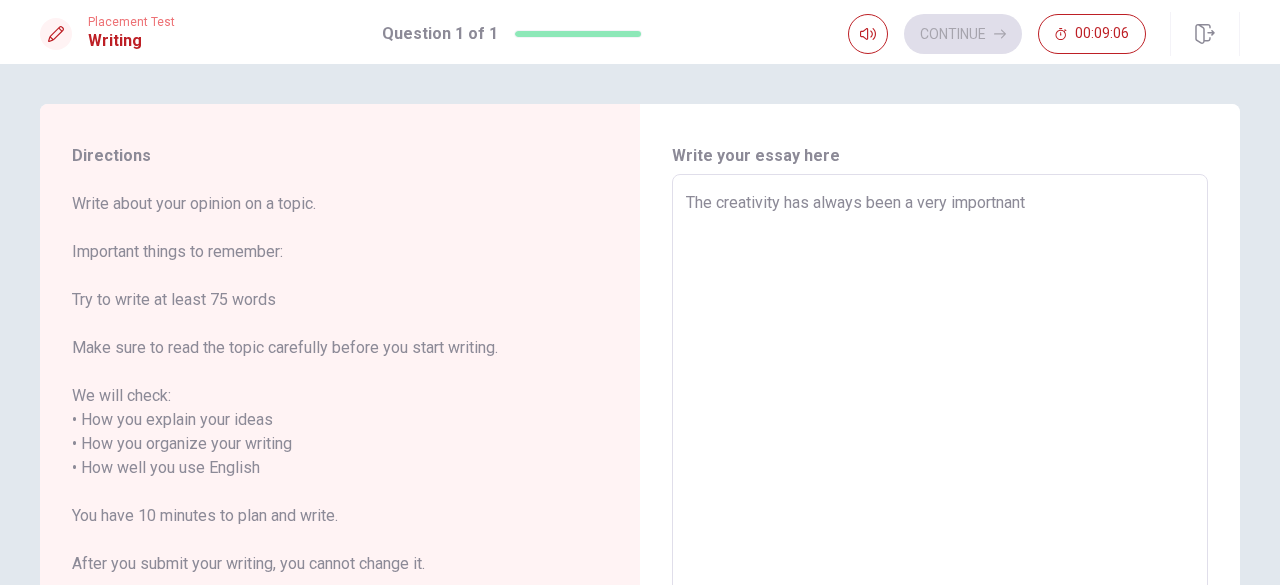 type on "The creativity has always been a very importnan" 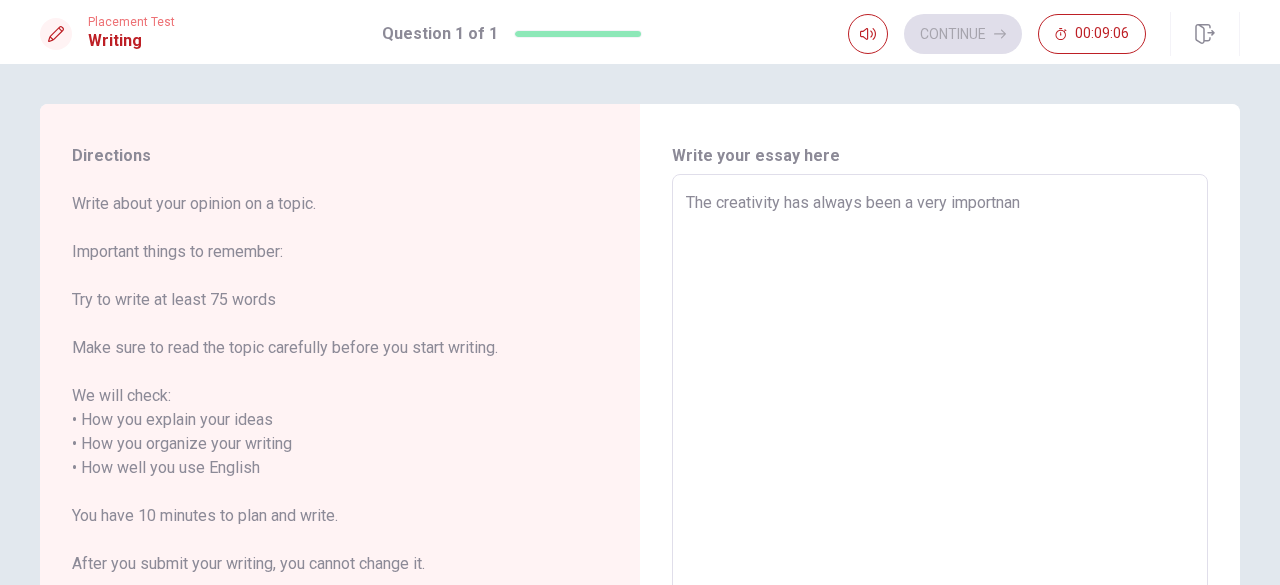 type on "x" 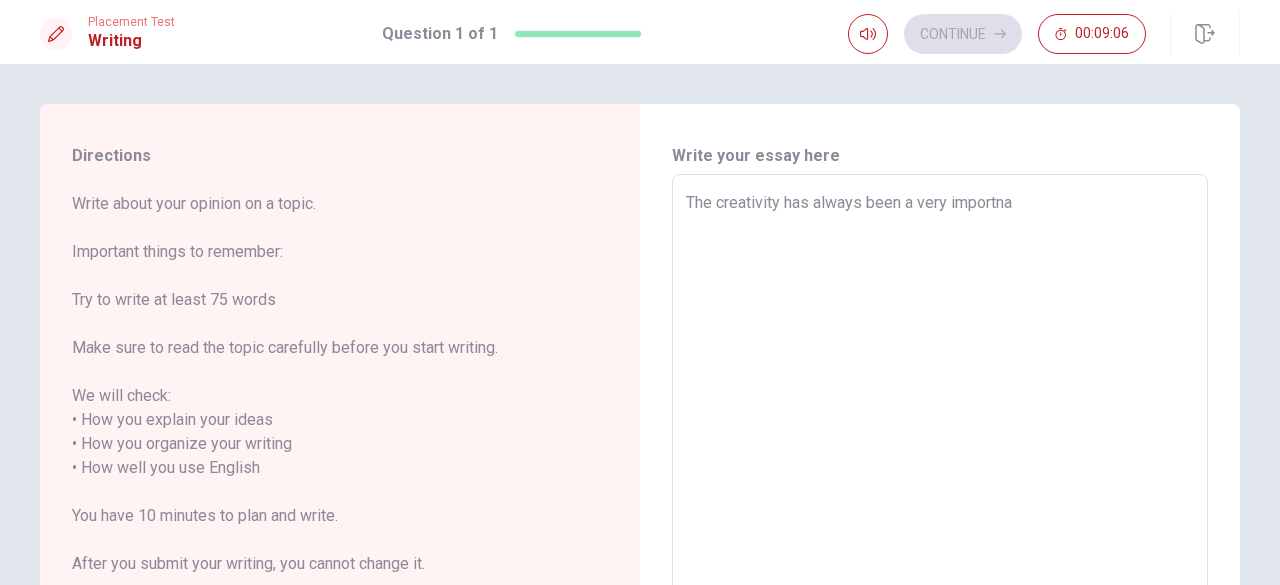 type on "x" 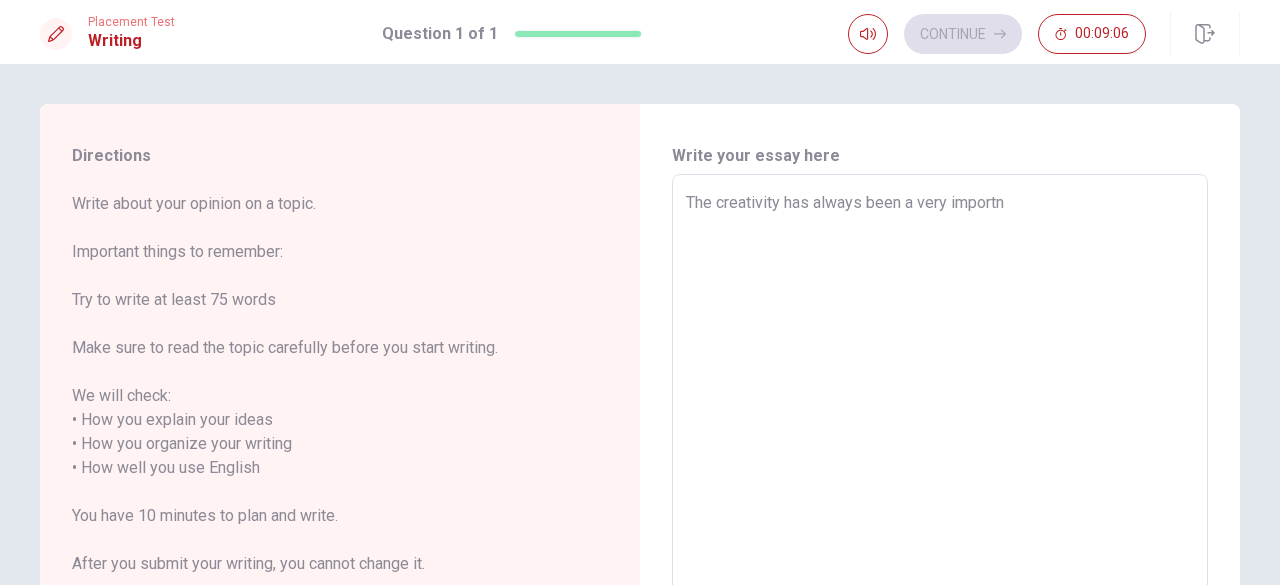 type on "x" 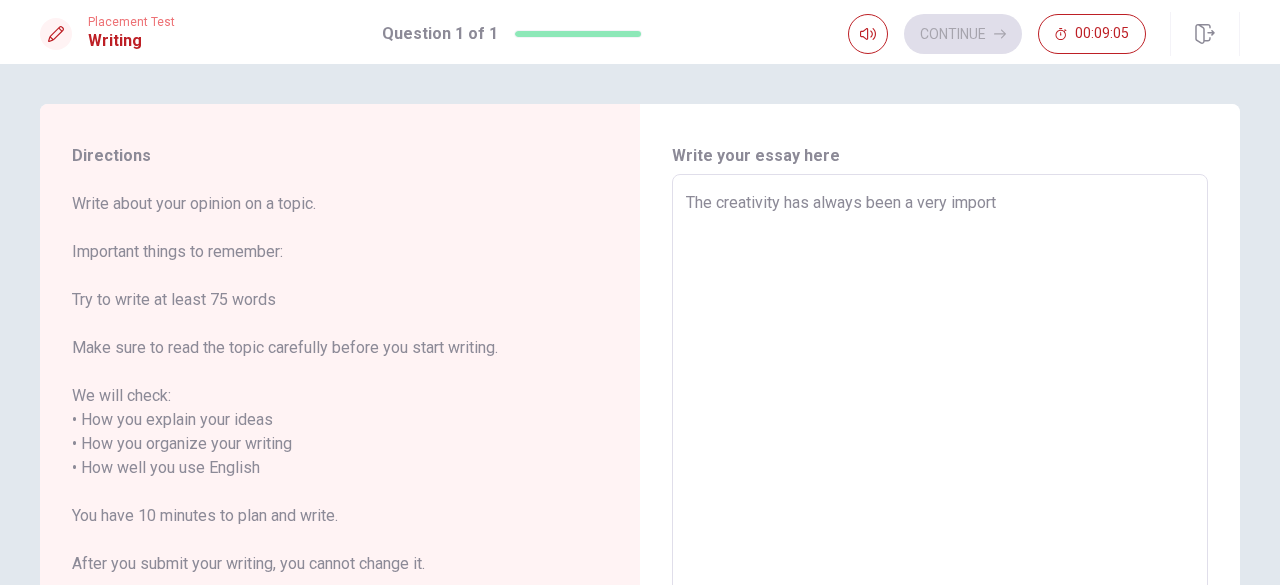 type on "x" 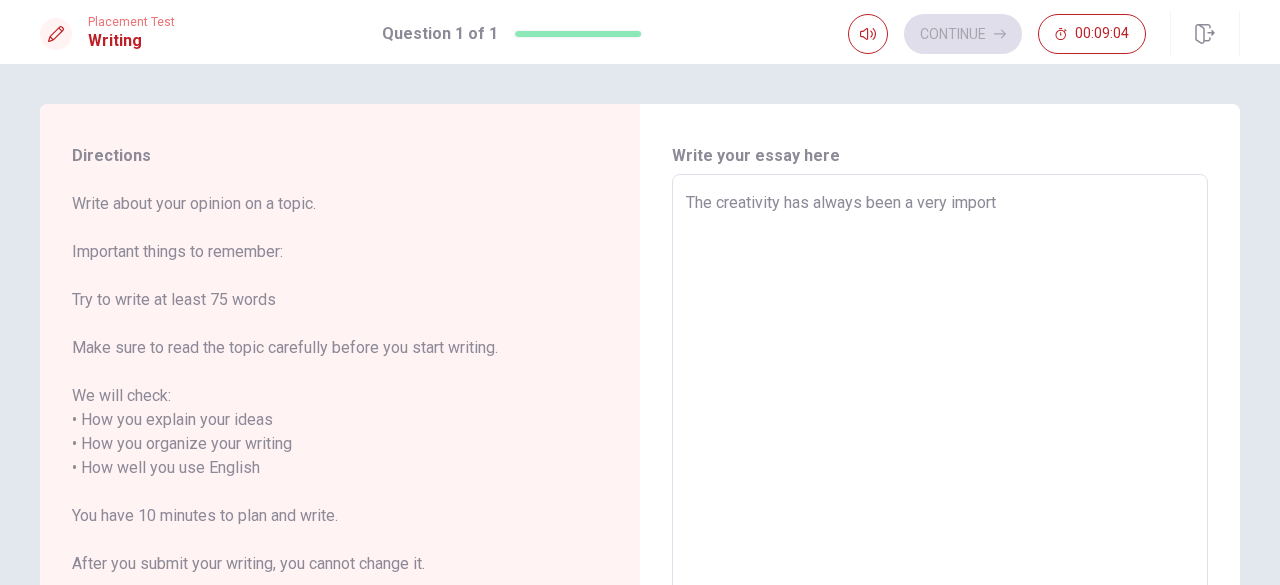 type on "The creativity has always been a very importa" 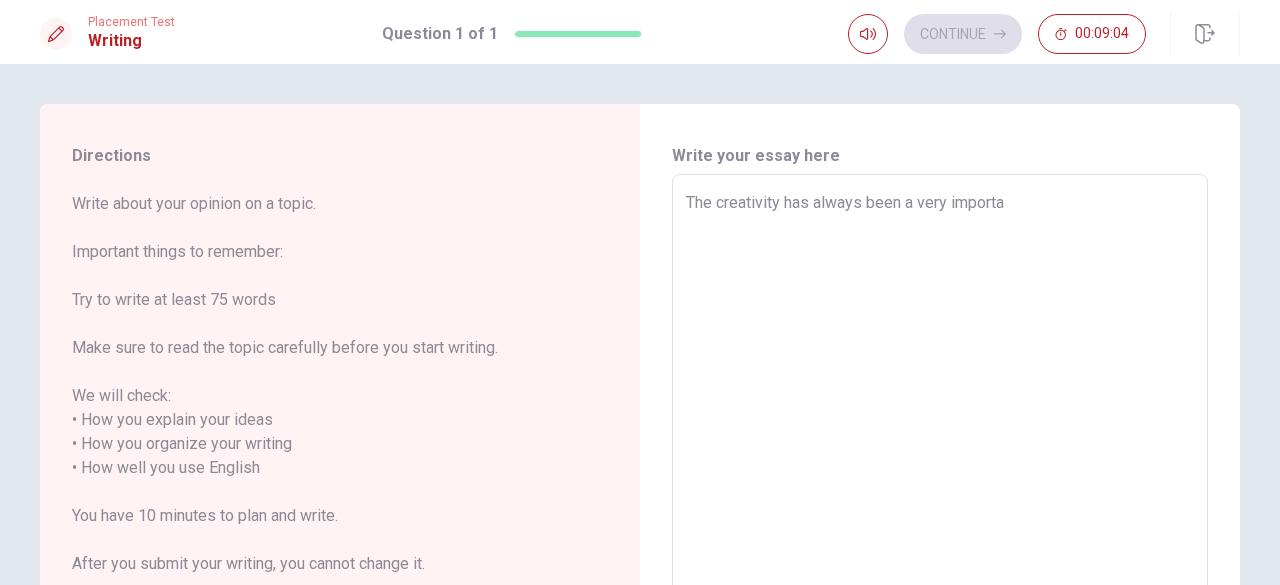 type on "x" 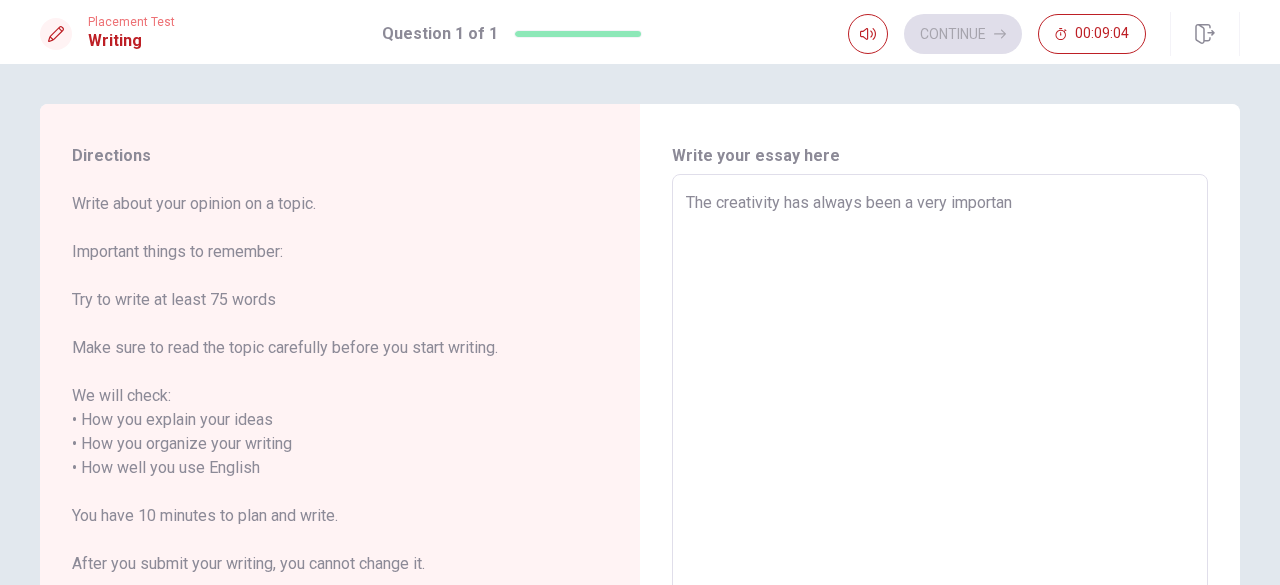 type on "x" 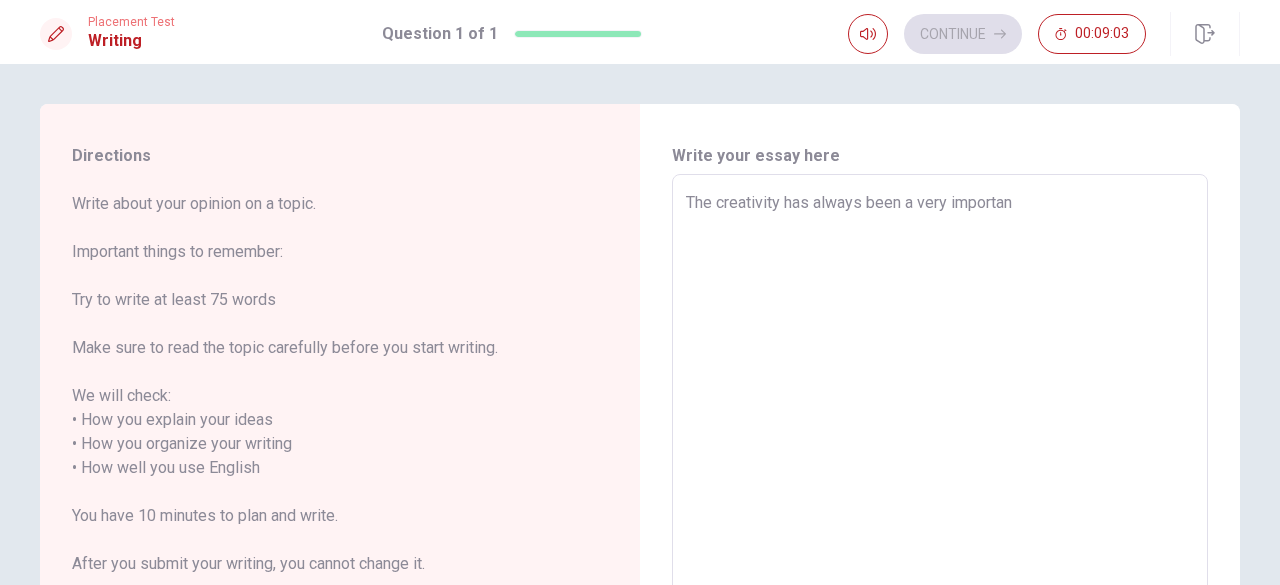 type on "The creativity has always been a very importan" 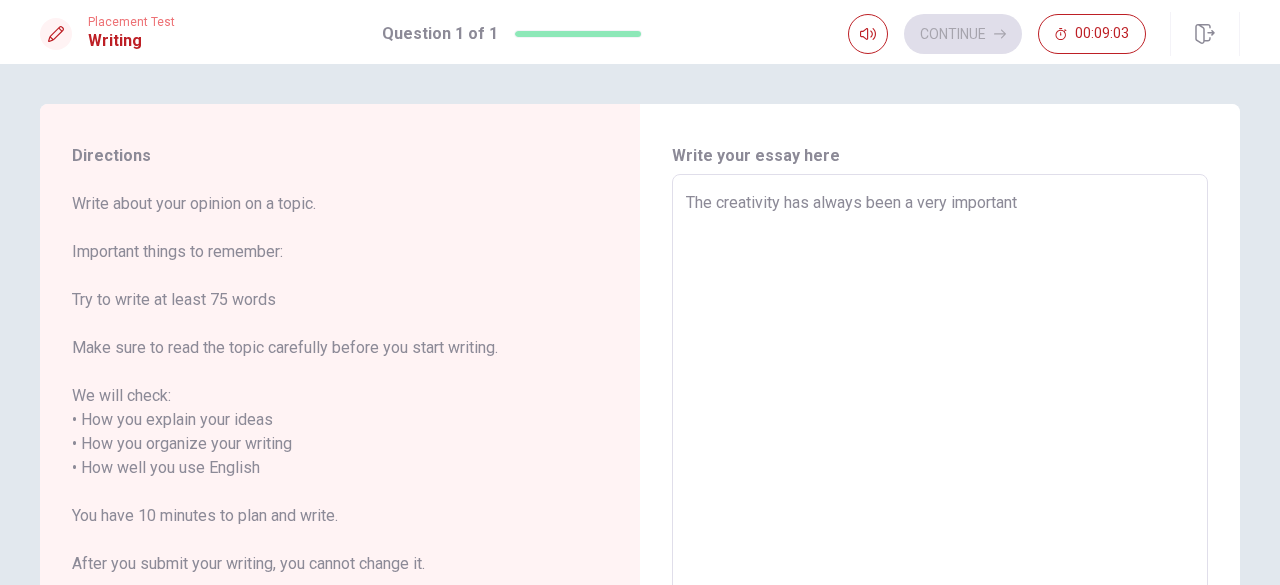 type on "x" 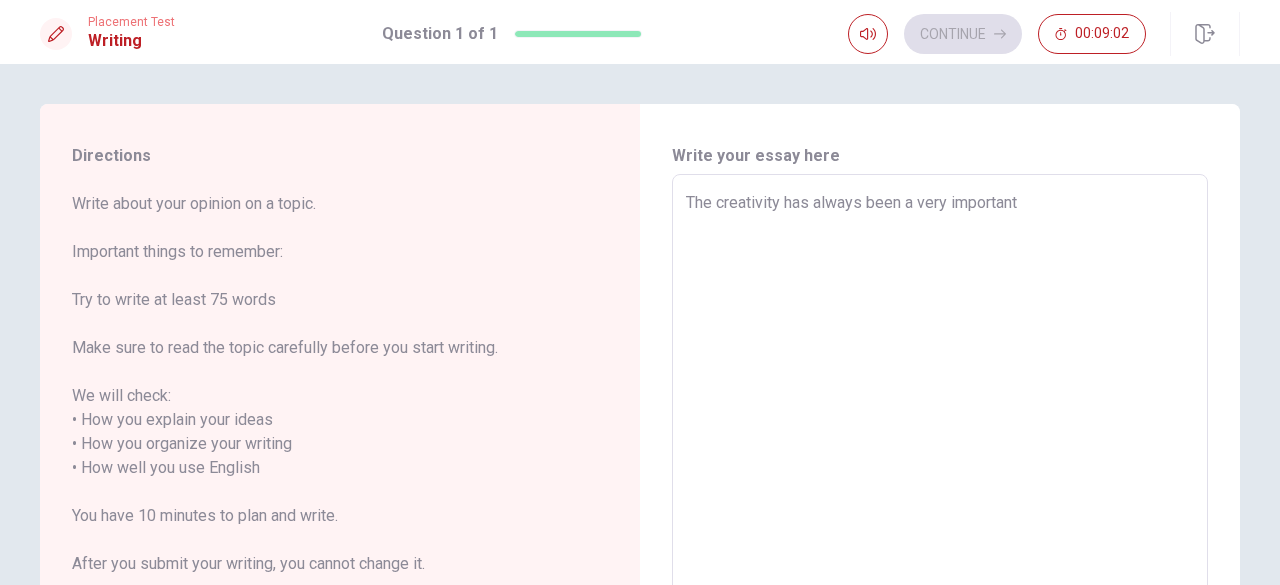 type on "The creativity has always been a very important t" 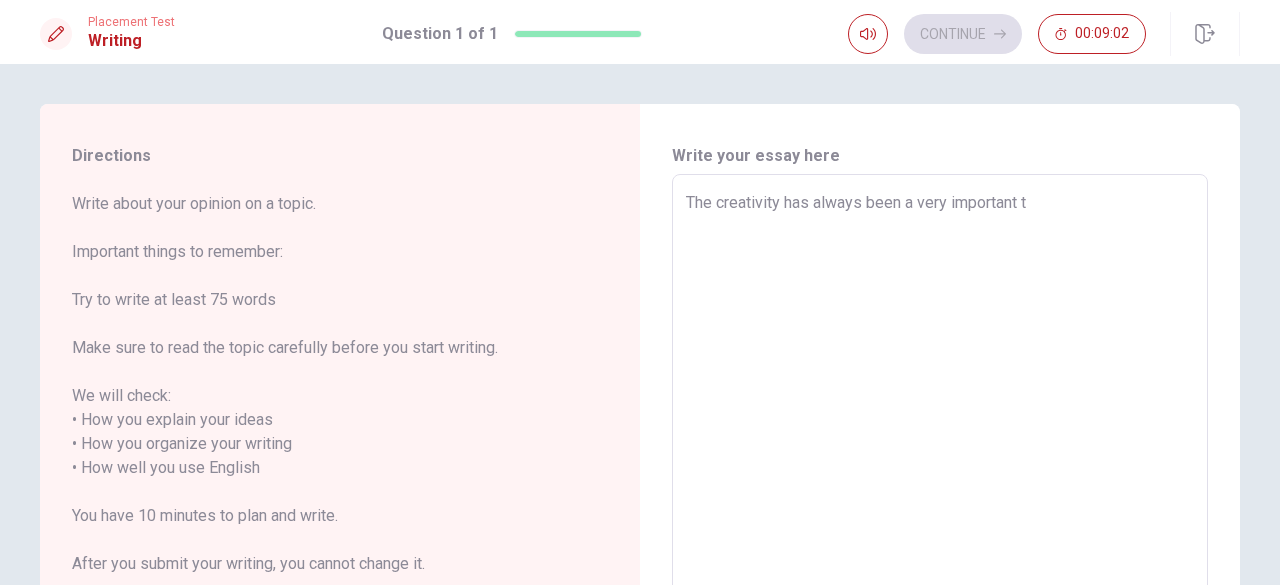 type on "x" 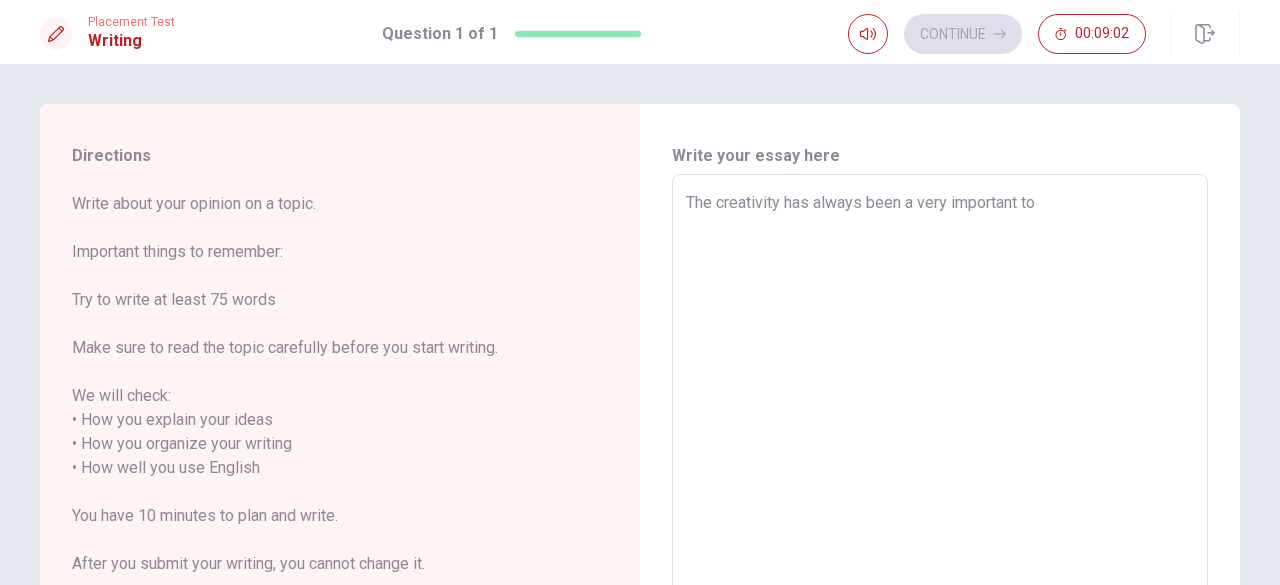 type on "x" 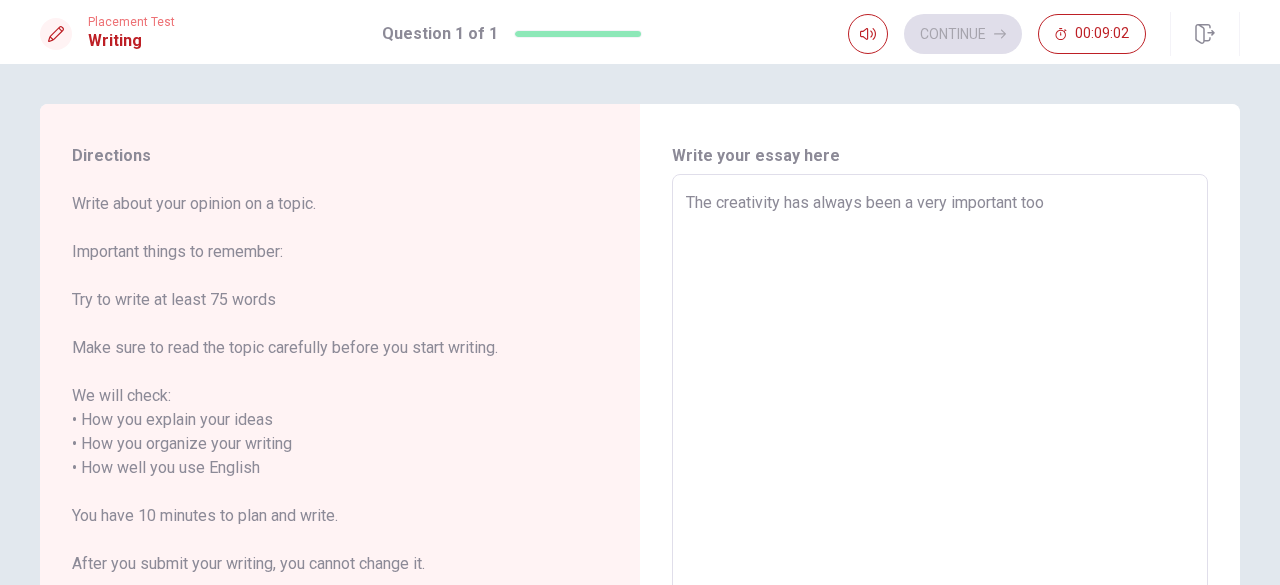 type on "x" 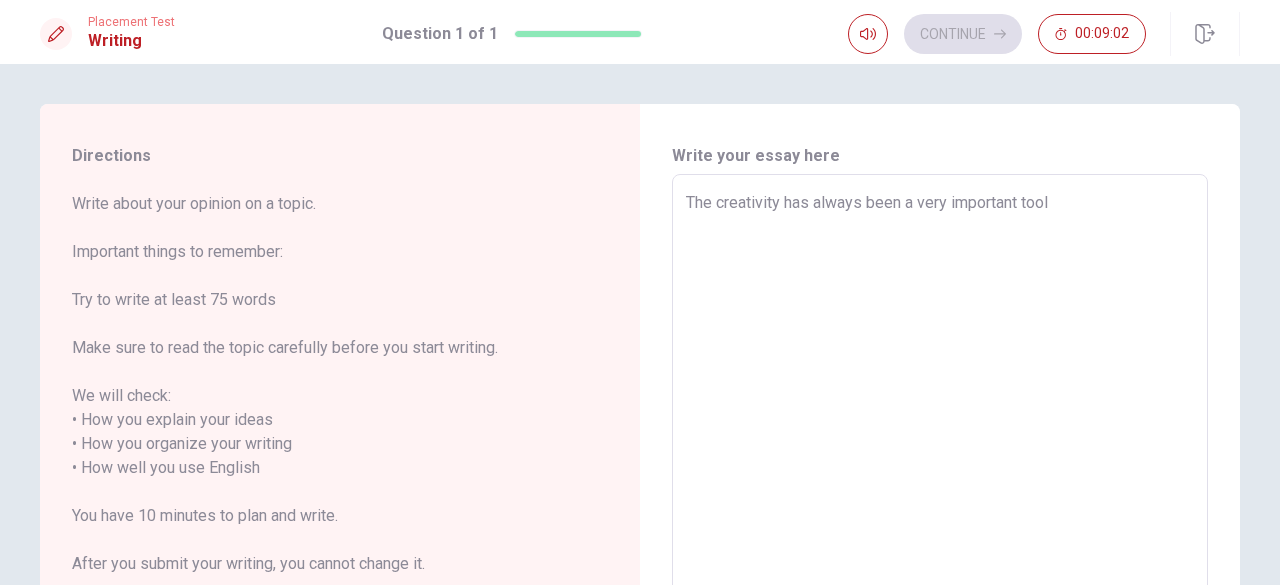 type on "x" 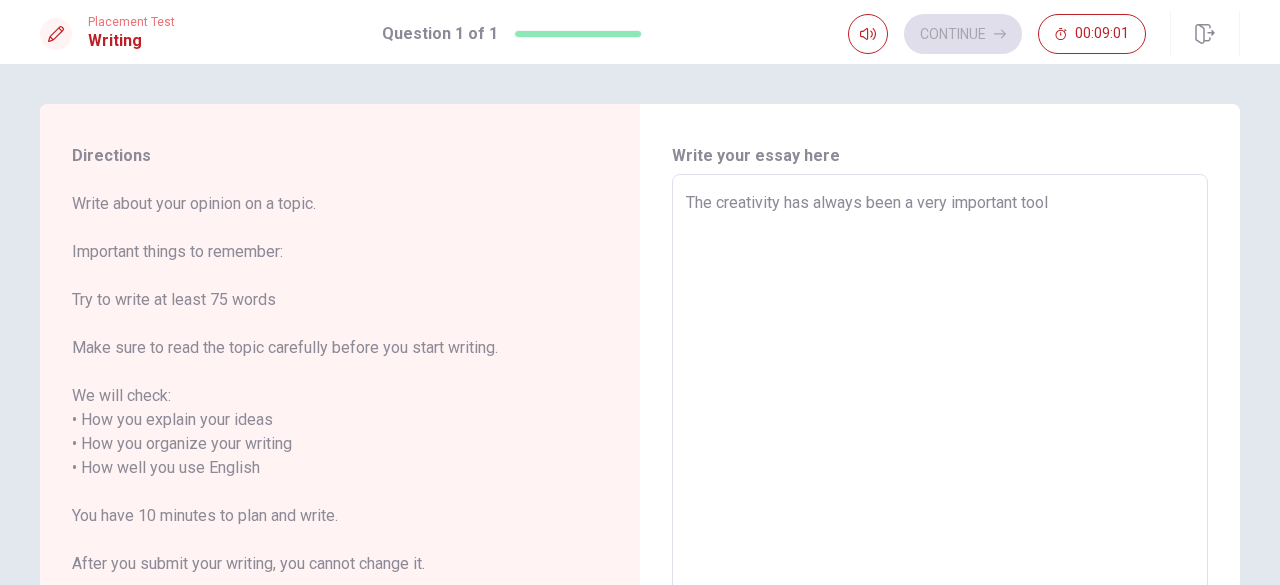 type on "The creativity has always been a very important tool" 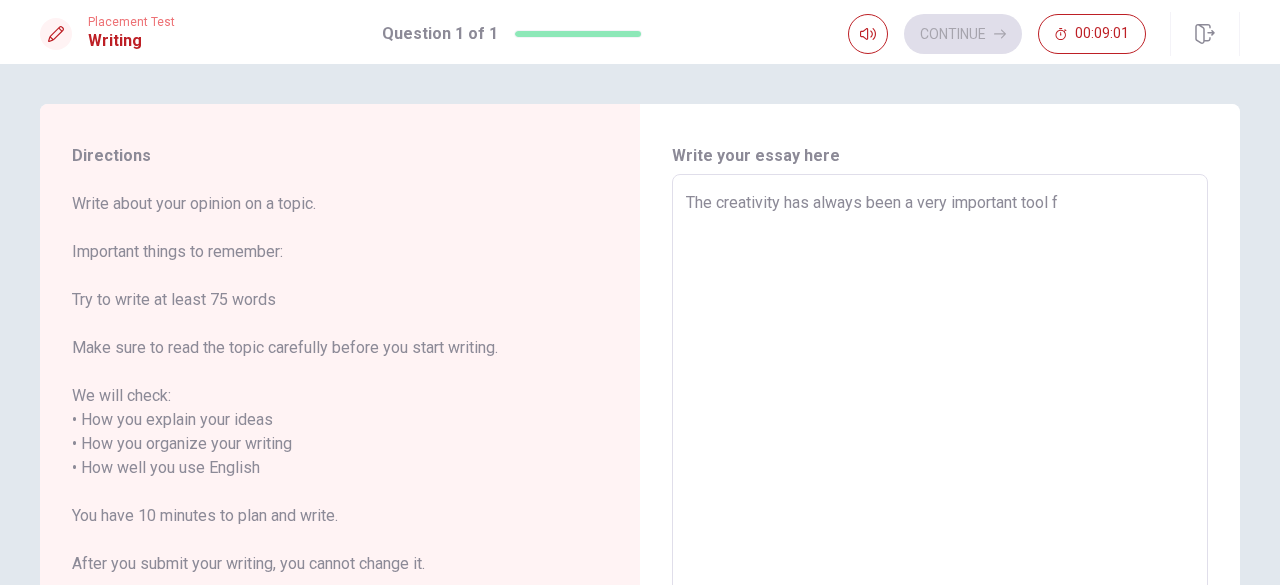 type on "x" 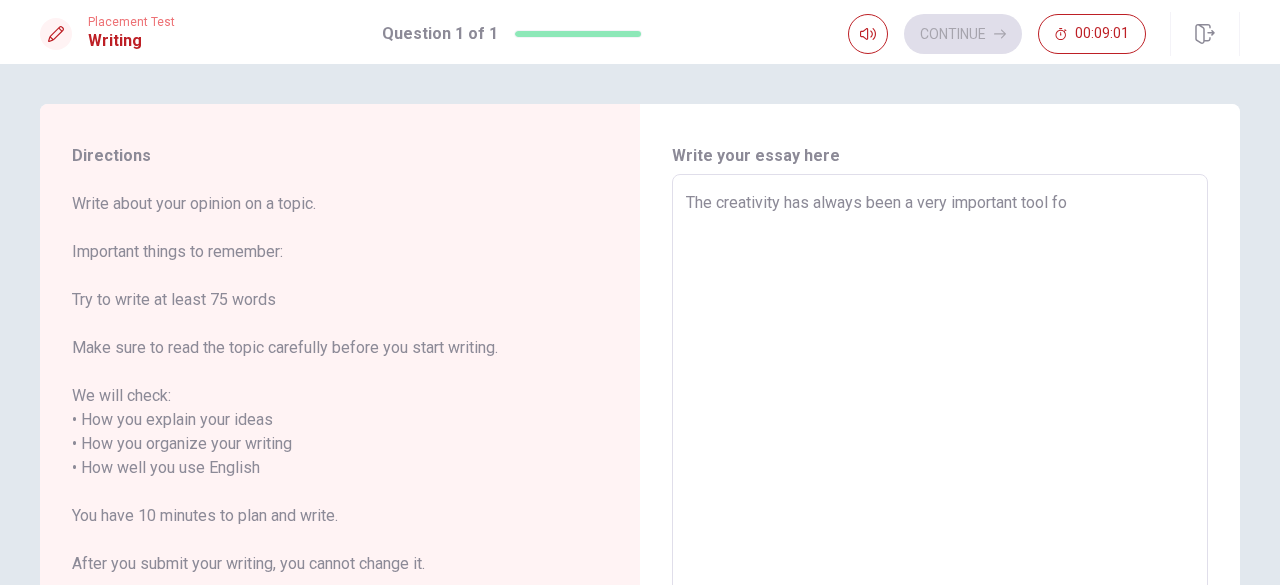 type on "x" 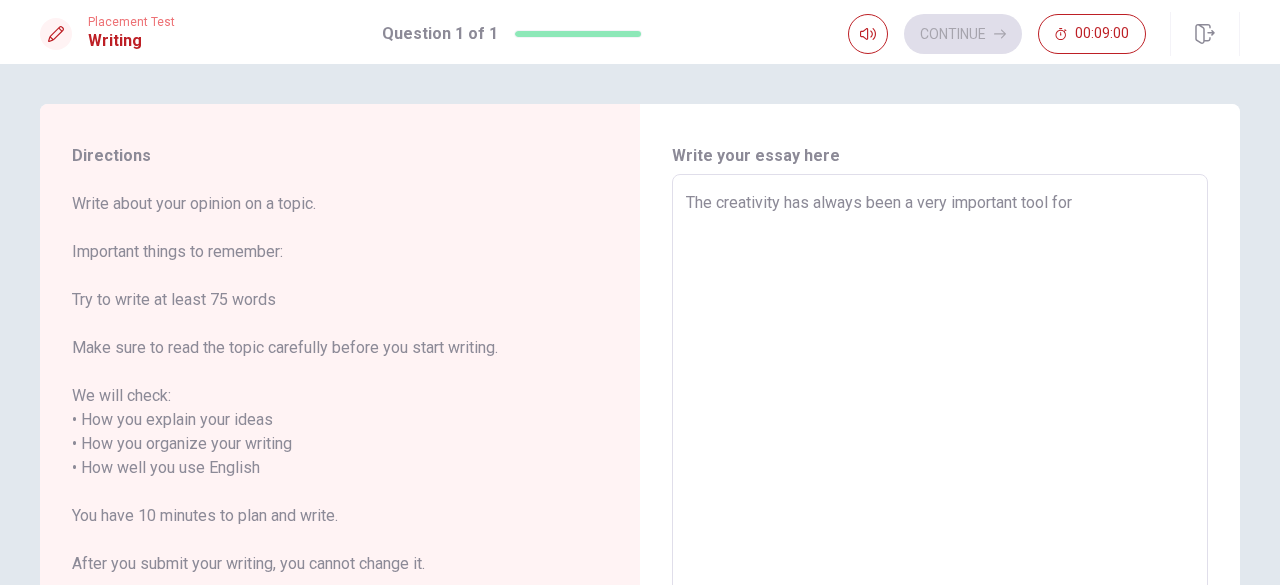 type on "The creativity has always been a very important tool for" 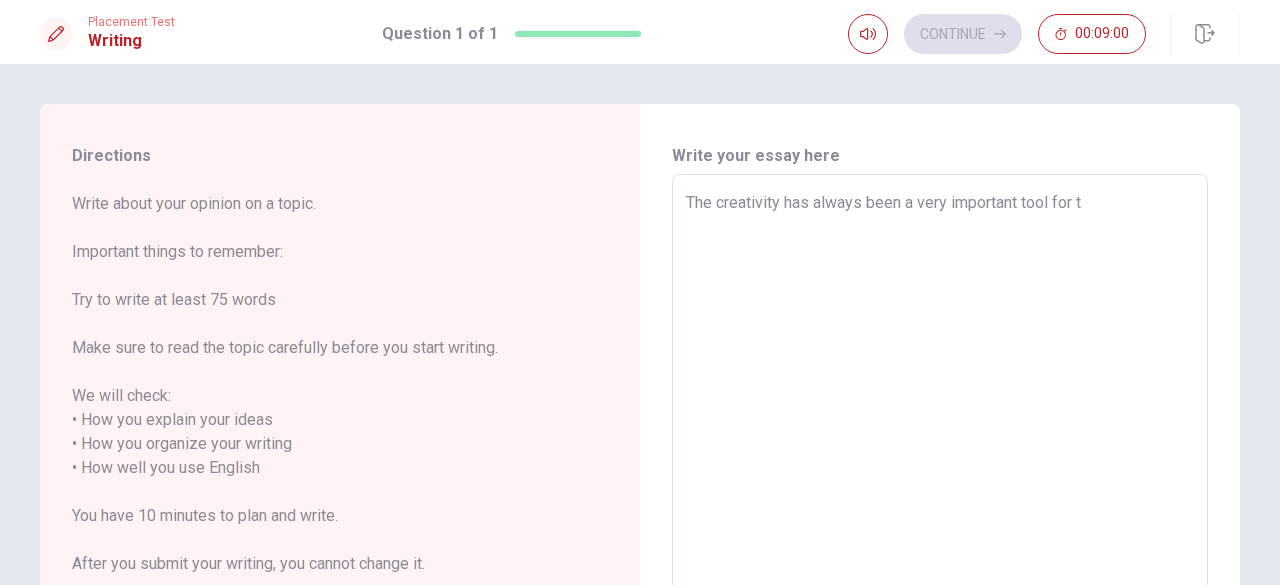 type on "x" 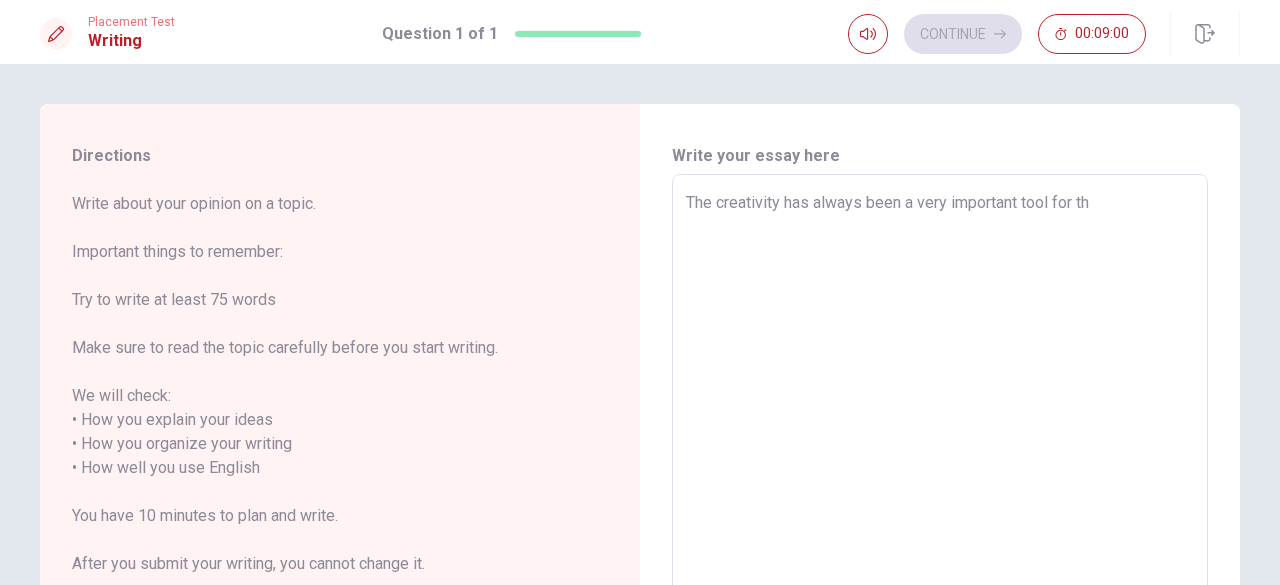 type on "The creativity has always been a very important tool for the" 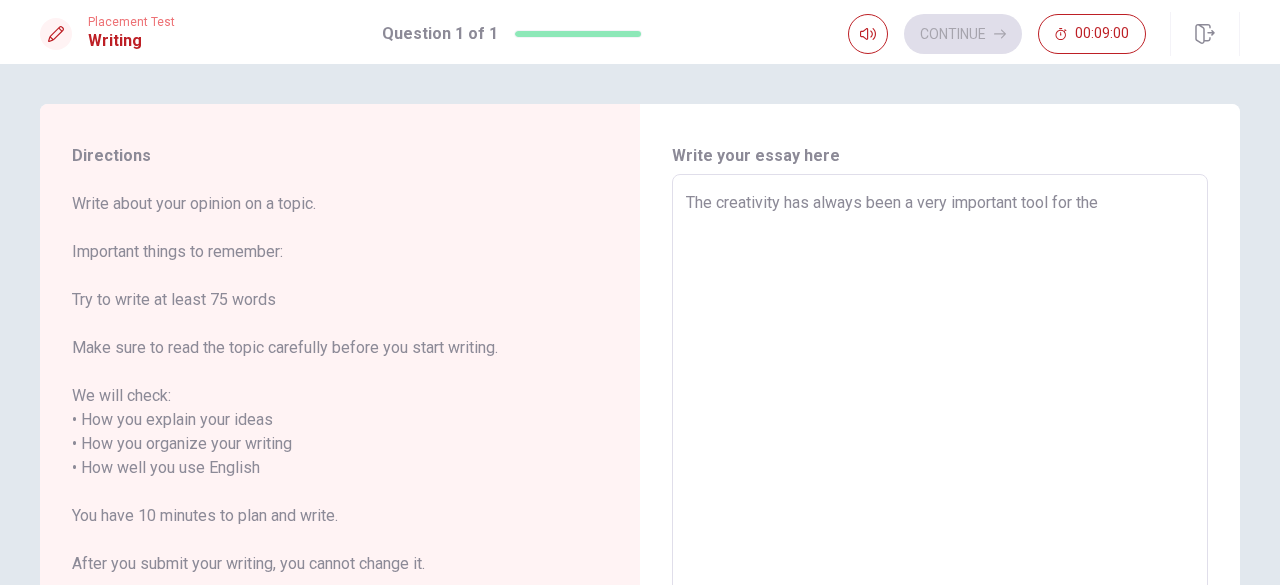 type on "x" 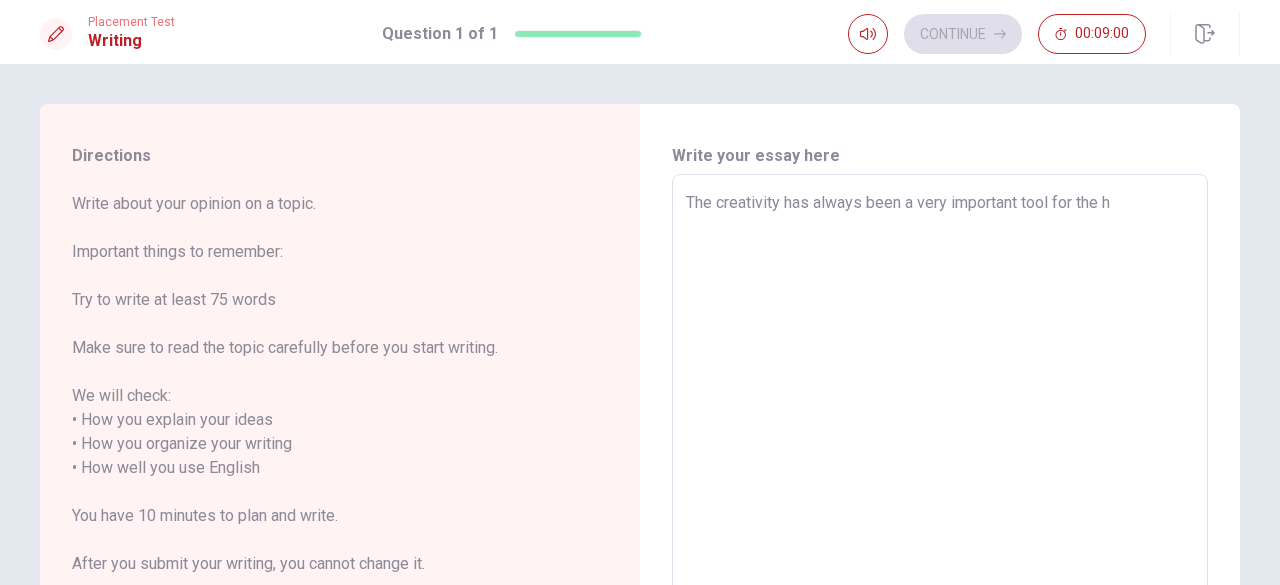 type on "x" 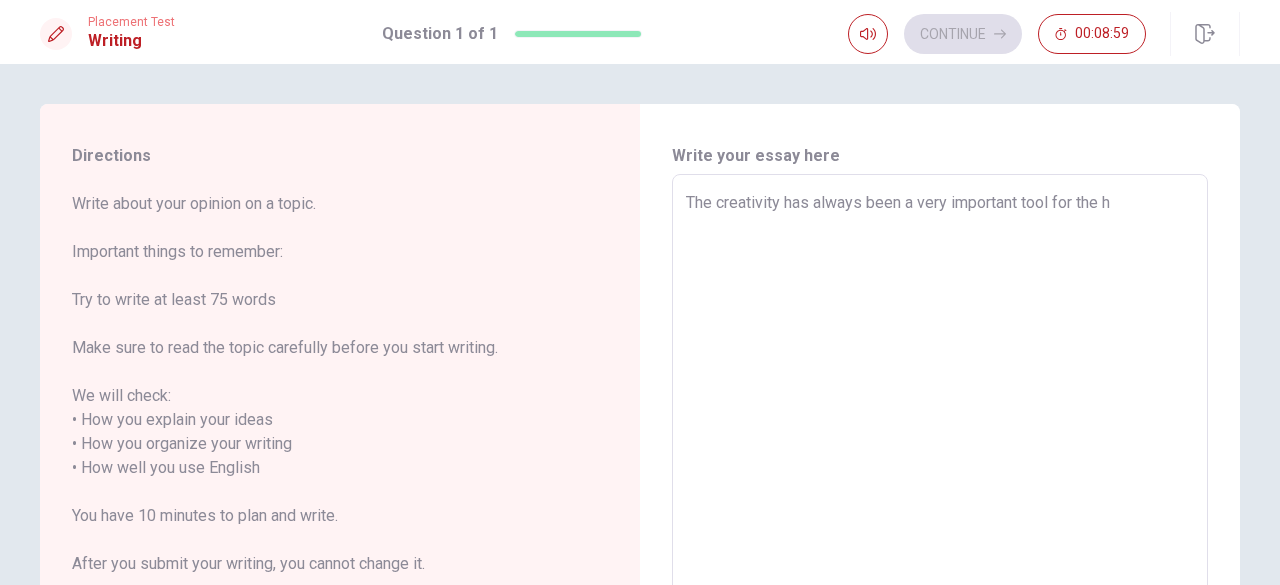 type on "The creativity has always been a very important tool for the hu" 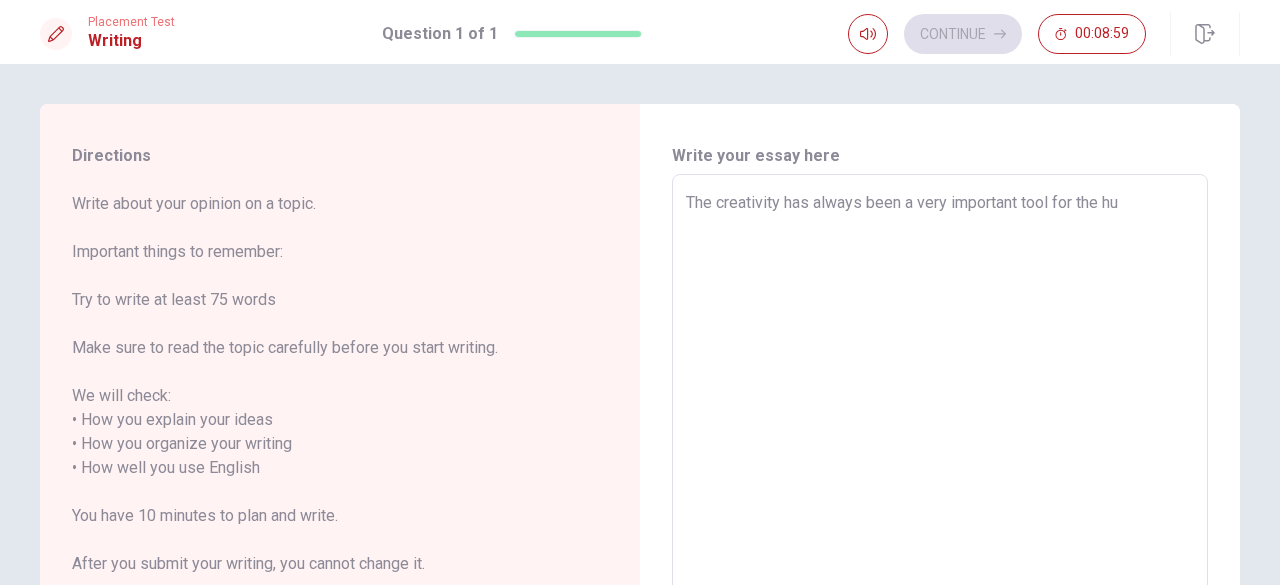 type on "x" 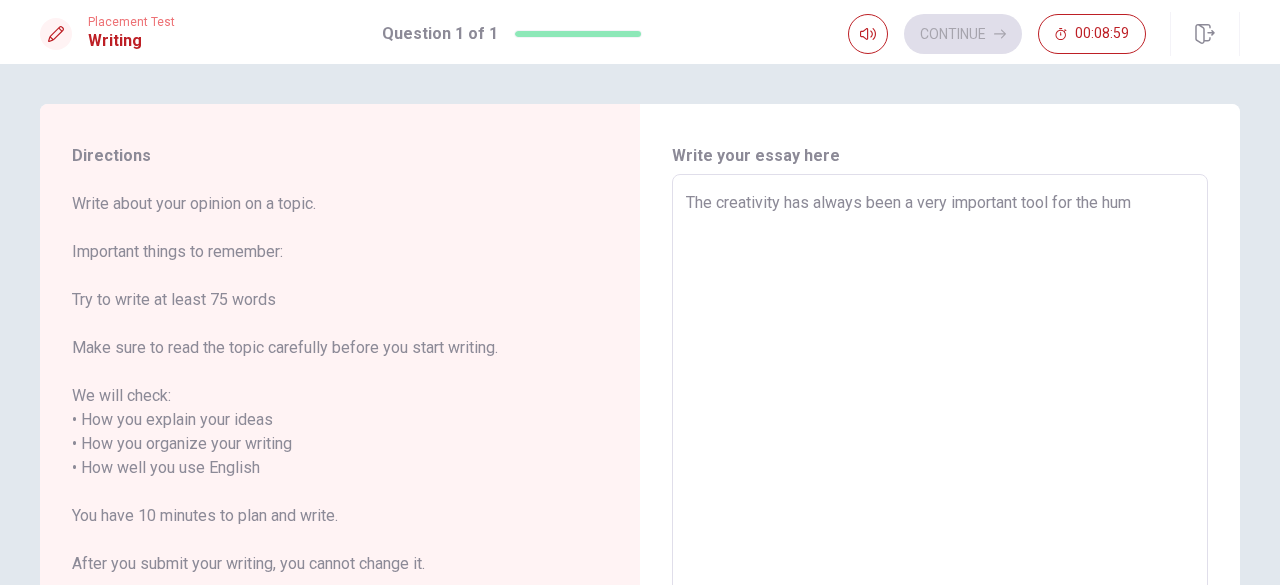 type on "x" 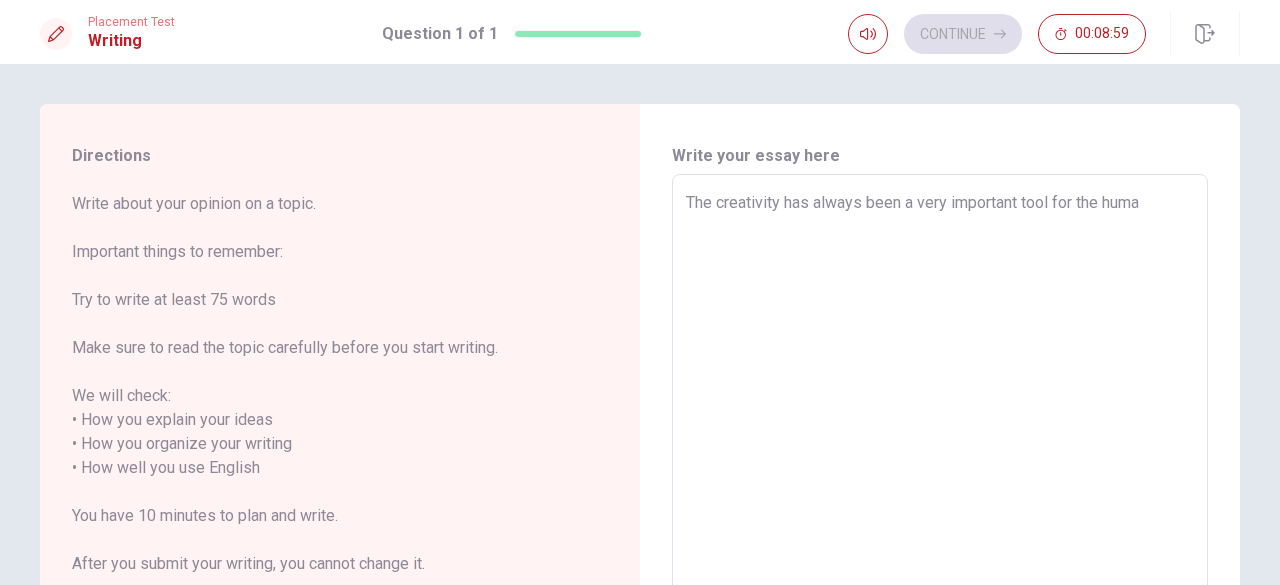 type on "x" 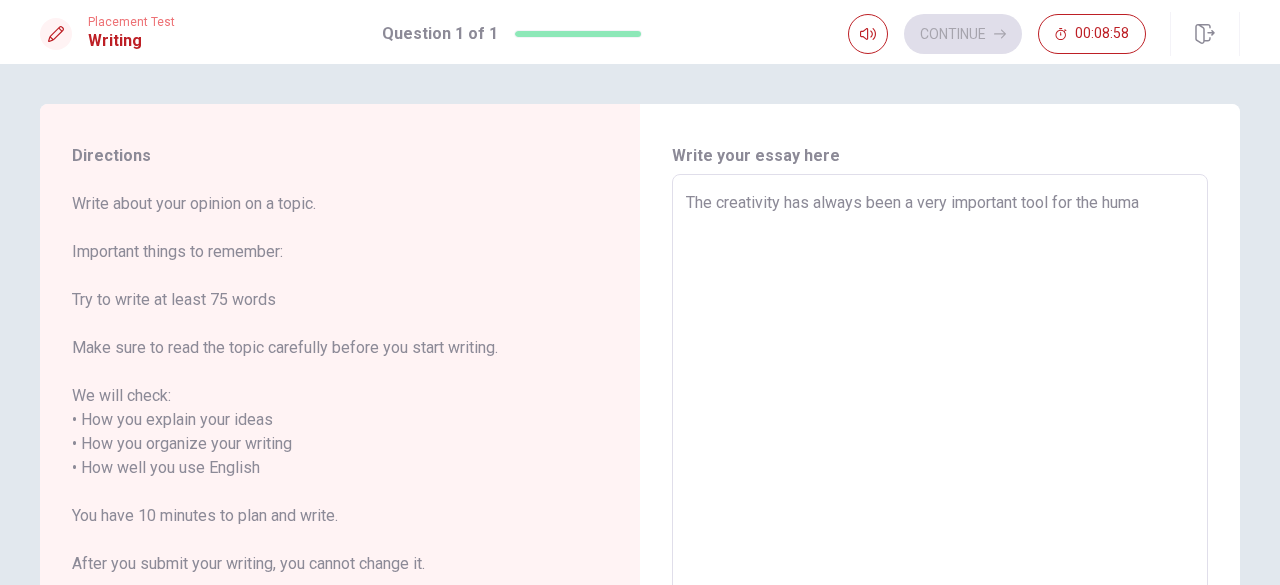 type on "The creativity has always been a very important tool for the human" 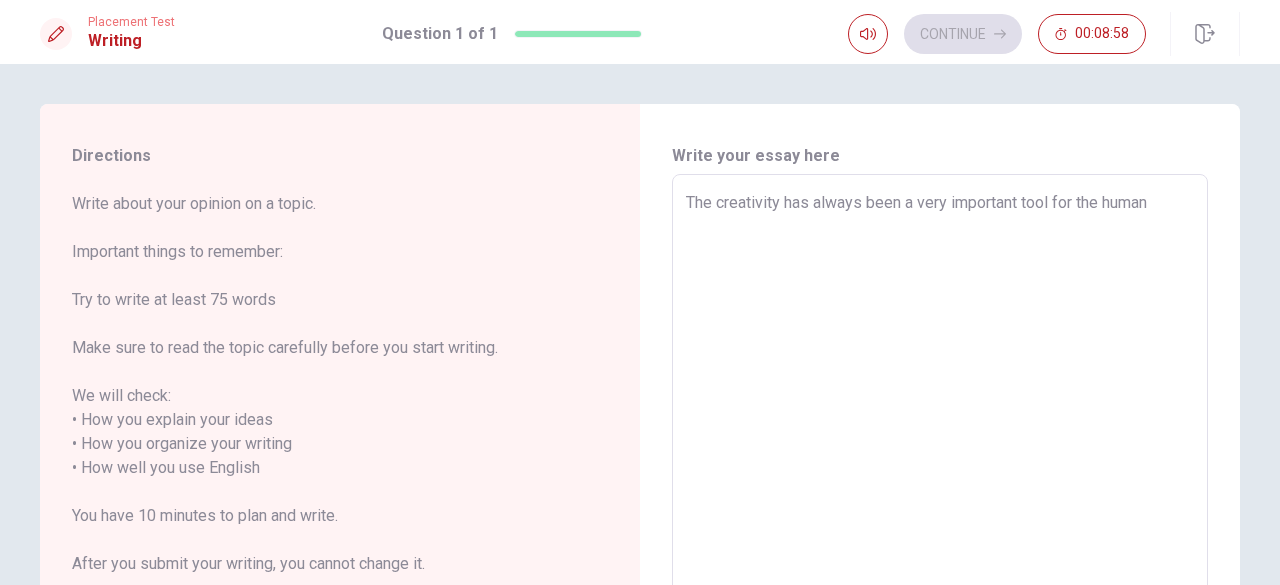 type on "x" 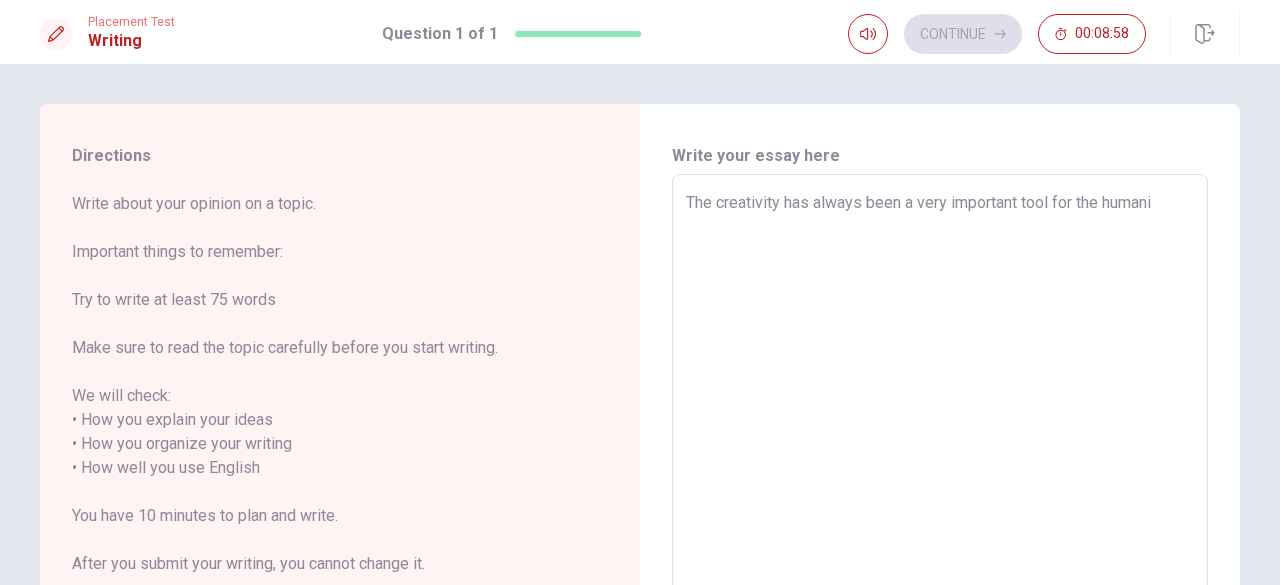 type on "x" 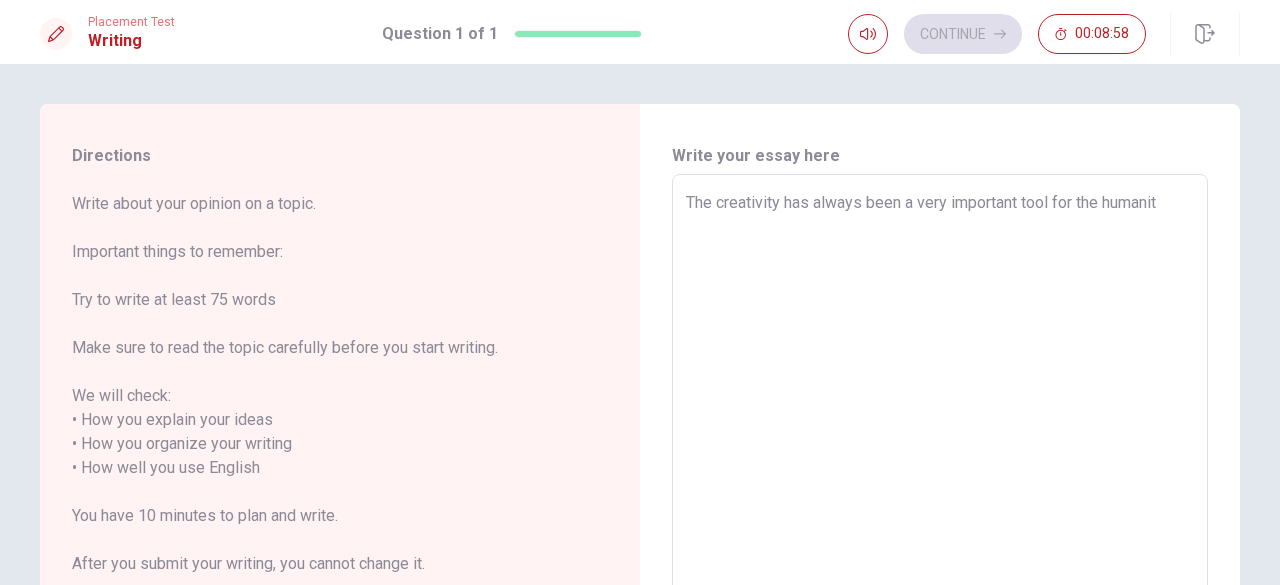 type on "x" 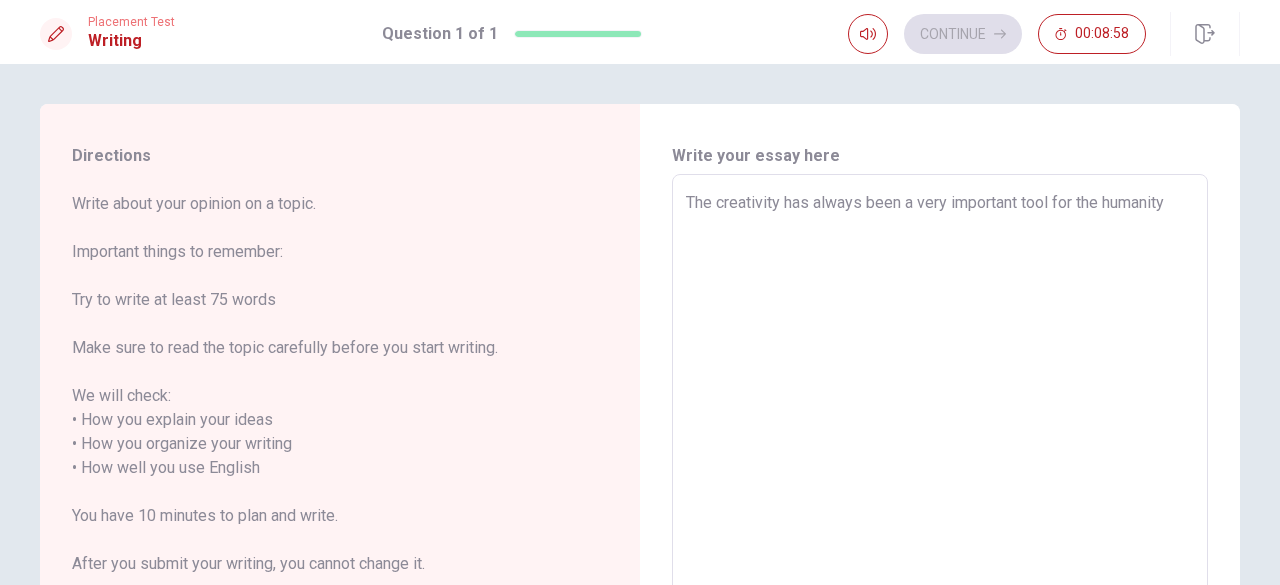type on "x" 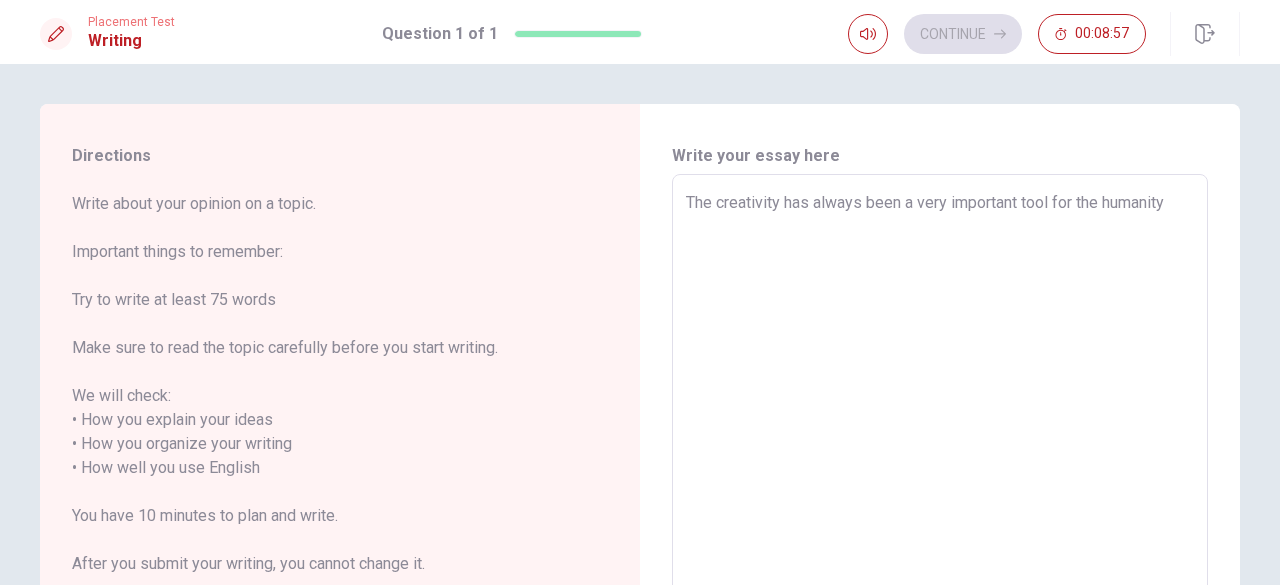 type on "x" 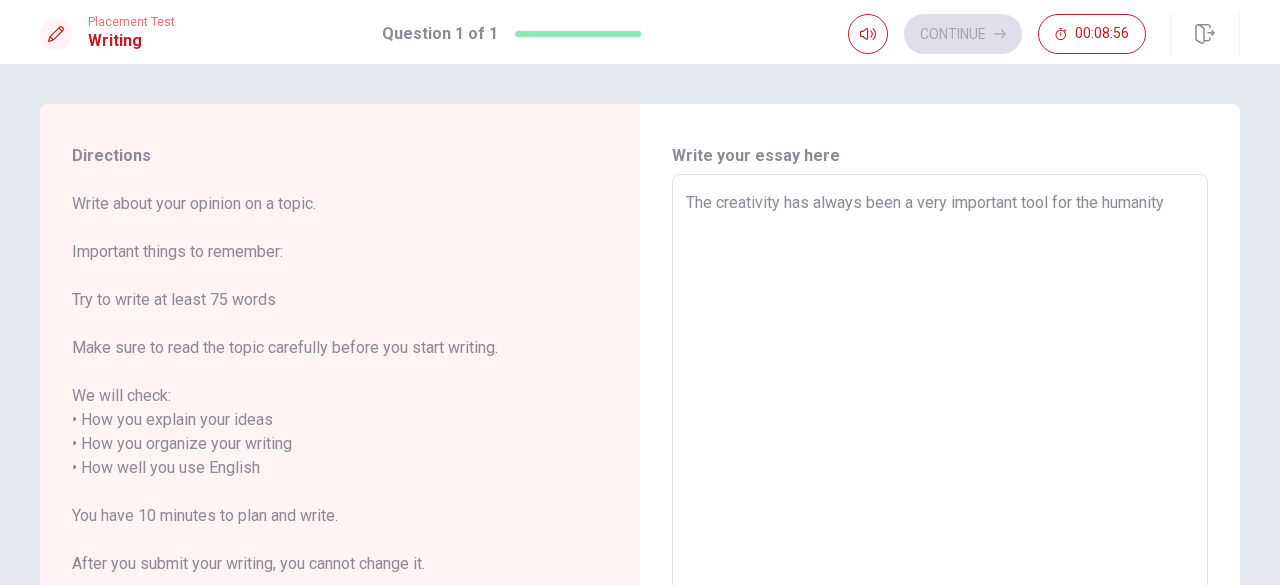 type on "The creativity has always been a very important tool for the humanity," 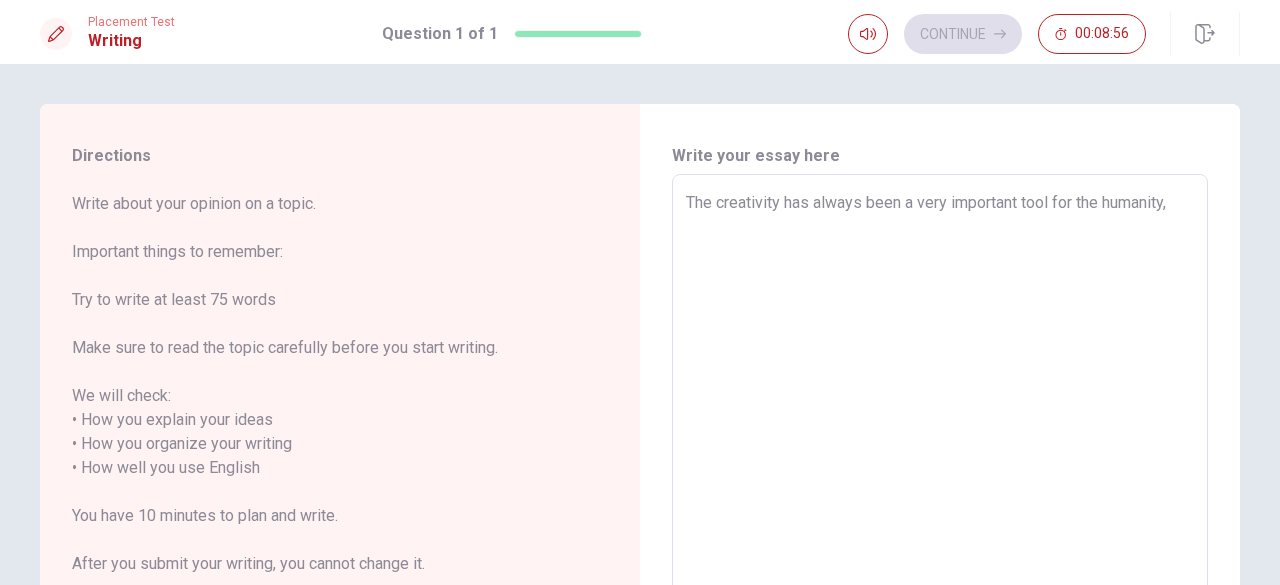 type on "x" 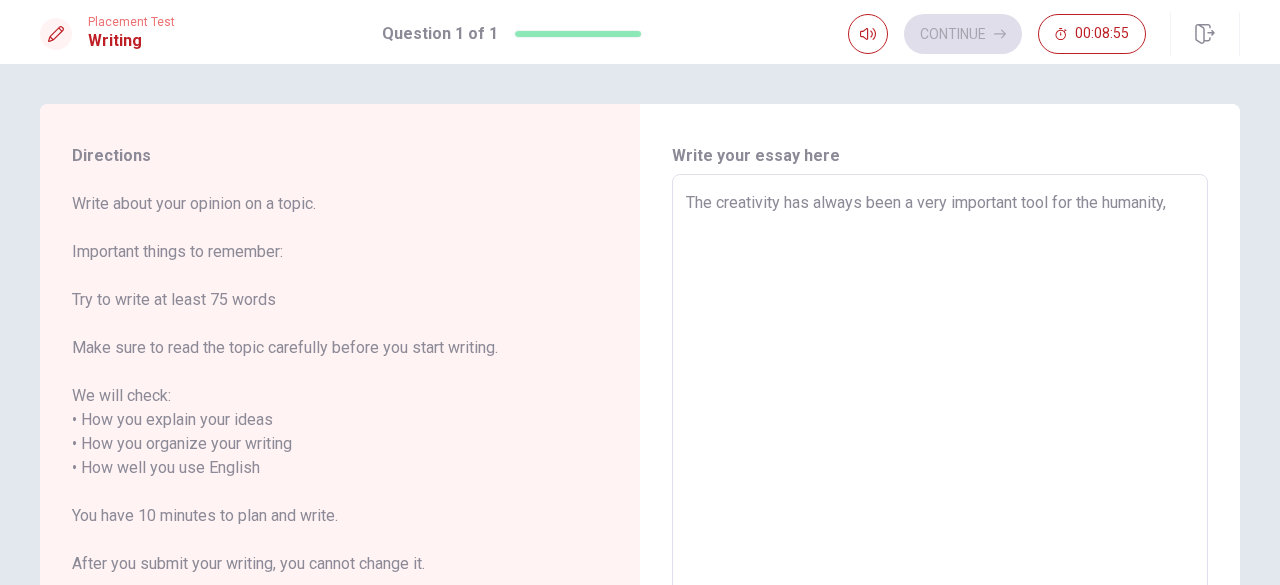 type on "The creativity has always been a very important tool for the humanity, i" 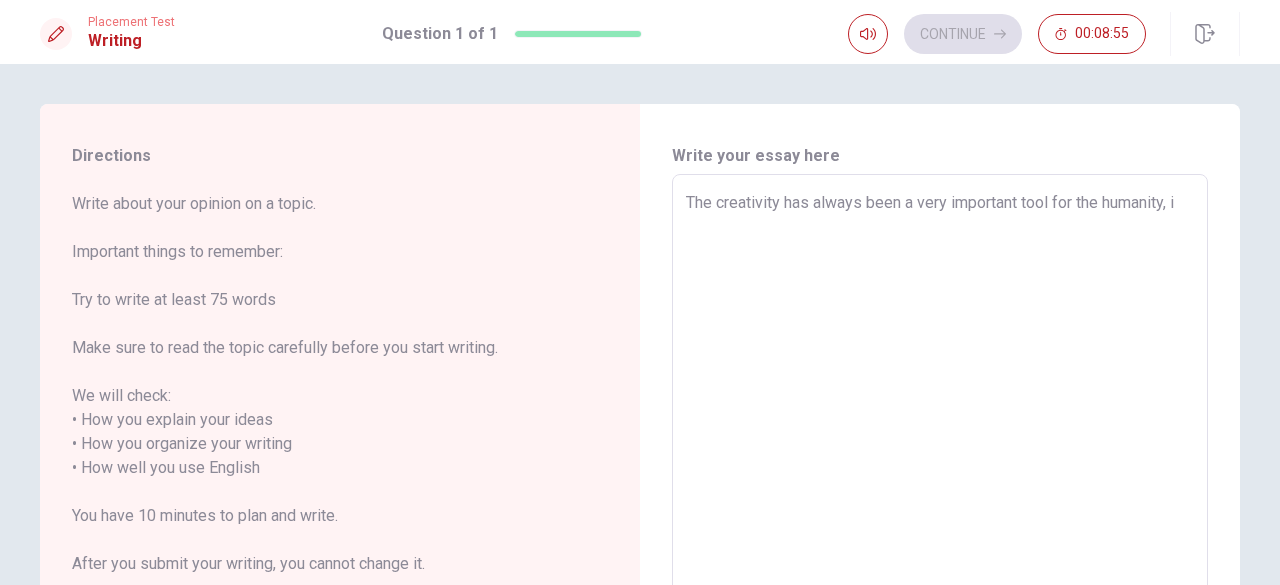 type on "x" 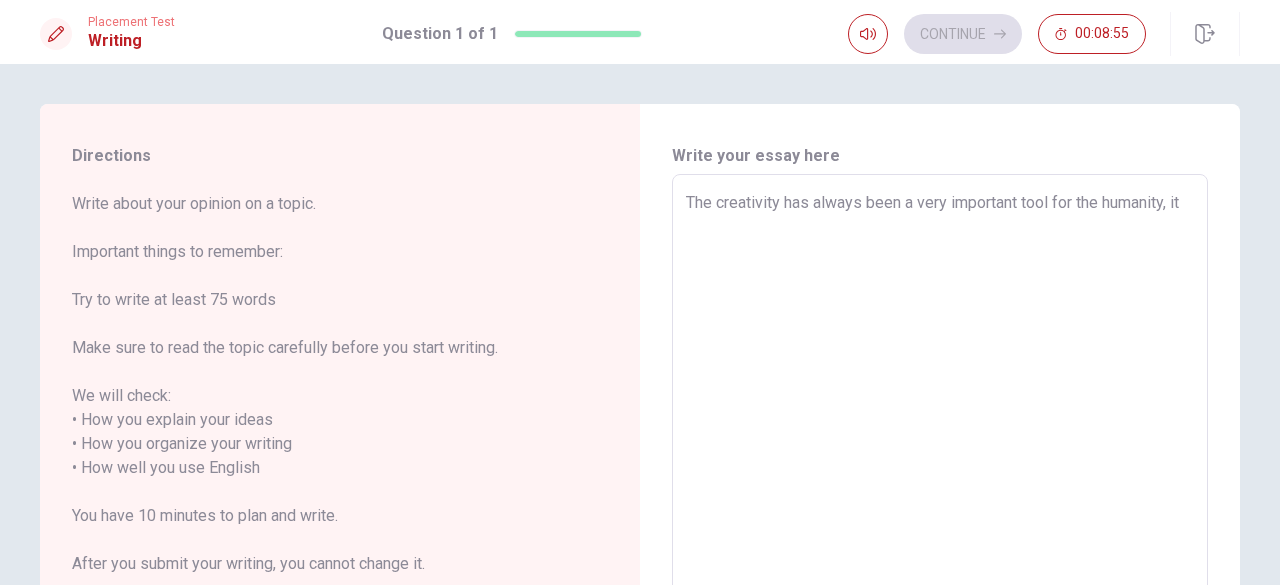 type on "x" 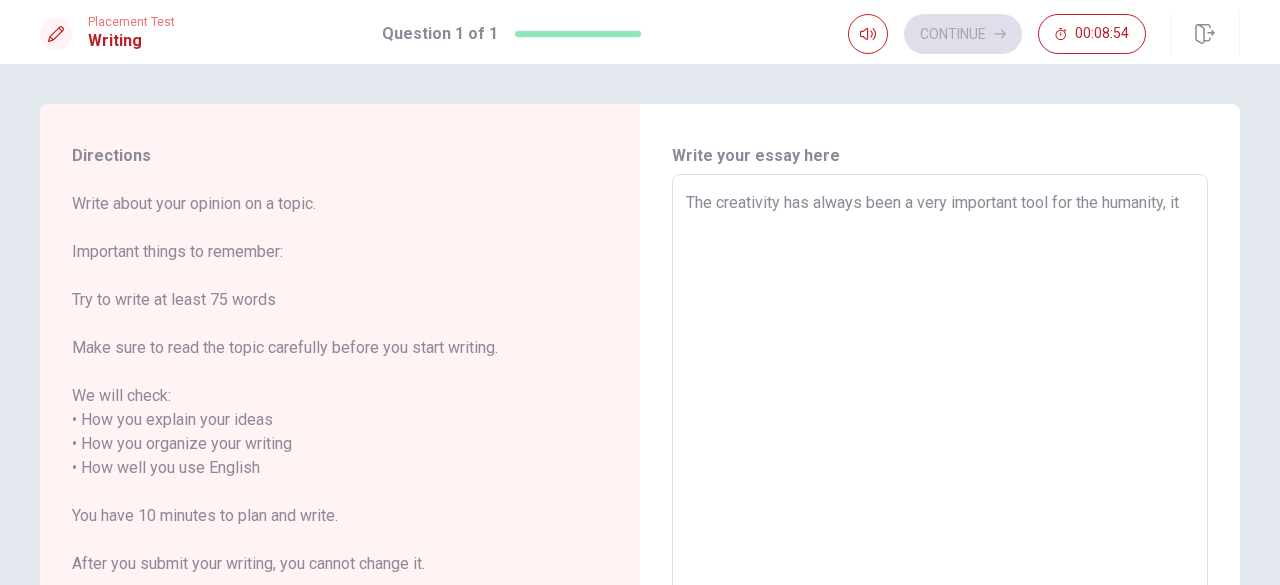 type on "The creativity has always been a very important tool for the humanity, it h" 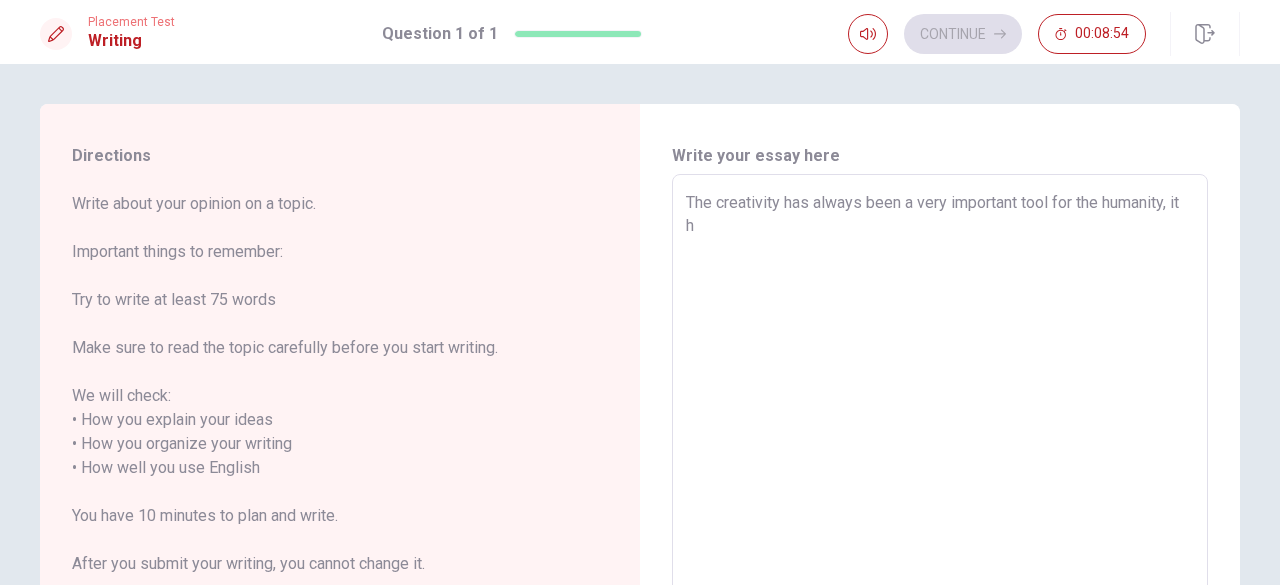 type on "x" 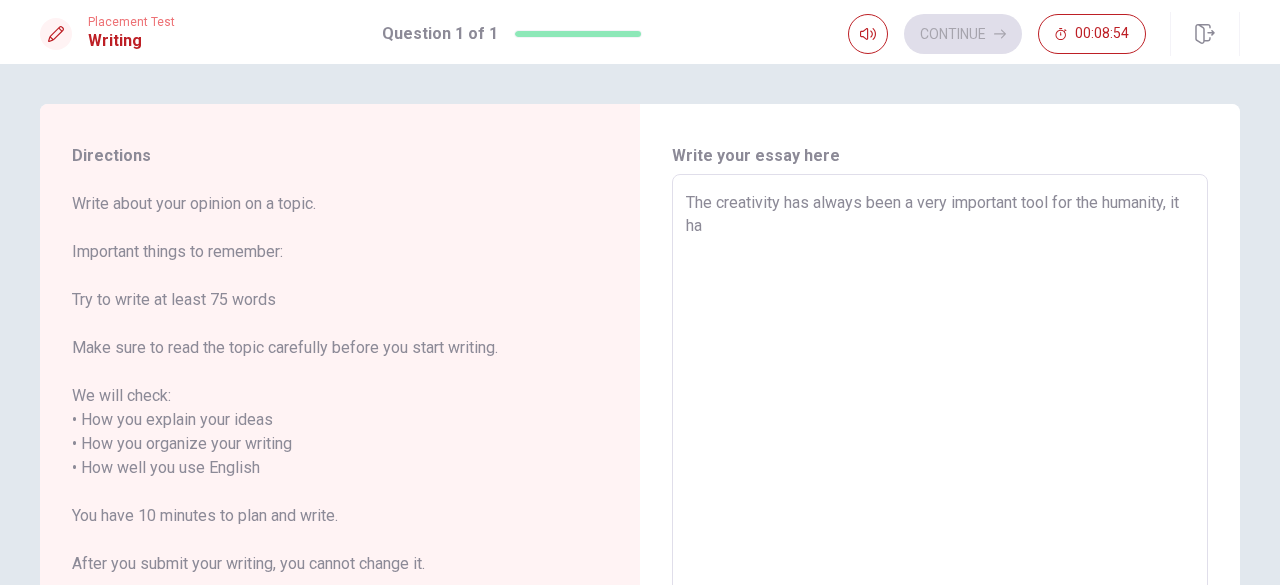 type on "x" 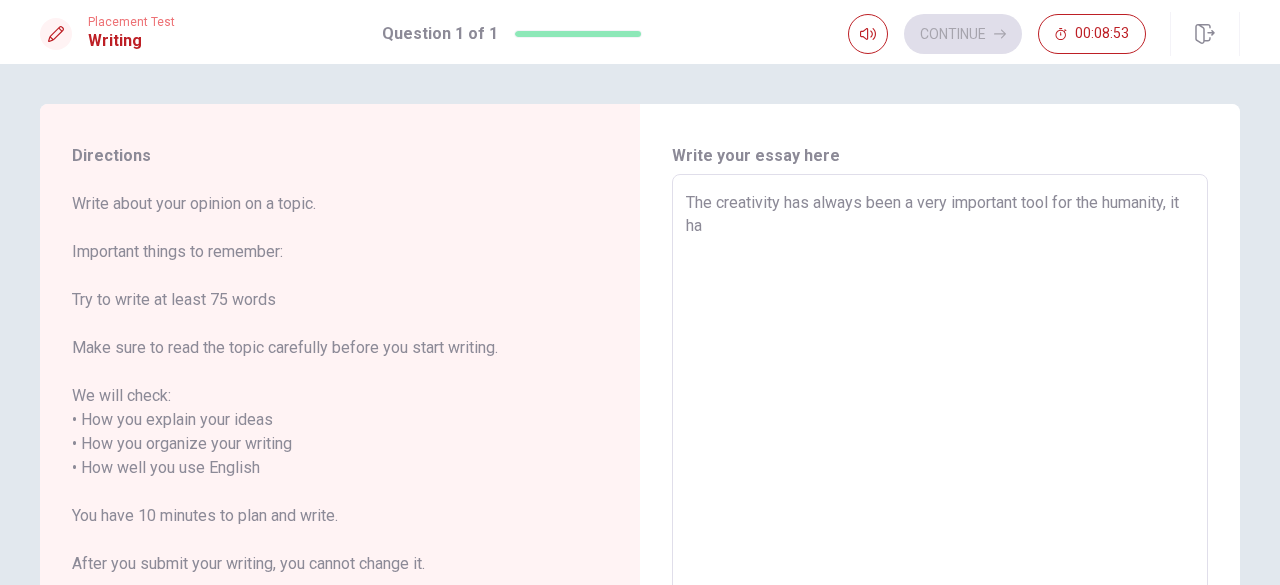 type on "The creativity has always been a very important tool for the humanity, it had" 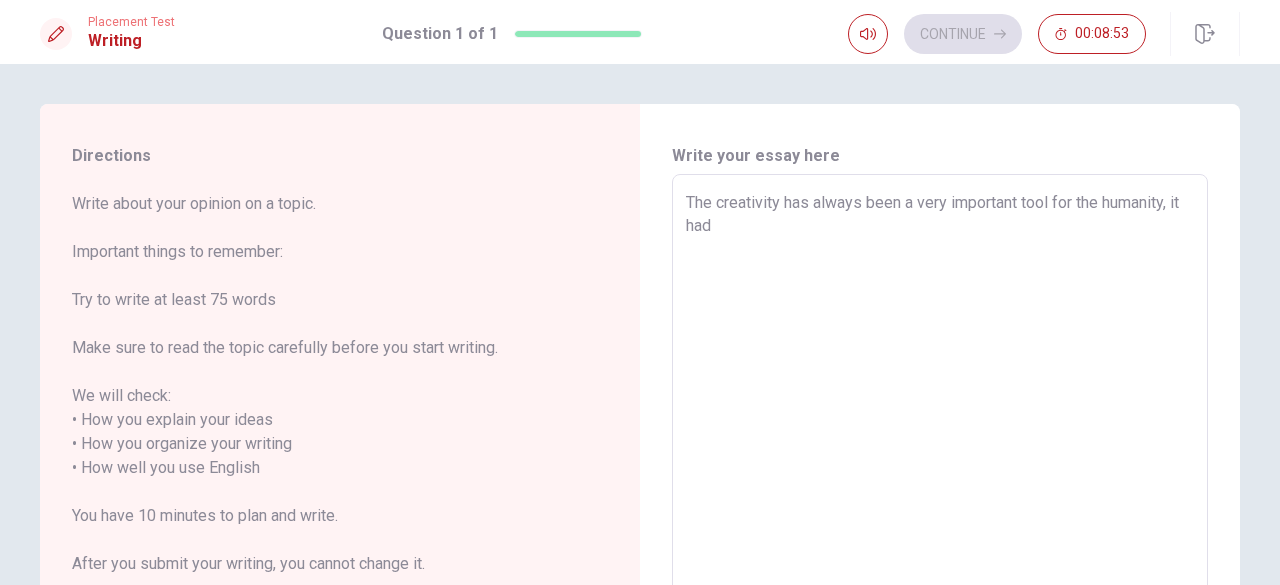 type on "x" 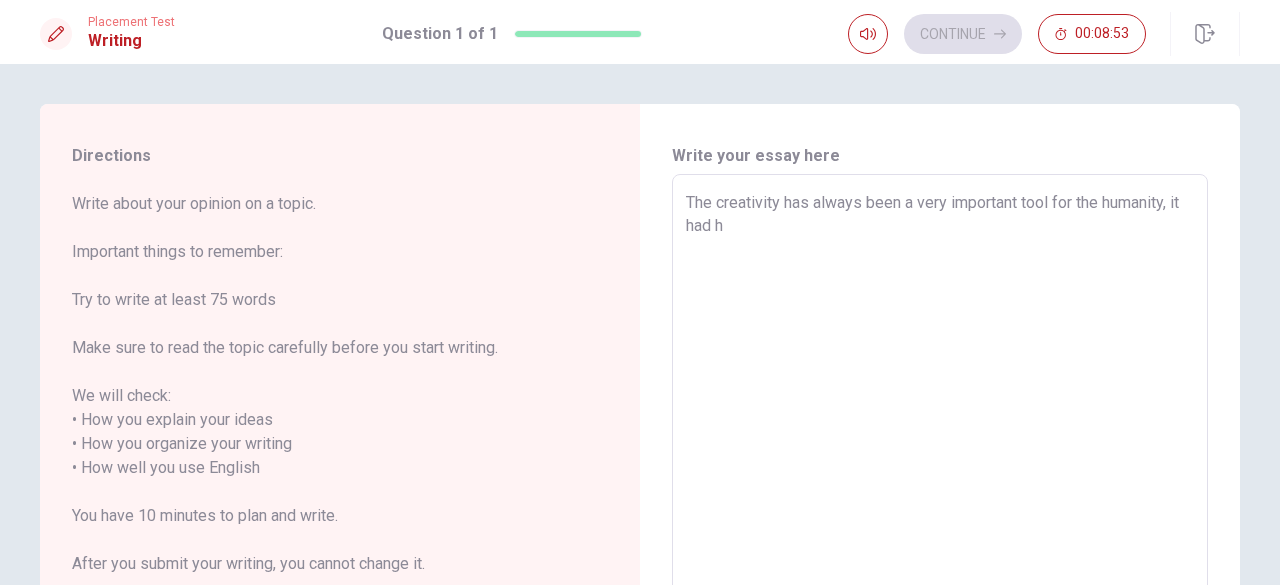 type on "x" 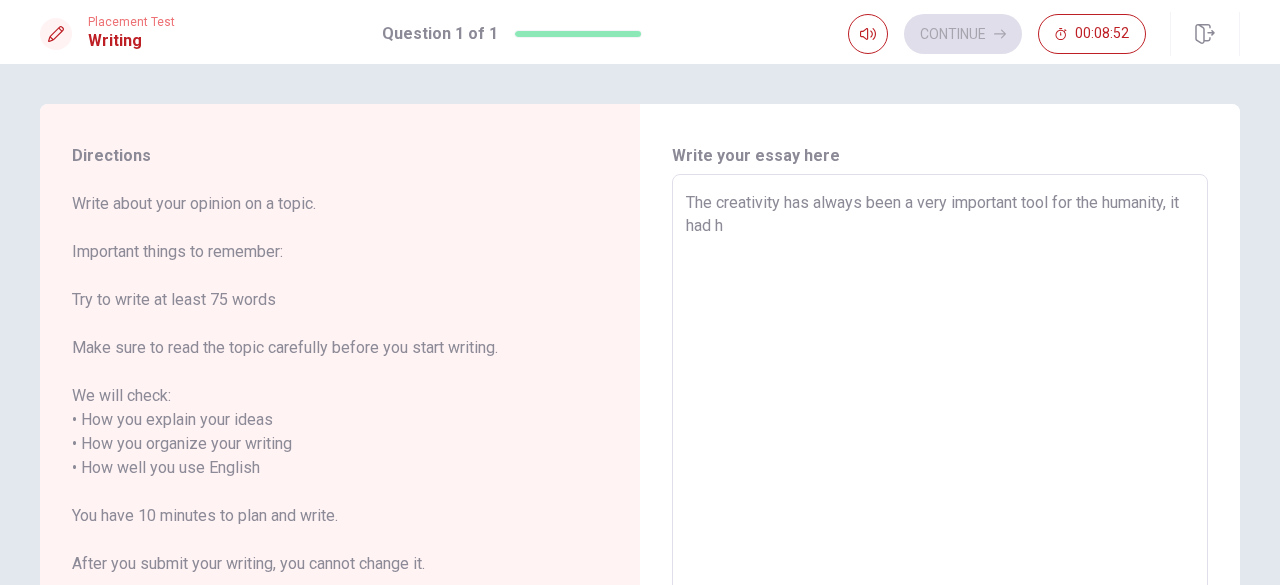 type on "The creativity has always been a very important tool for the humanity, it had he" 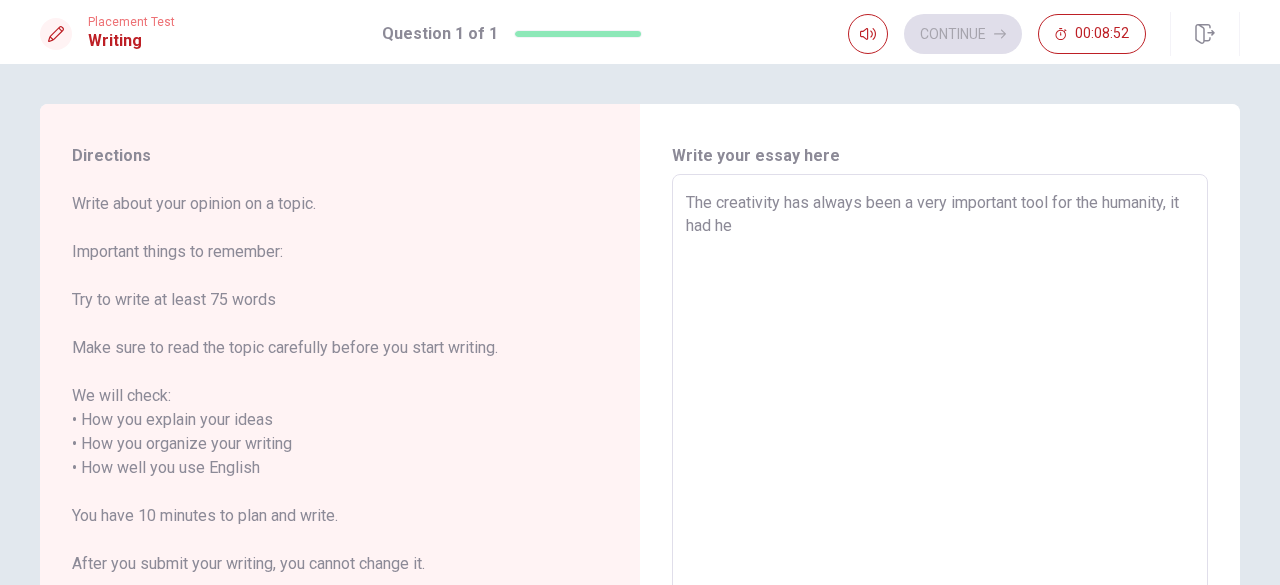 type on "x" 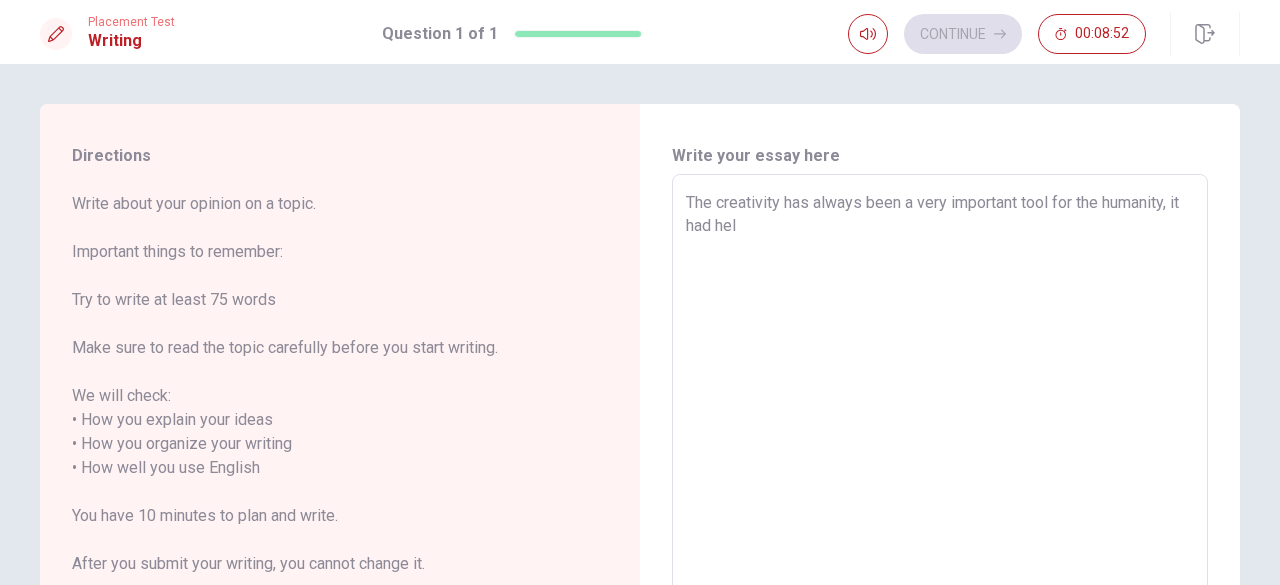 type 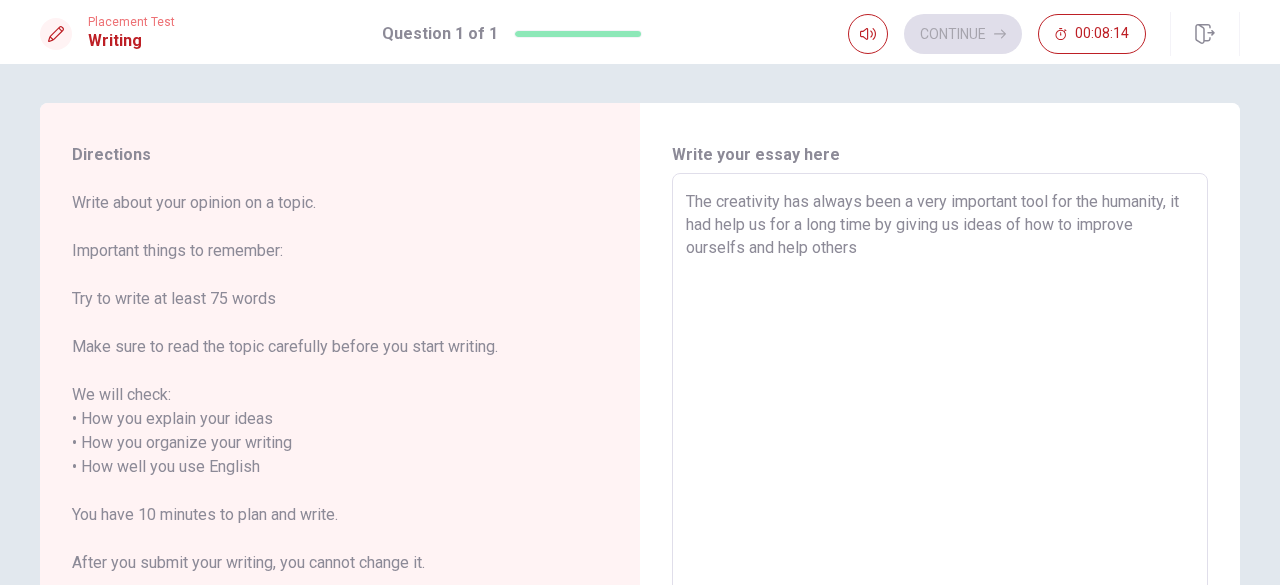 scroll, scrollTop: 0, scrollLeft: 0, axis: both 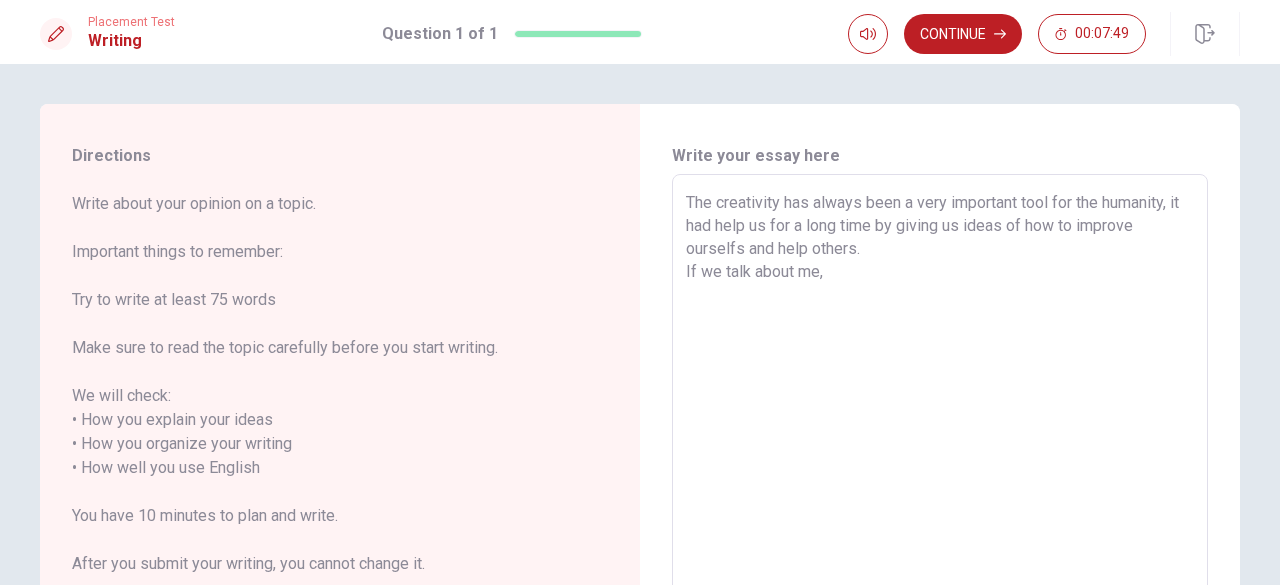 drag, startPoint x: 836, startPoint y: 301, endPoint x: 854, endPoint y: 284, distance: 24.758837 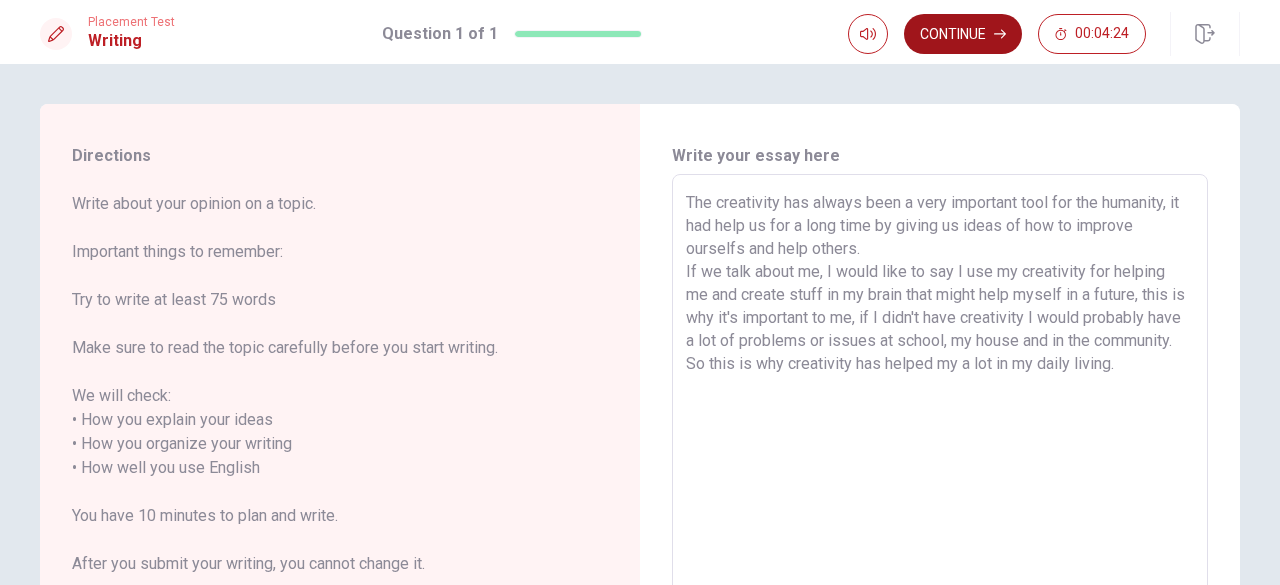 click on "Continue" at bounding box center (963, 34) 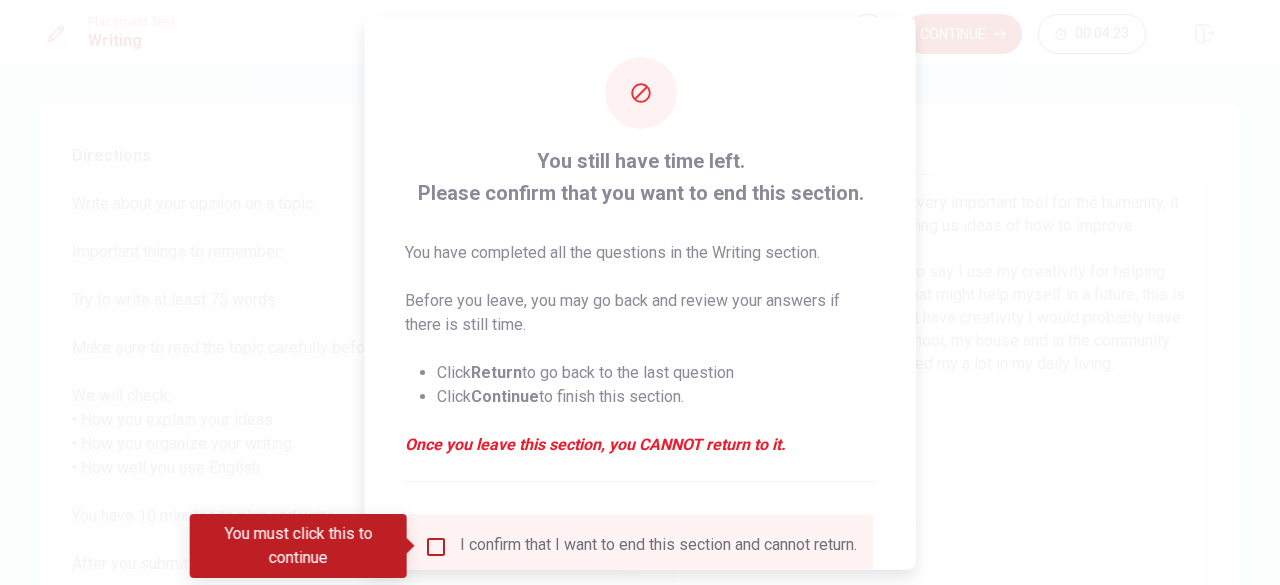 click at bounding box center [640, 292] 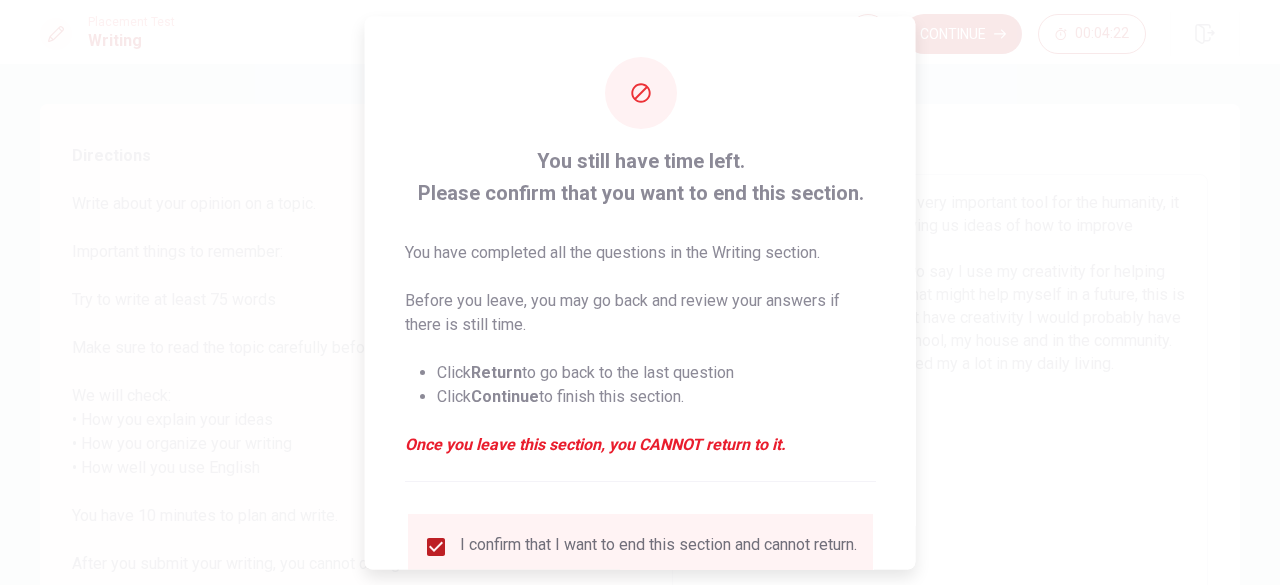 scroll, scrollTop: 160, scrollLeft: 0, axis: vertical 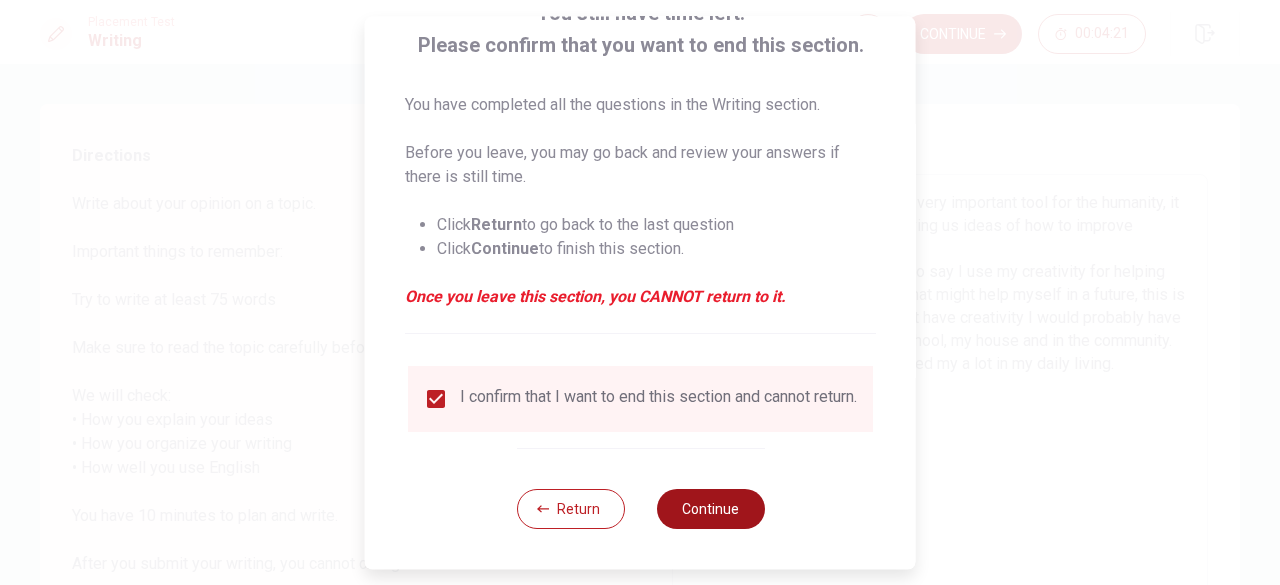 click on "Continue" at bounding box center (710, 509) 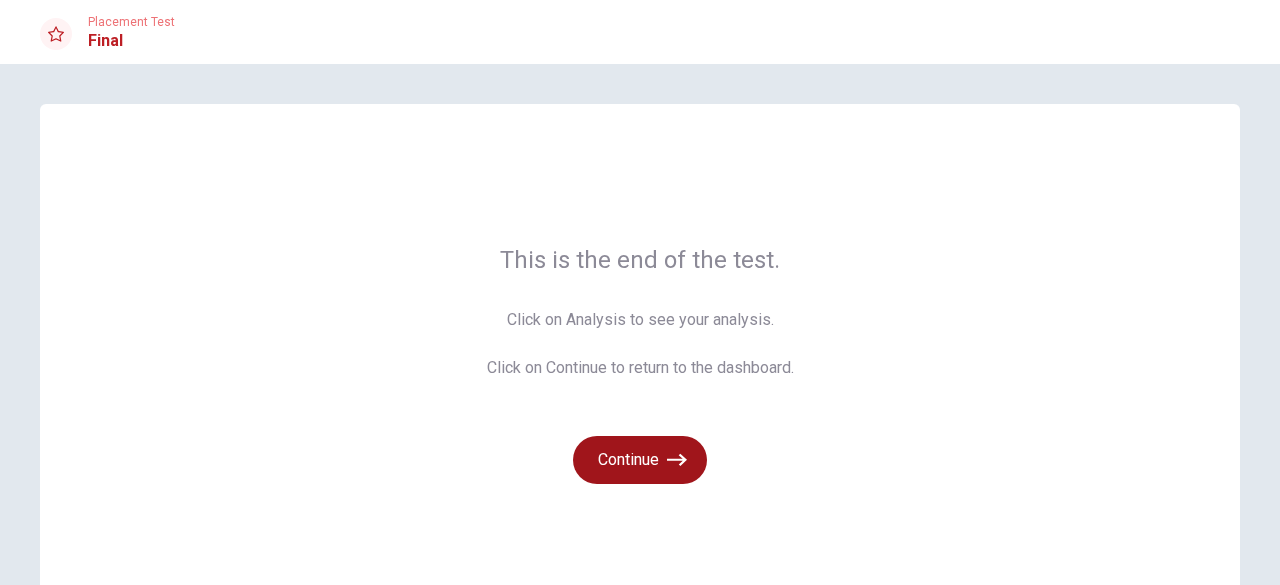 click on "Continue" at bounding box center (640, 460) 